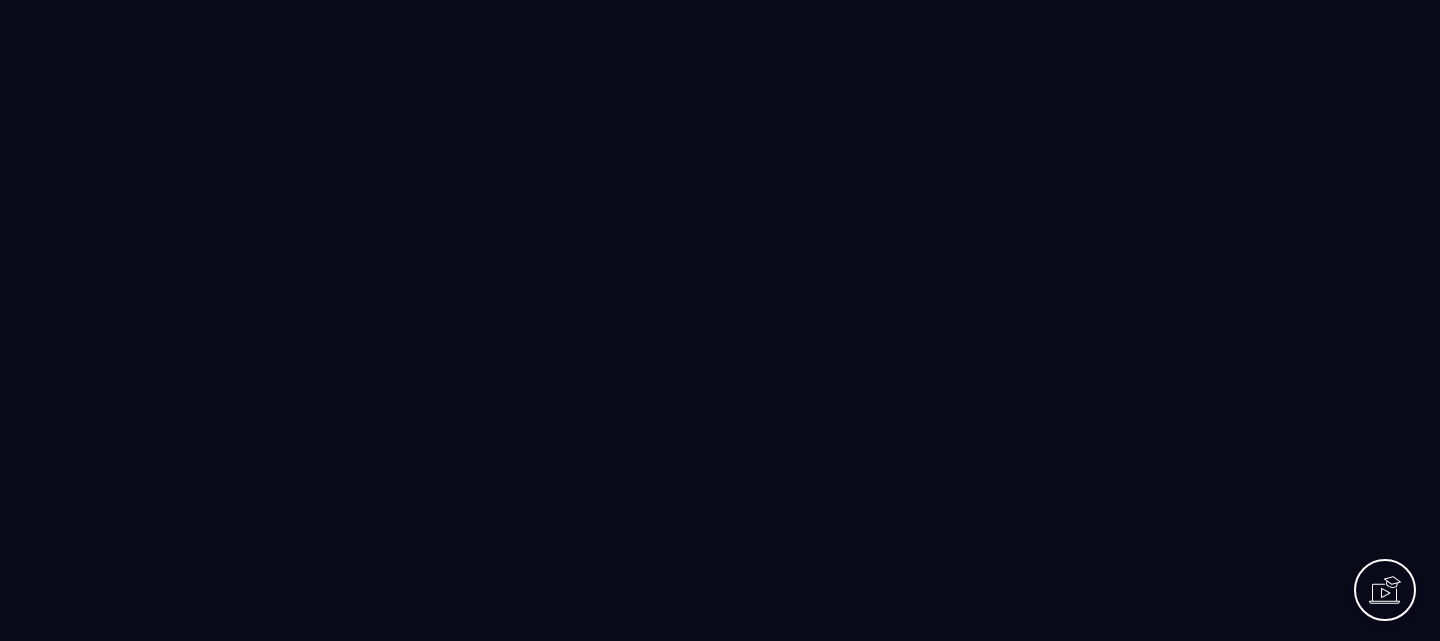 scroll, scrollTop: 0, scrollLeft: 0, axis: both 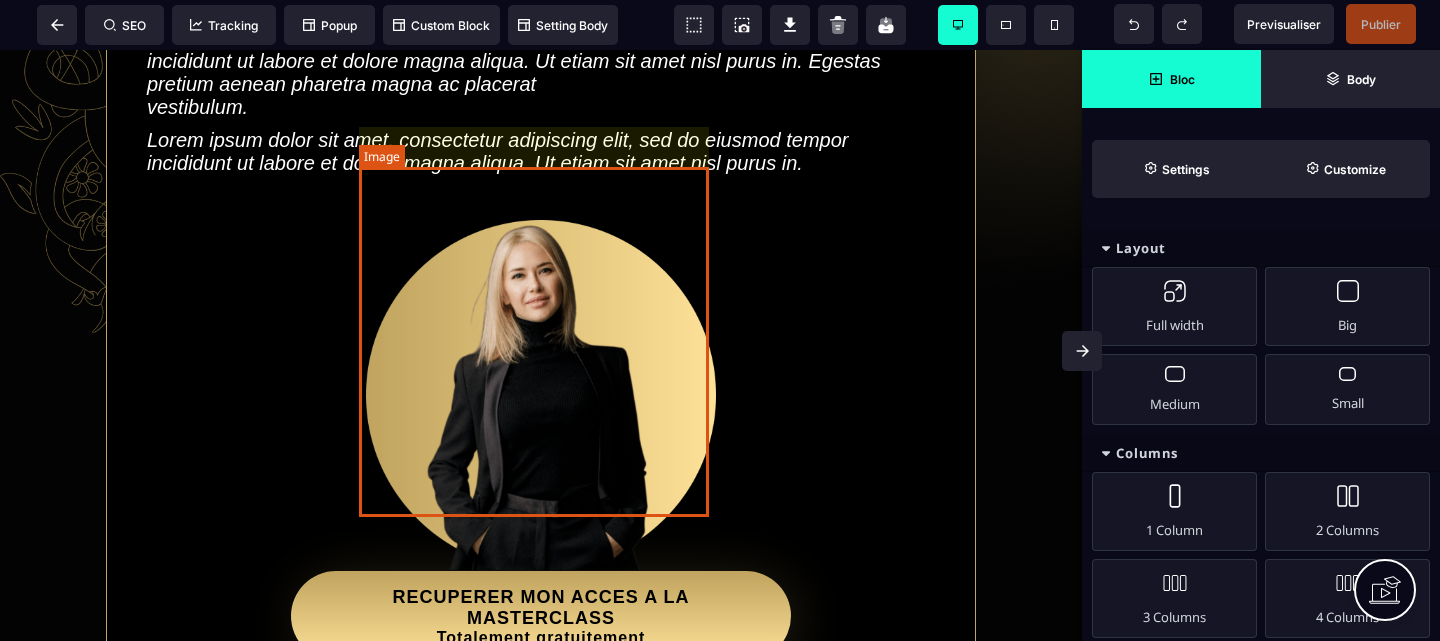 click at bounding box center (541, 395) 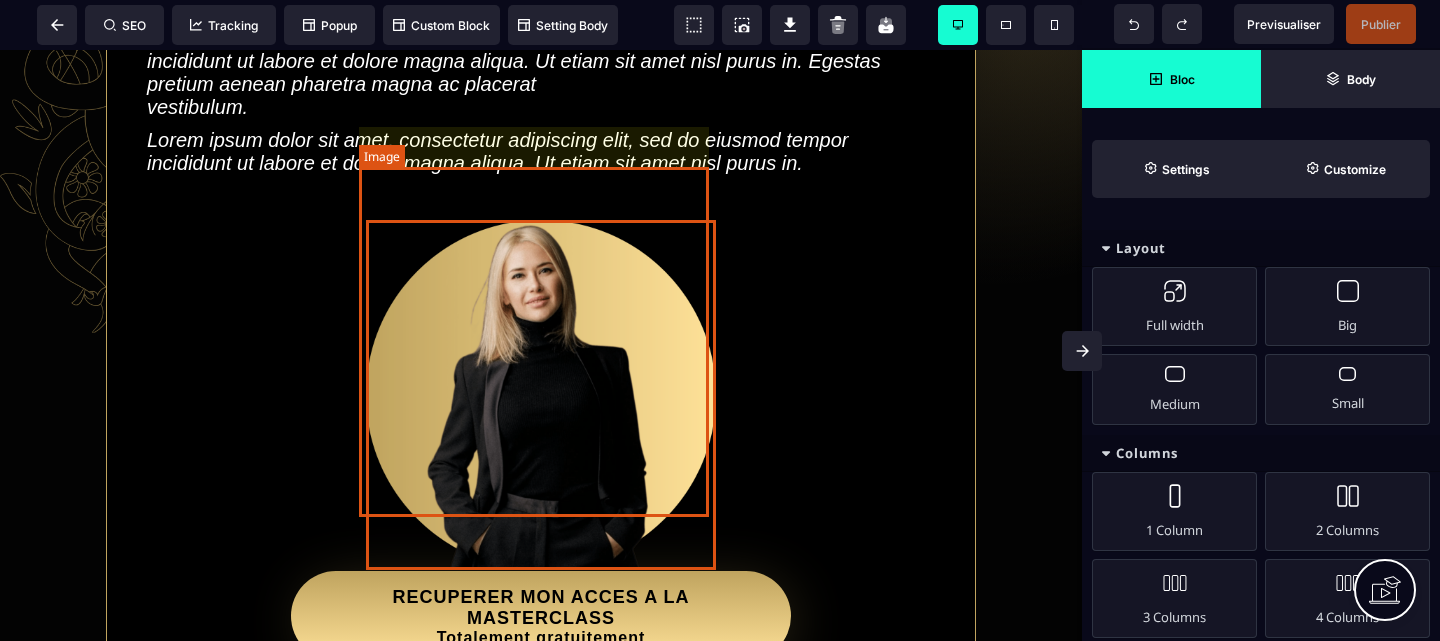 select 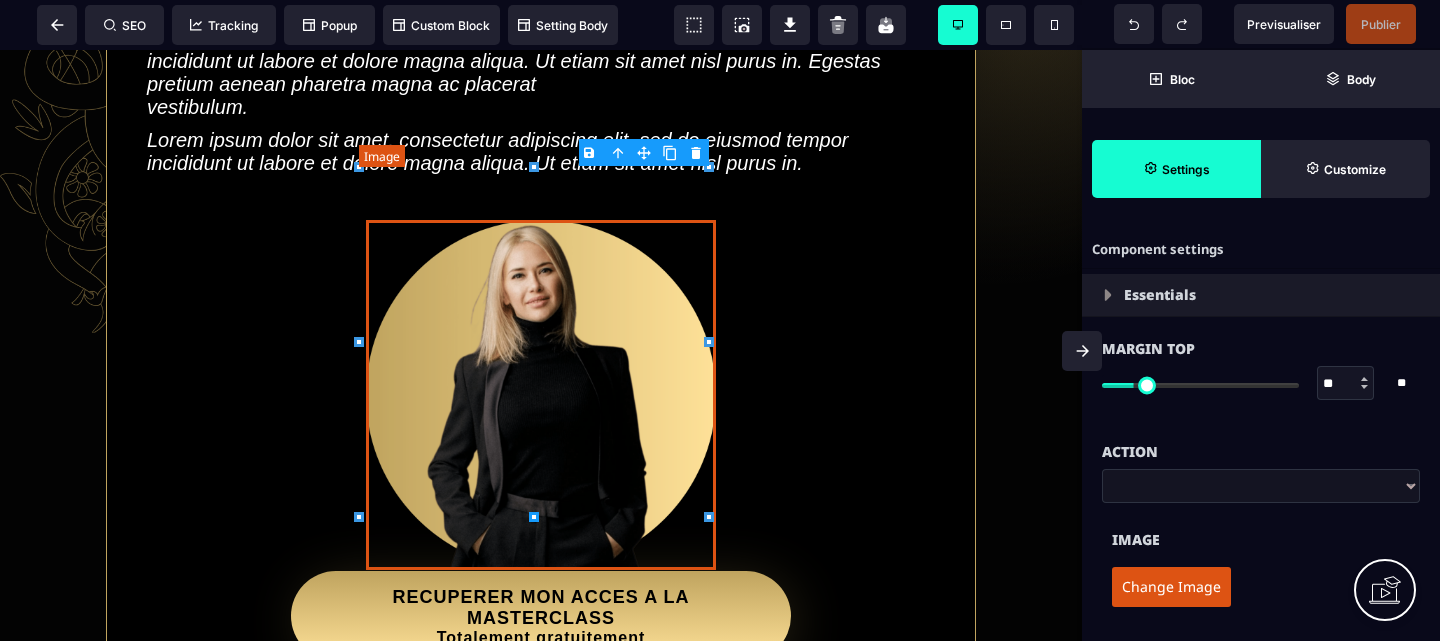 type on "***" 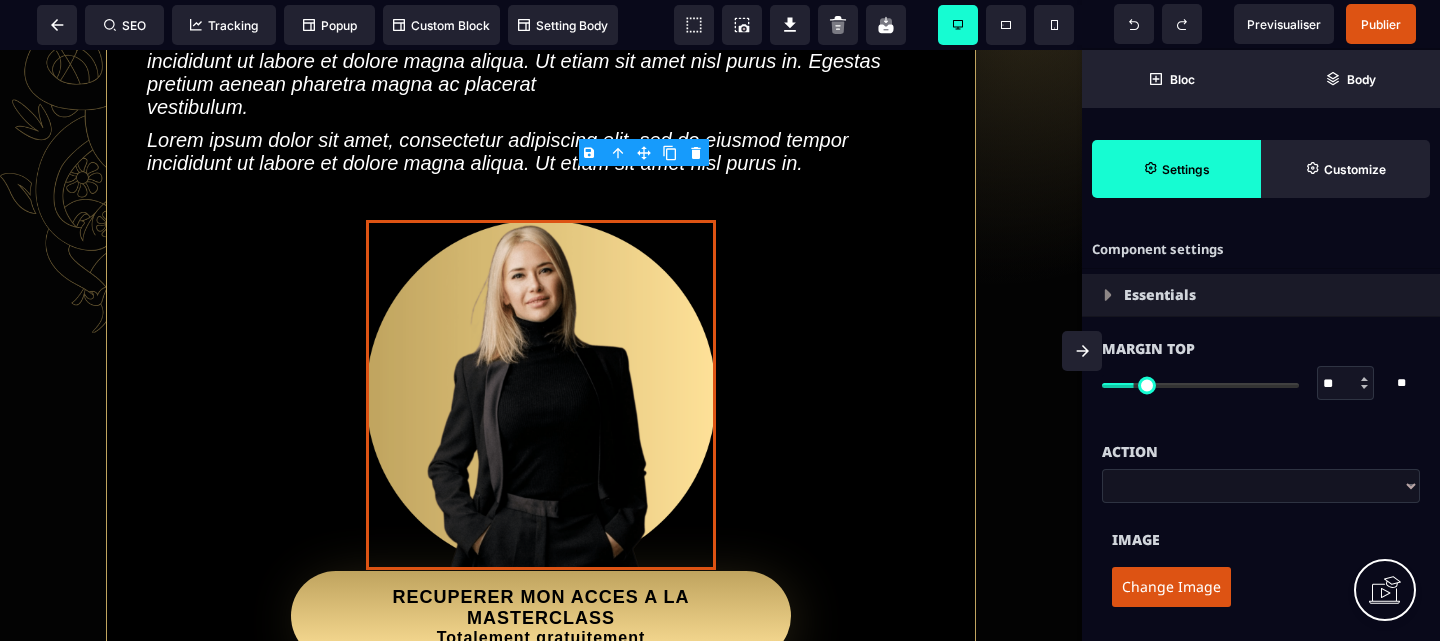 drag, startPoint x: 1153, startPoint y: 596, endPoint x: 1181, endPoint y: 594, distance: 28.071337 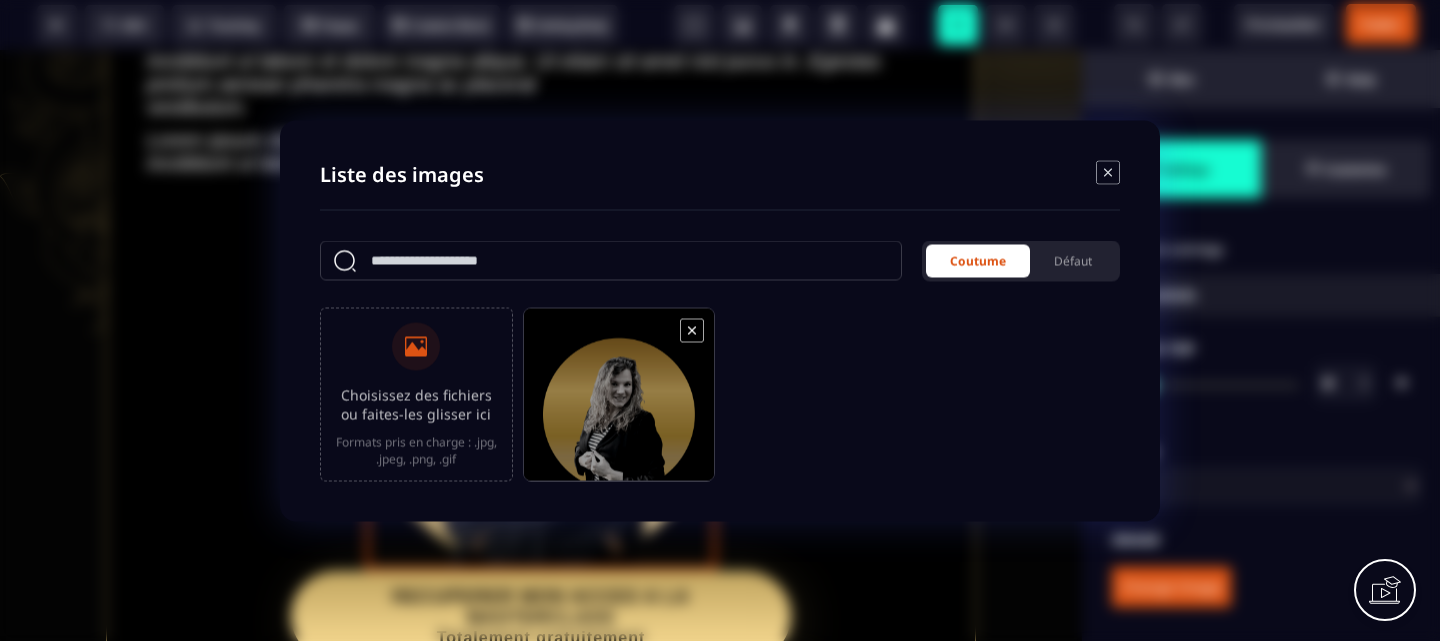 click at bounding box center [619, 403] 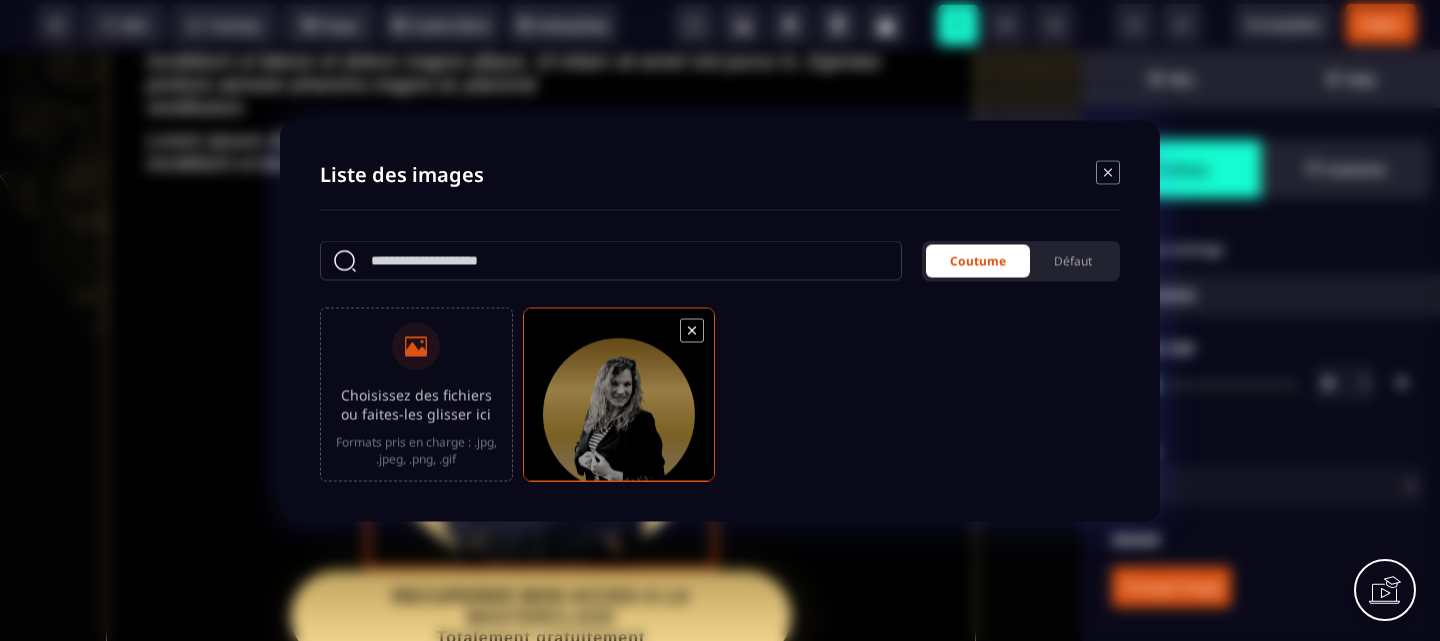 click at bounding box center (619, 403) 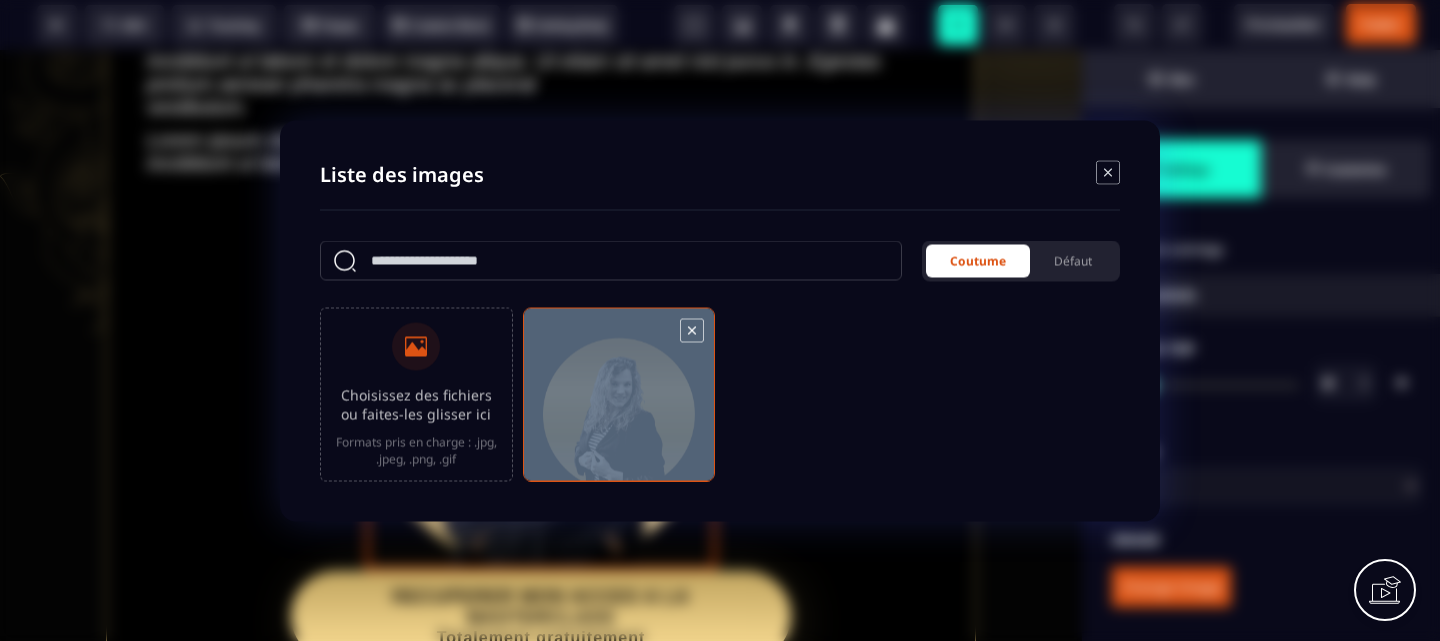 click at bounding box center [619, 403] 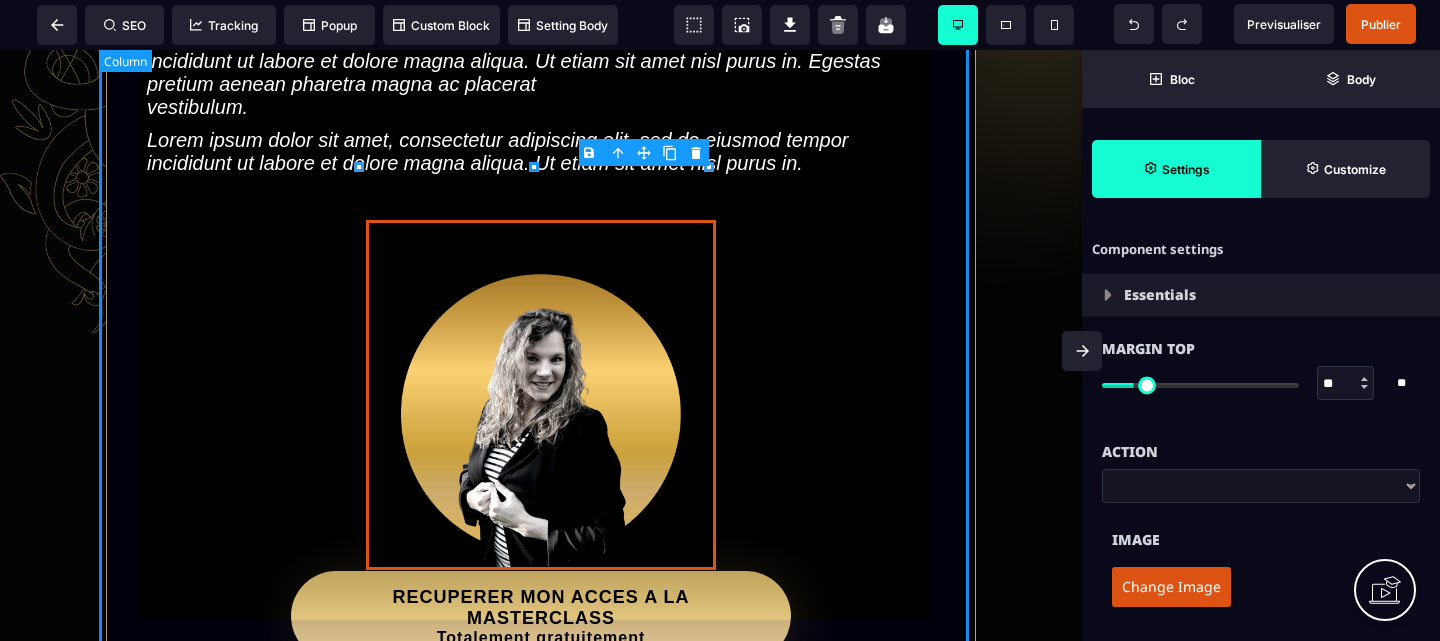 click on "- Masterclass présentee par - nom de la coach Lorem ipsum dolor sit amet, consectetur adipiscing elit, sed do eiusmod tempor incididunt ut labore et dolore magna aliqua. Ut etiam sit amet nisl purus in. Egestas pretium aenean pharetra magna ac placerat  vestibulum. Lorem ipsum dolor sit amet, consectetur adipiscing elit, sed do eiusmod tempor incididunt ut labore et dolore magna aliqua. Ut etiam sit amet nisl purus in. RECUPERER MON ACCES A LA MASTERCLASS Totalement gratuitement" at bounding box center (541, 299) 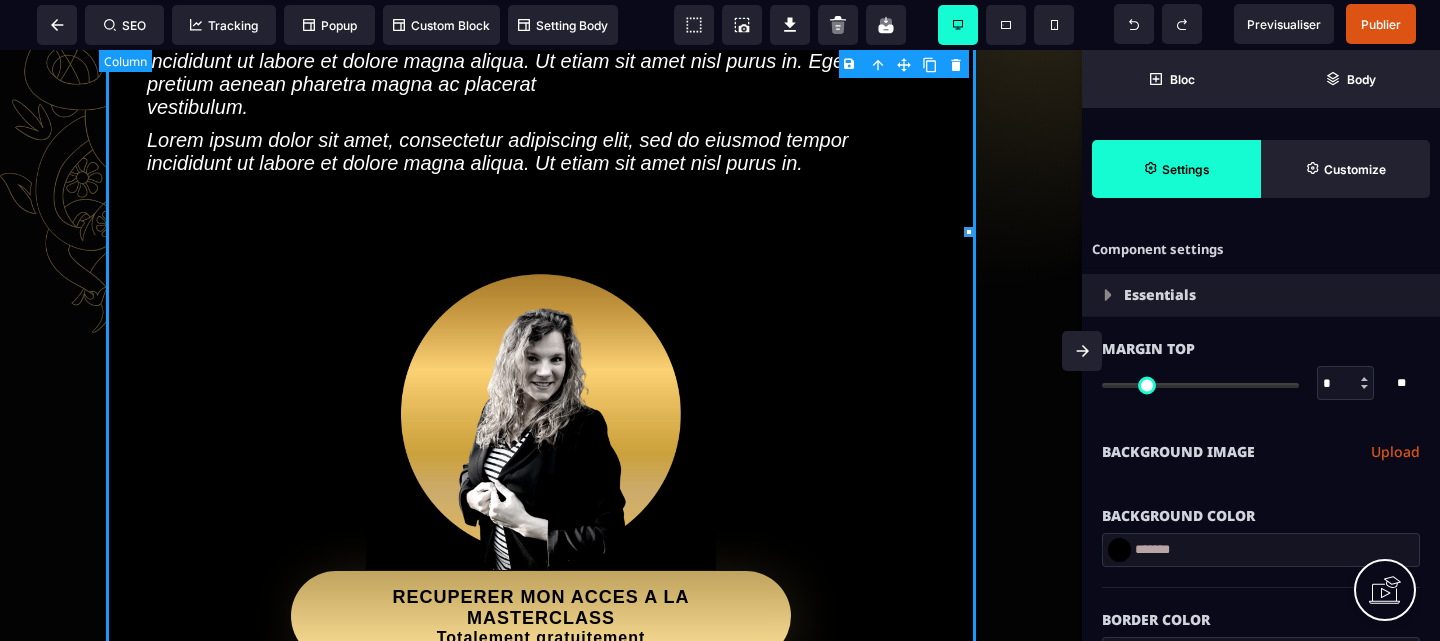 type on "*" 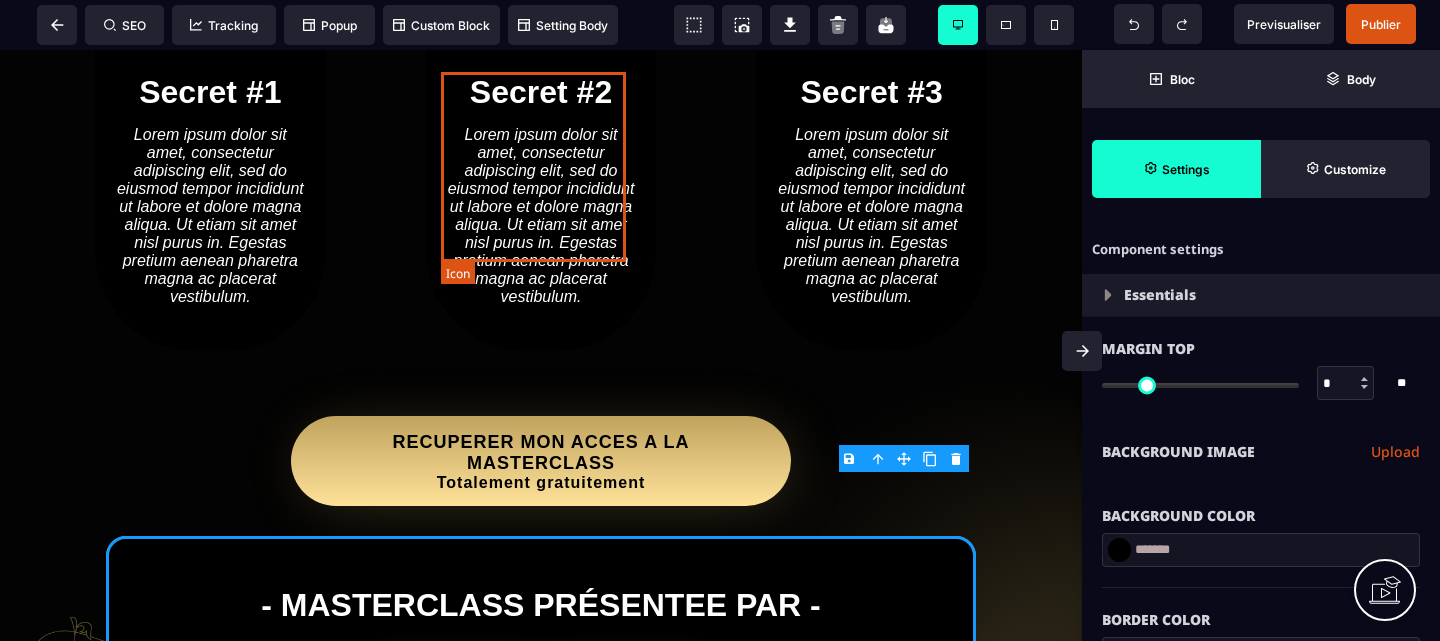 scroll, scrollTop: 1227, scrollLeft: 0, axis: vertical 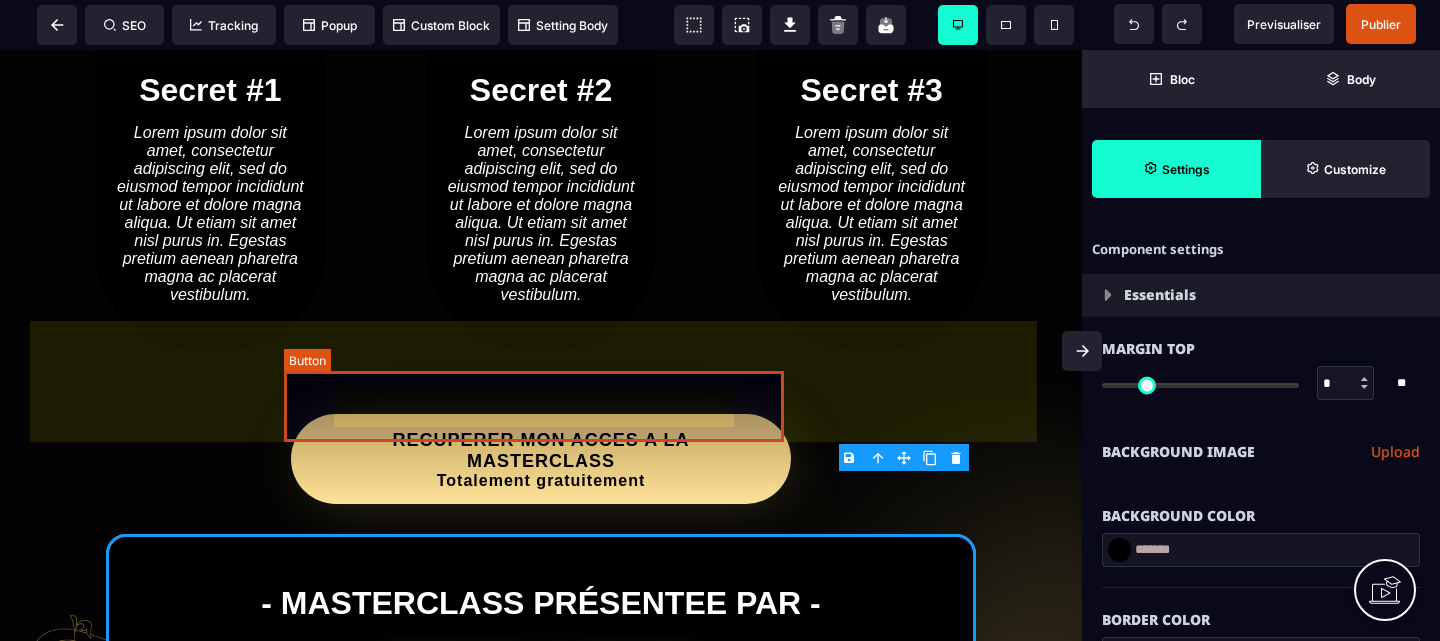 click on "RECUPERER MON ACCES A LA MASTERCLASS Totalement gratuitement" at bounding box center (541, 460) 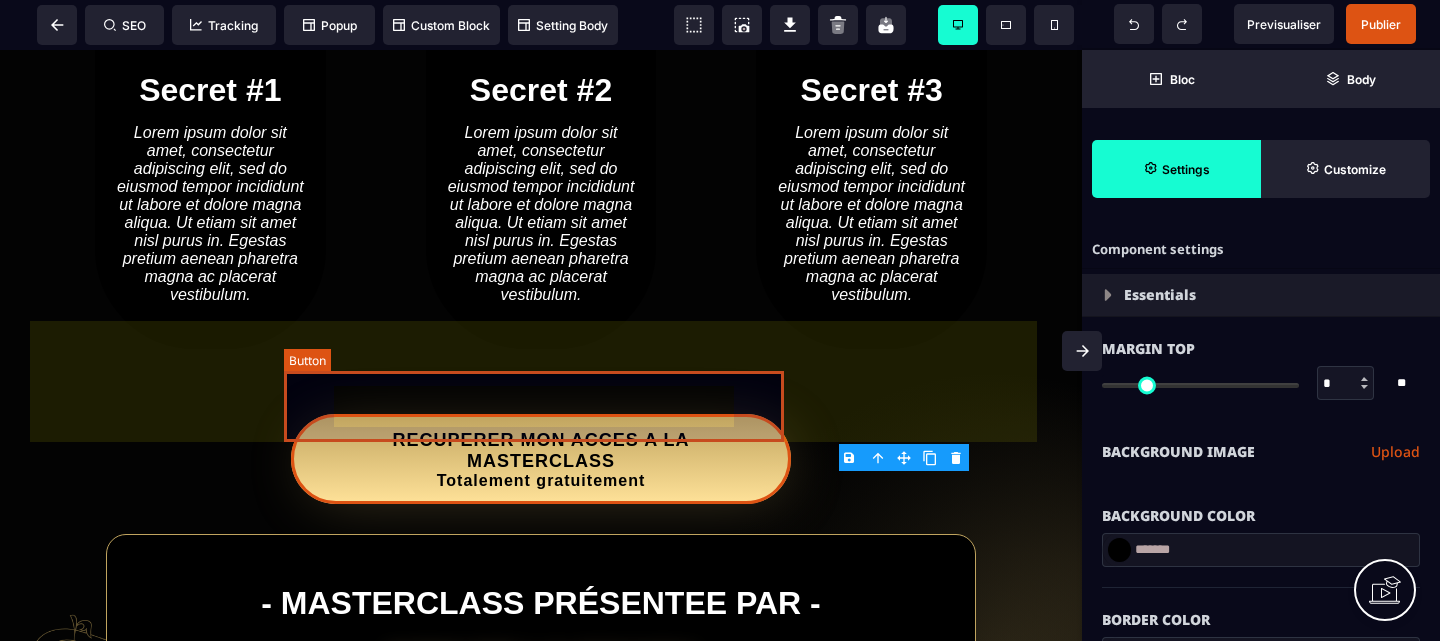 select on "*****" 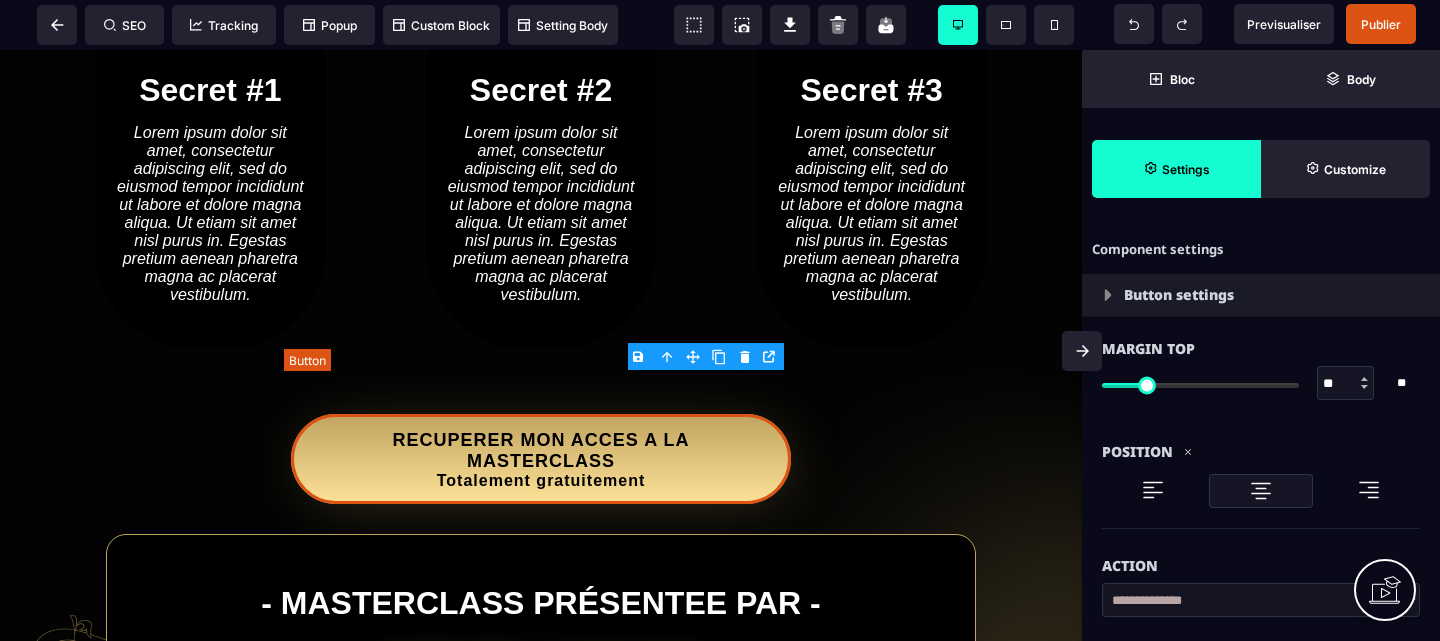 type on "**" 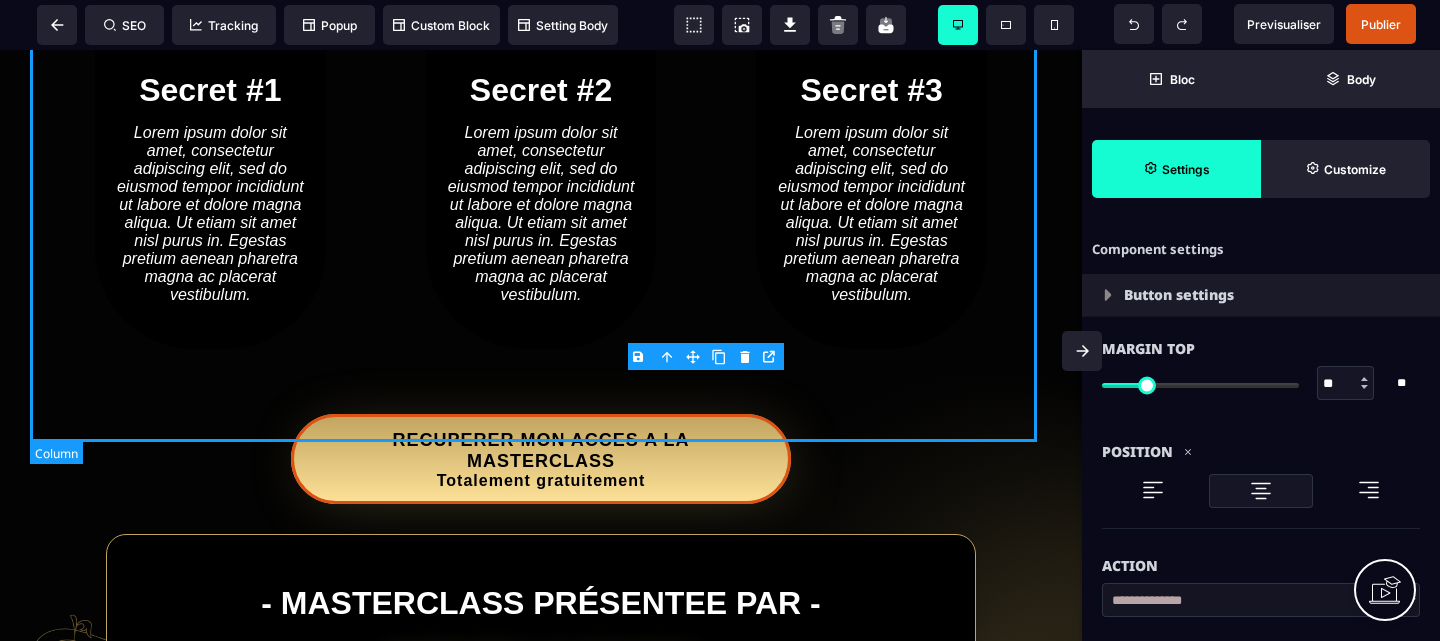 click on "Secret #1 Lorem ipsum dolor sit amet, consectetur adipiscing elit, sed do eiusmod tempor incididunt ut labore et dolore magna aliqua. Ut etiam sit amet nisl purus in. Egestas pretium aenean pharetra magna ac placerat  vestibulum. Secret #2 Lorem ipsum dolor sit amet, consectetur adipiscing elit, sed do eiusmod tempor incididunt ut labore et dolore magna aliqua. Ut etiam sit amet nisl purus in. Egestas pretium aenean pharetra magna ac placerat  vestibulum. Secret #3 Lorem ipsum dolor sit amet, consectetur adipiscing elit, sed do eiusmod tempor incididunt ut labore et dolore magna aliqua. Ut etiam sit amet nisl purus in. Egestas pretium aenean pharetra magna ac placerat  vestibulum. RECUPERER MON ACCES A LA MASTERCLASS Totalement gratuitement" at bounding box center [541, 248] 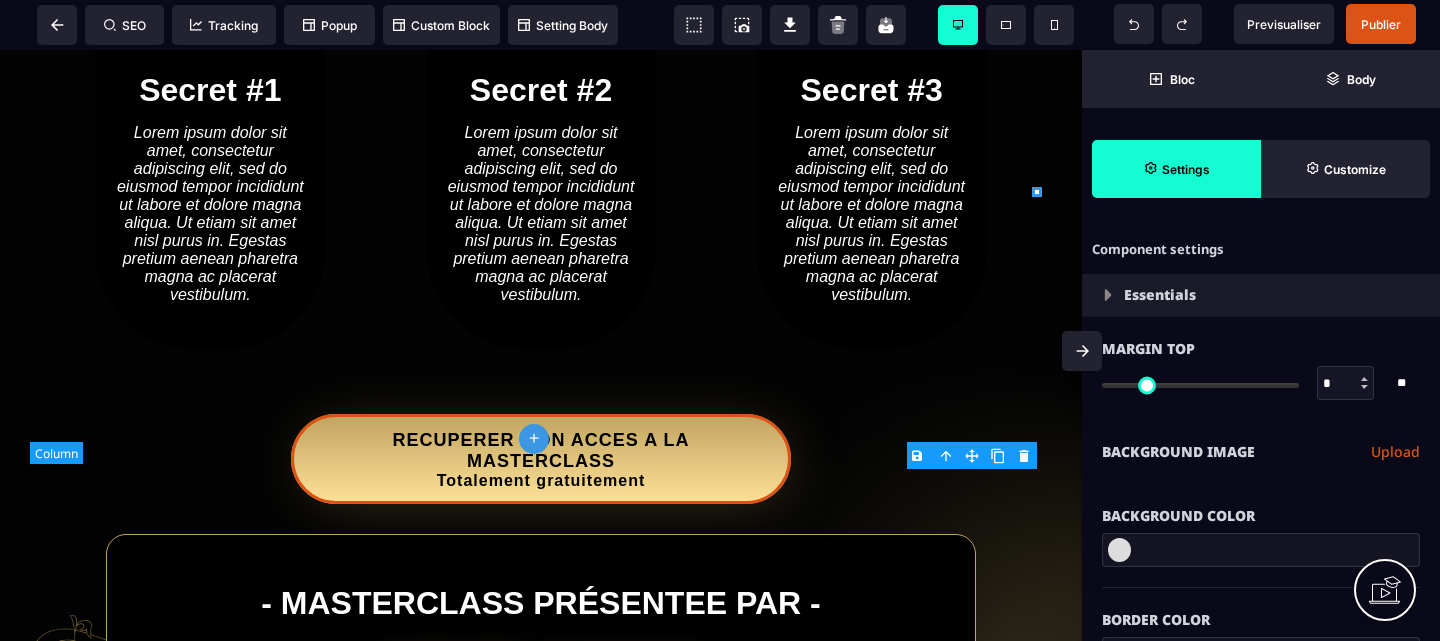 type on "*" 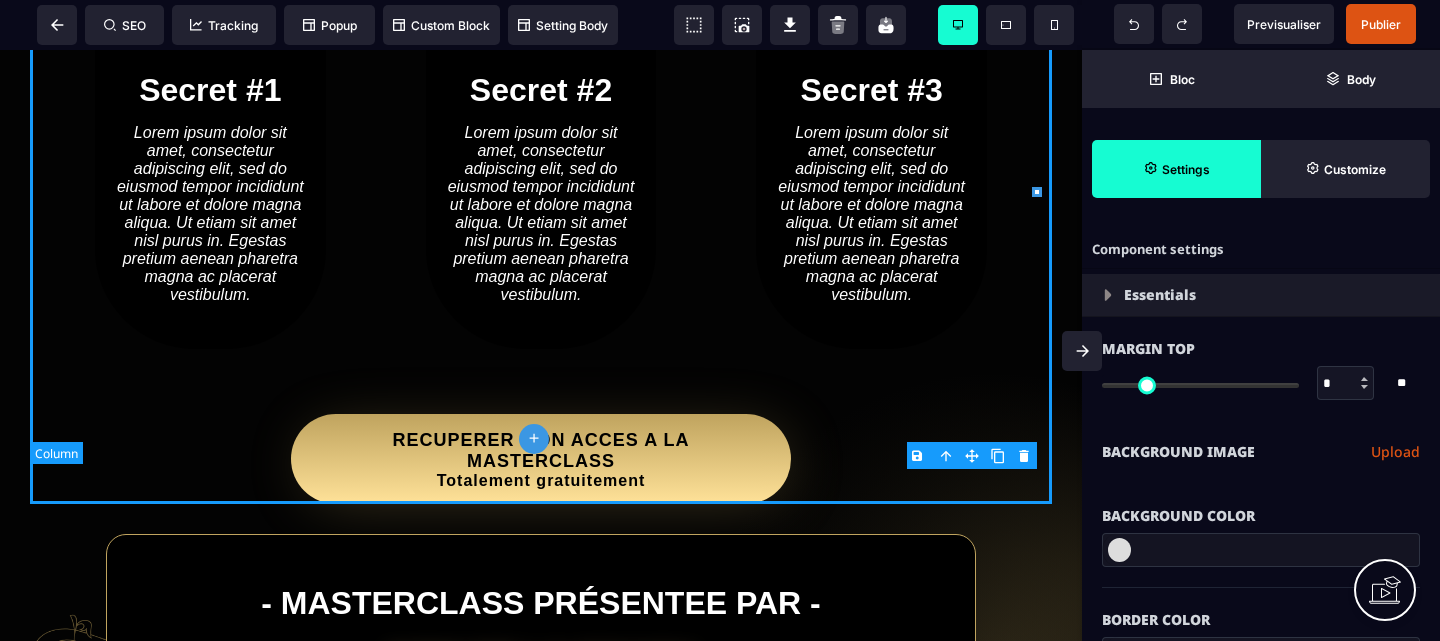 type on "*" 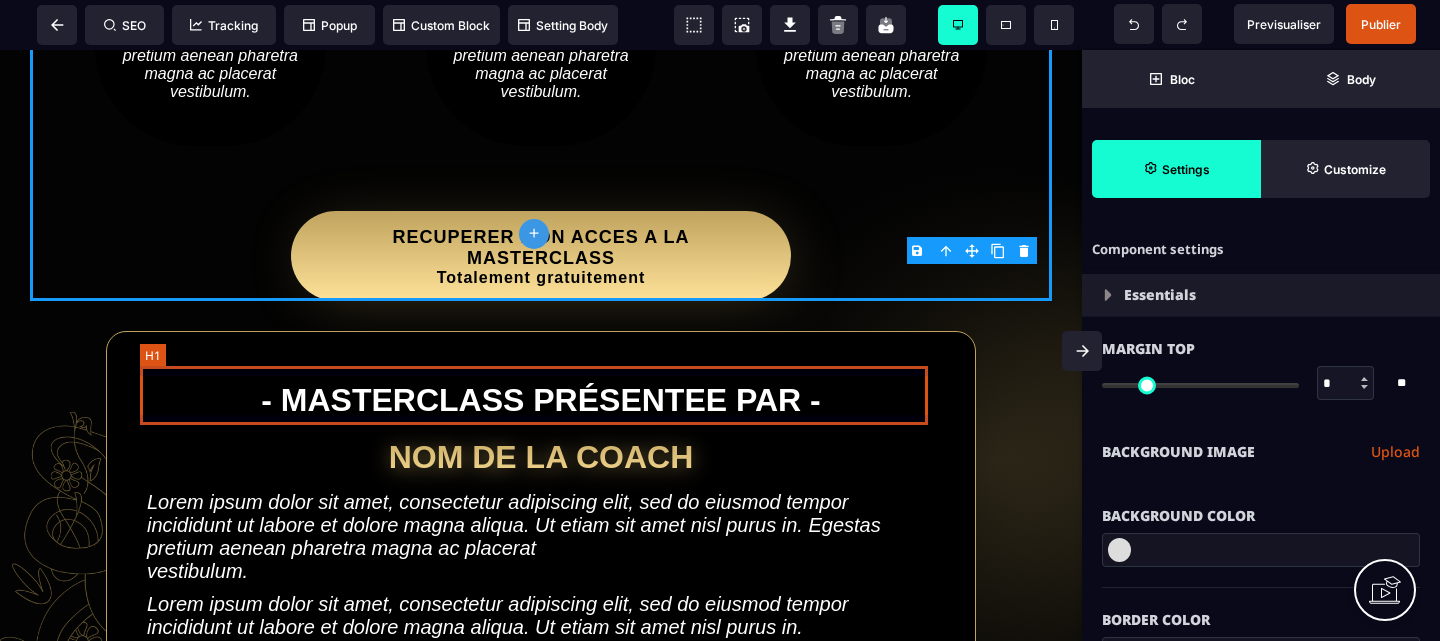 scroll, scrollTop: 1432, scrollLeft: 0, axis: vertical 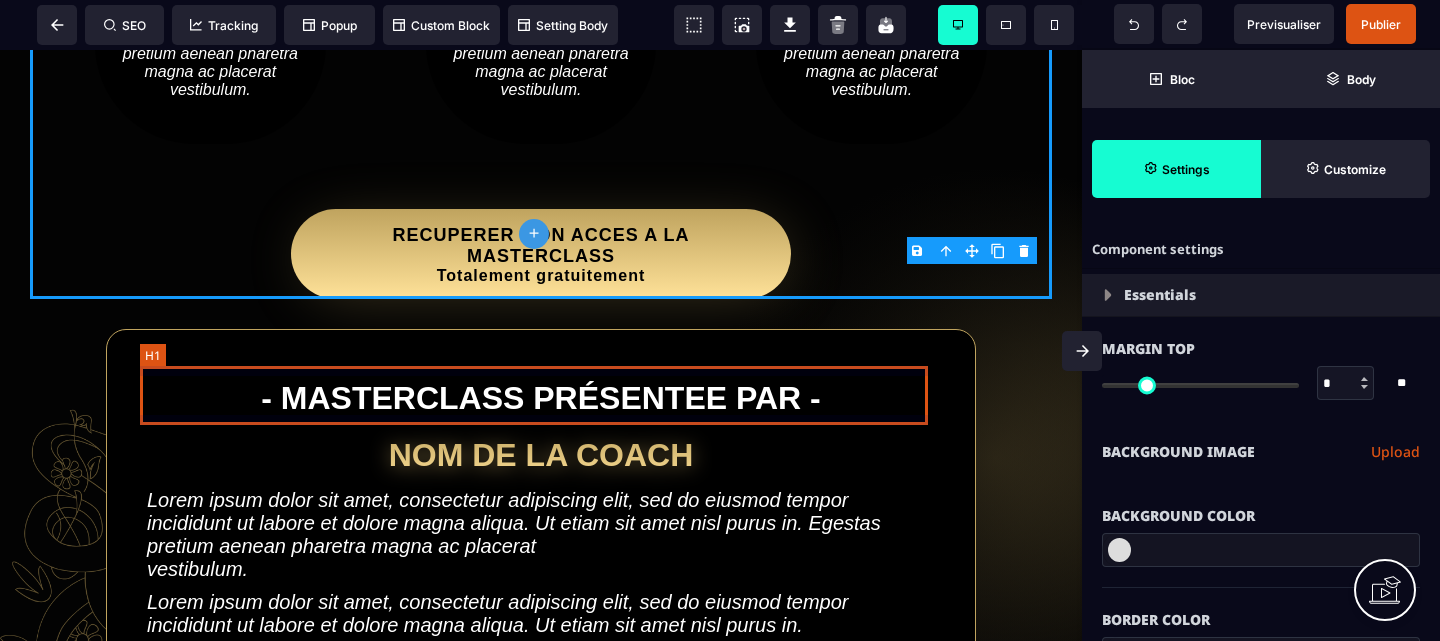 click on "nom de la coach" at bounding box center [541, 455] 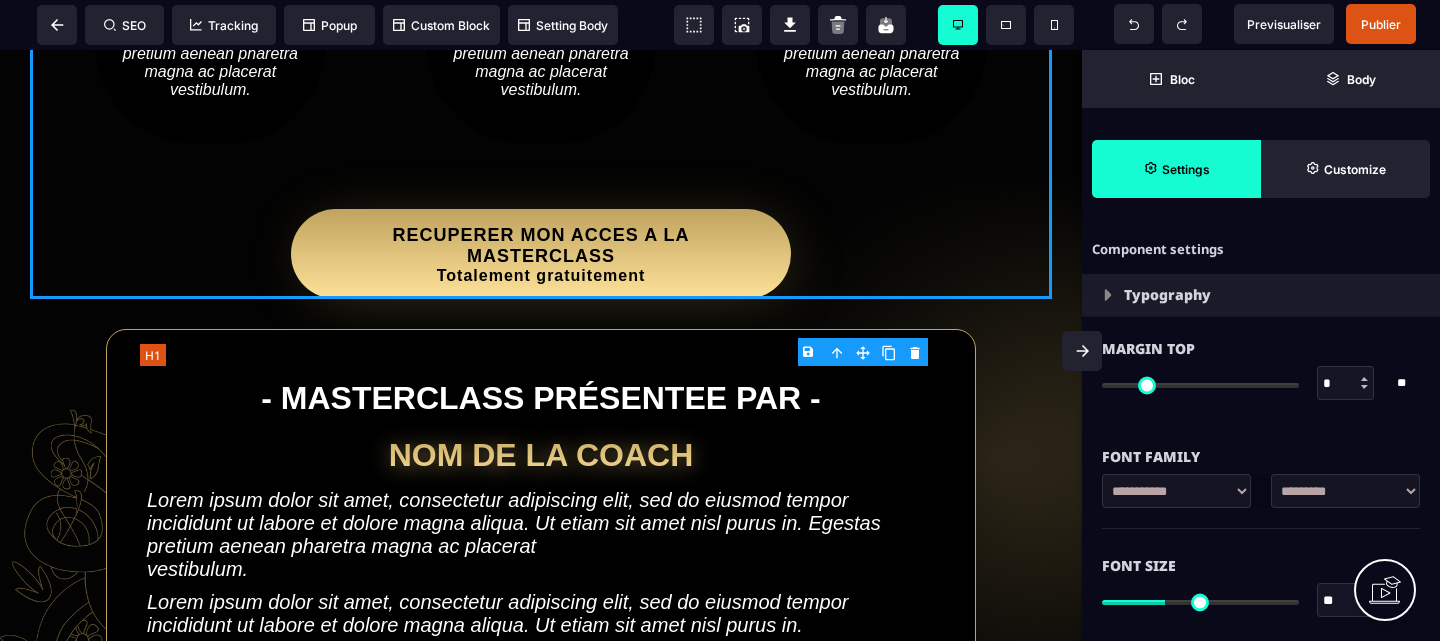 type on "*" 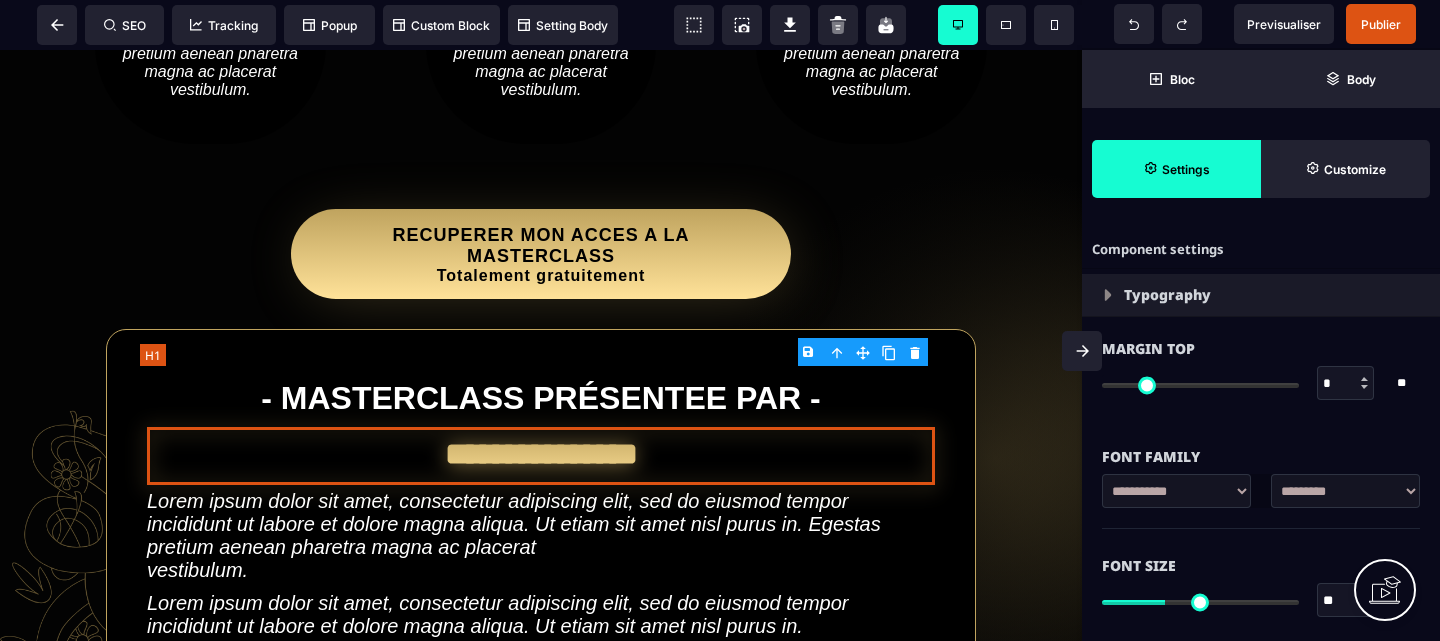 click on "**********" at bounding box center [541, 456] 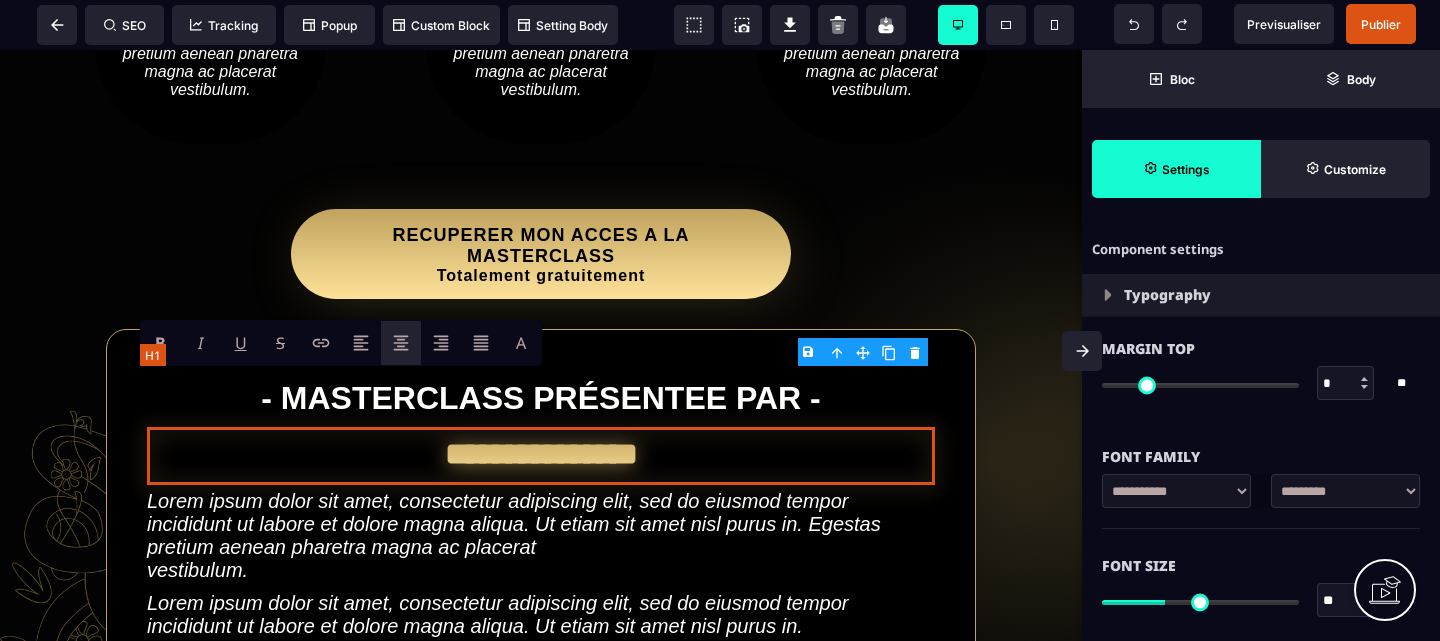 type 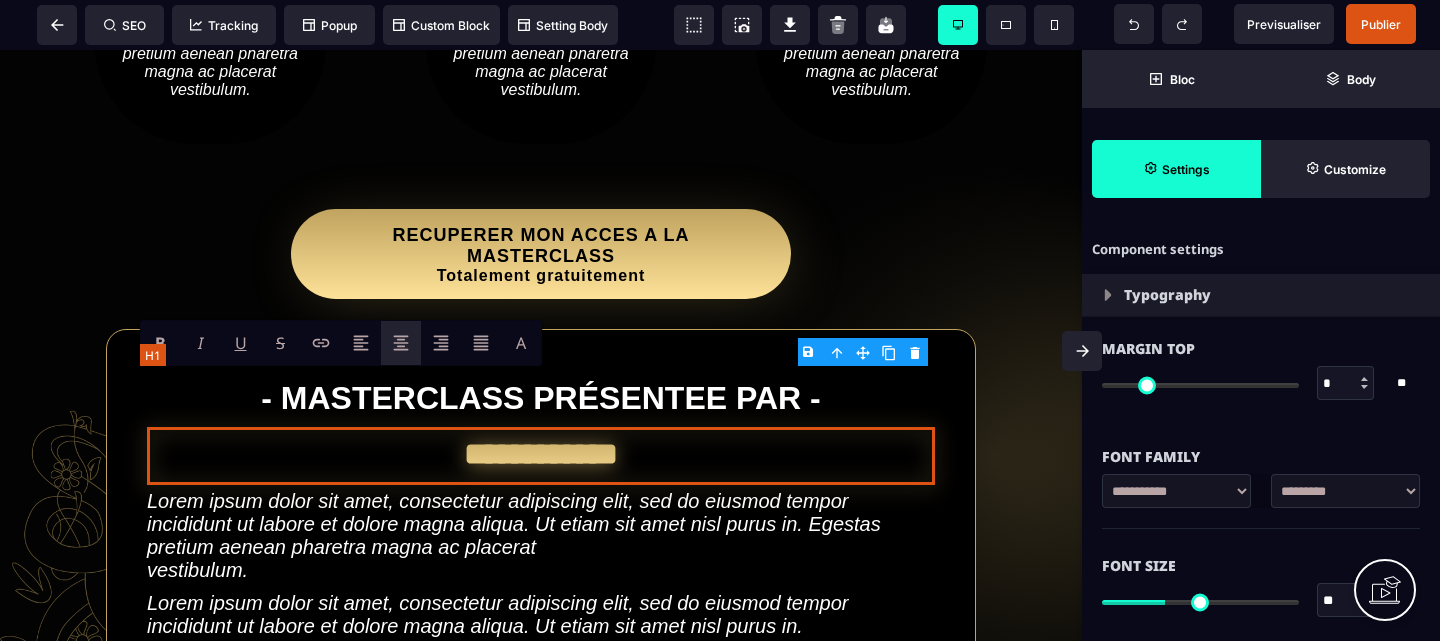 click on "**********" at bounding box center [541, 456] 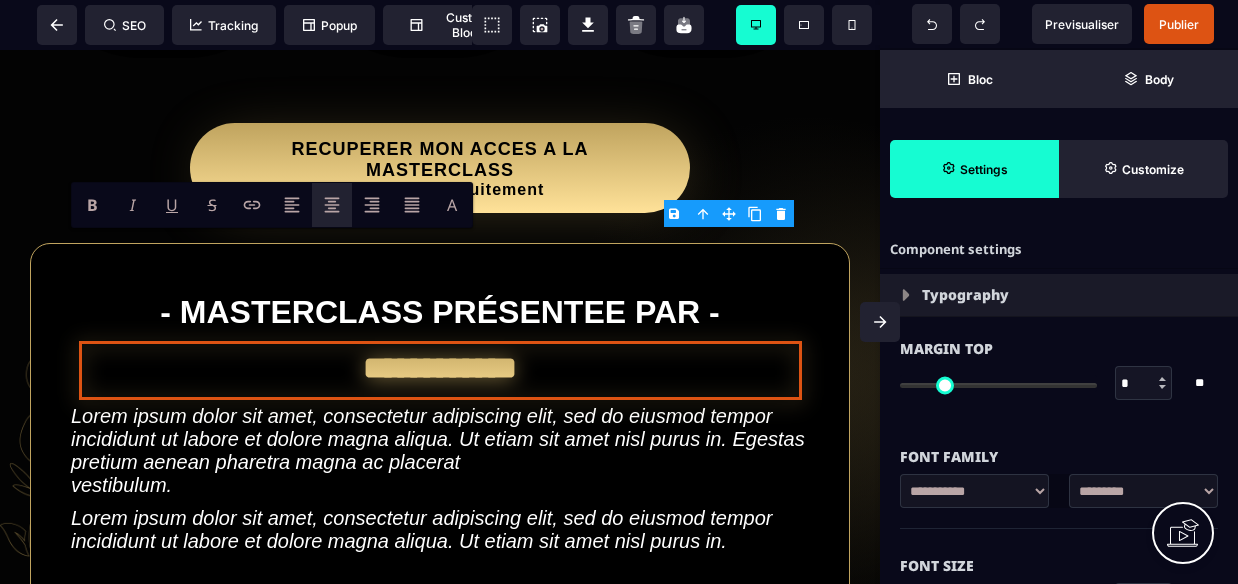 scroll, scrollTop: 1564, scrollLeft: 0, axis: vertical 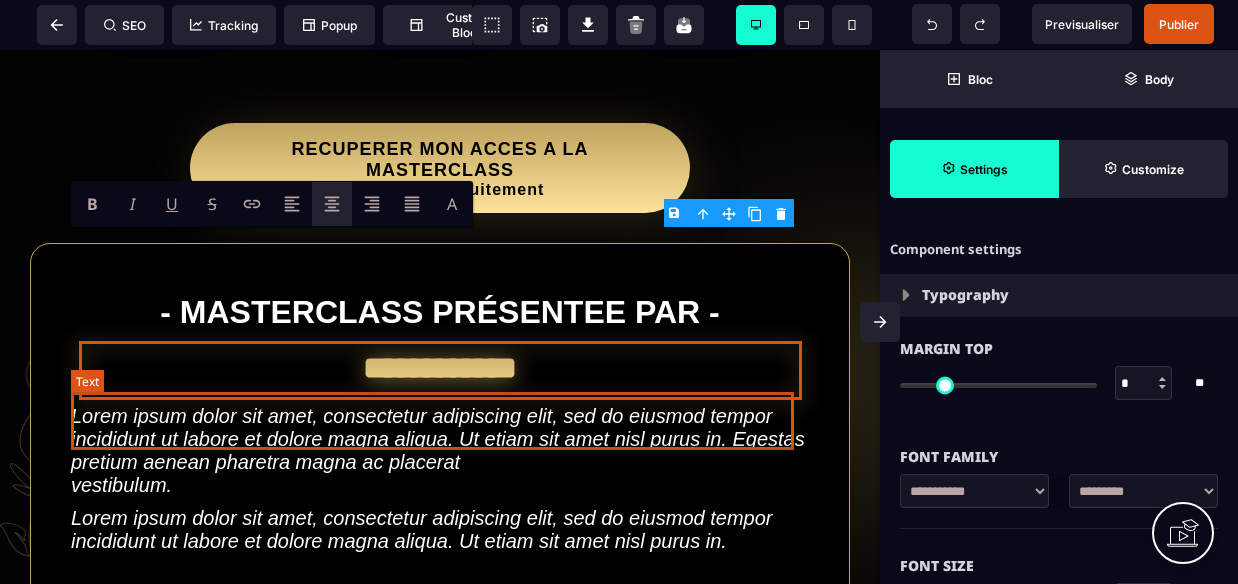 click on "Lorem ipsum dolor sit amet, consectetur adipiscing elit, sed do eiusmod tempor incididunt ut labore et dolore magna aliqua. Ut etiam sit amet nisl purus in." at bounding box center [440, 530] 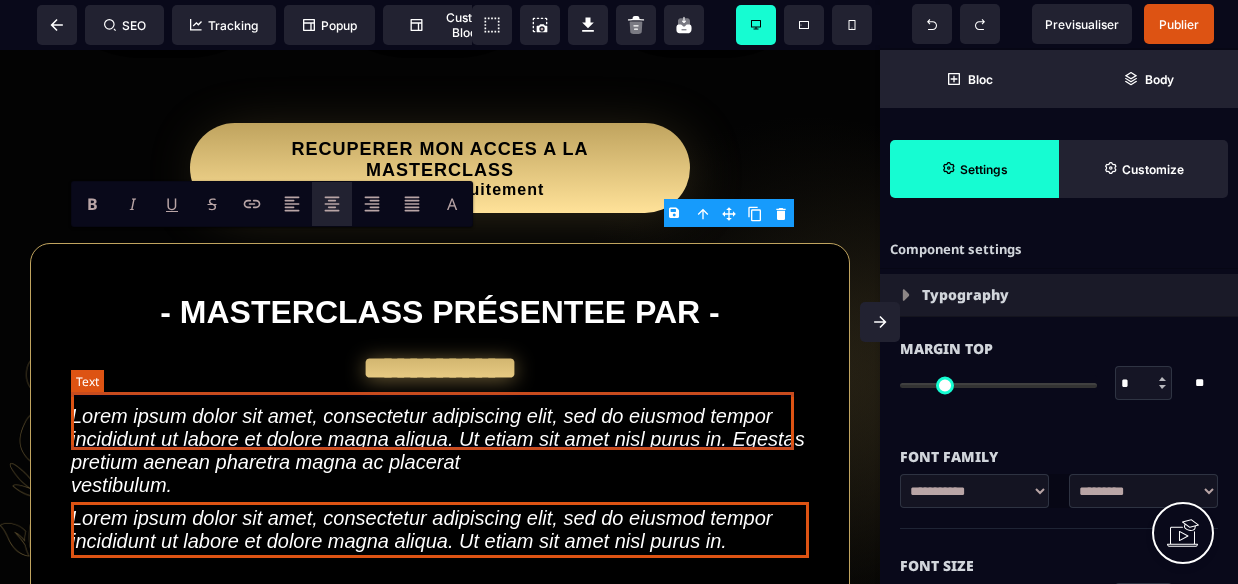 select on "***" 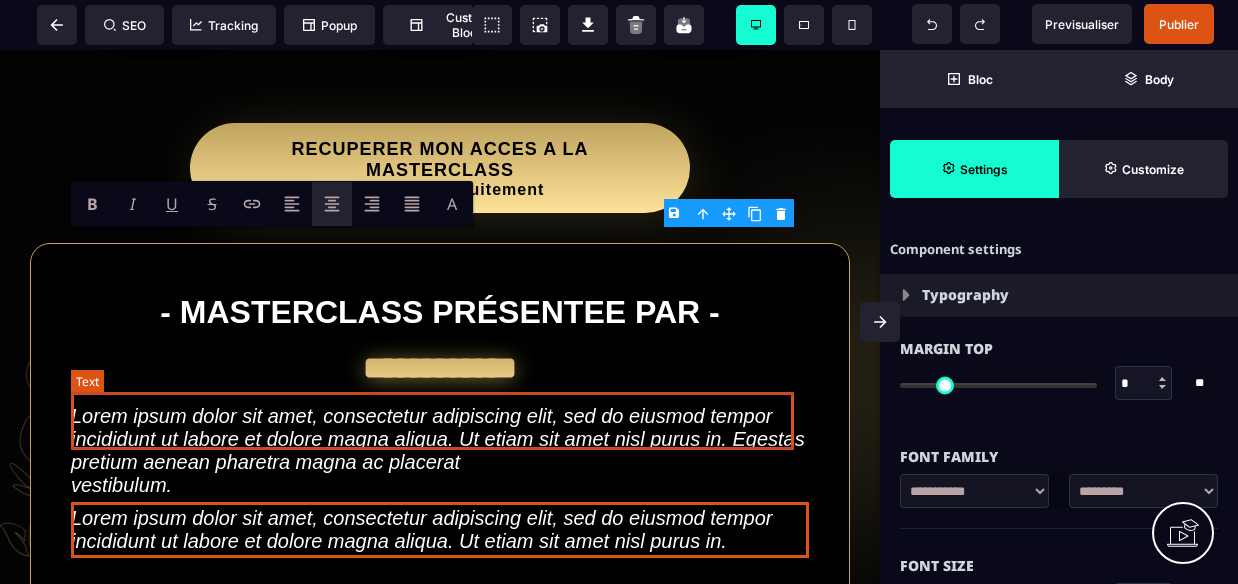 select on "**" 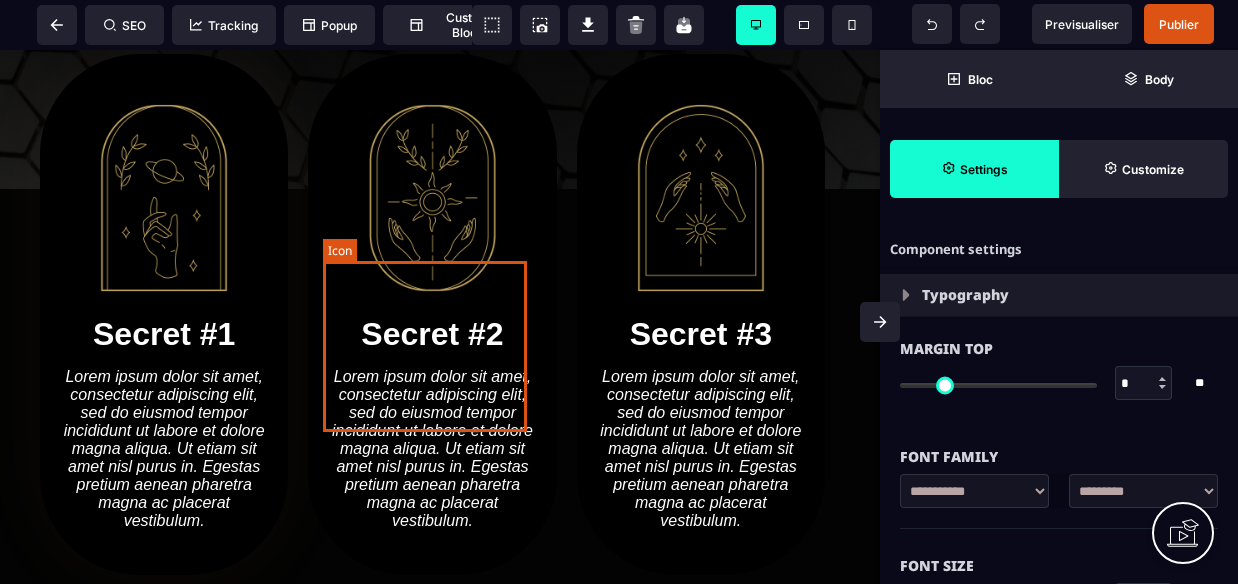 scroll, scrollTop: 1048, scrollLeft: 0, axis: vertical 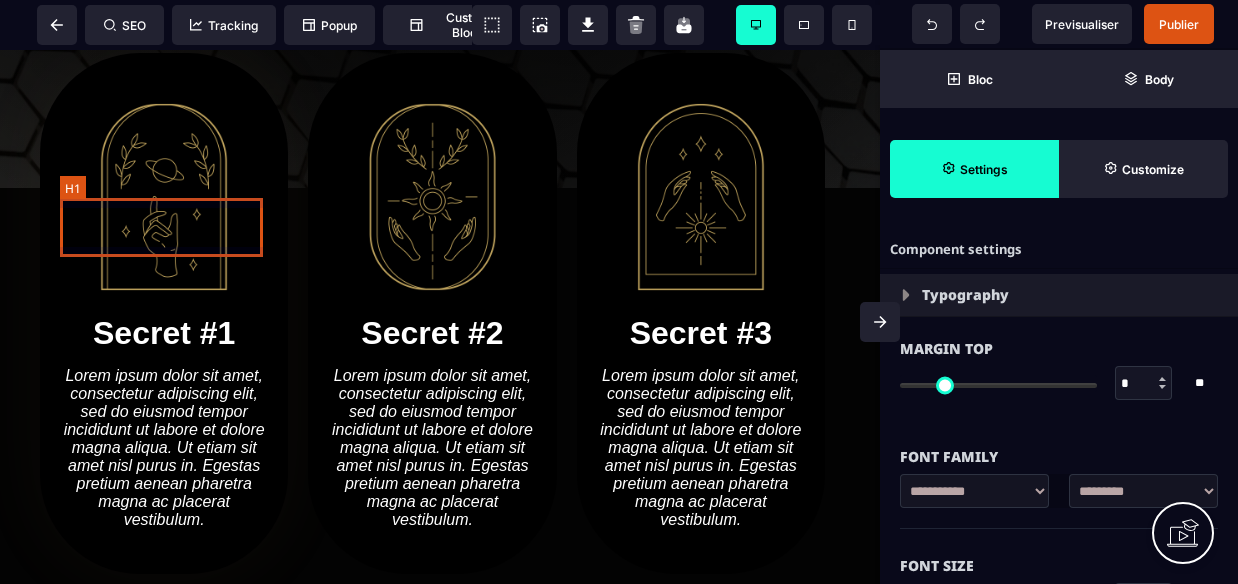 click on "Secret #1" at bounding box center [164, 333] 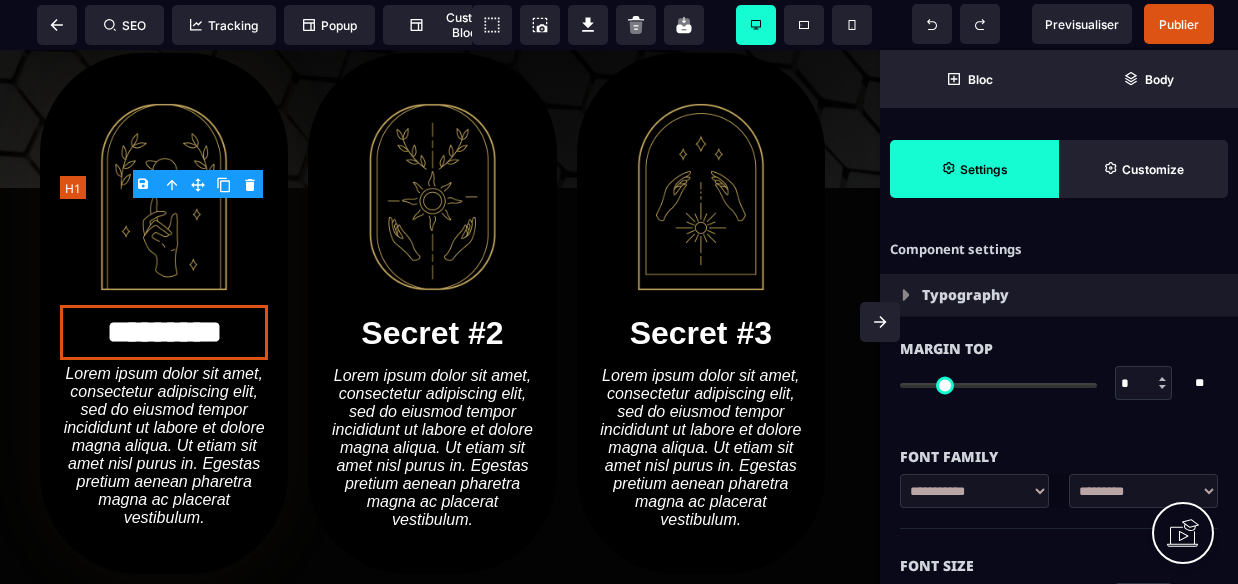 type on "*" 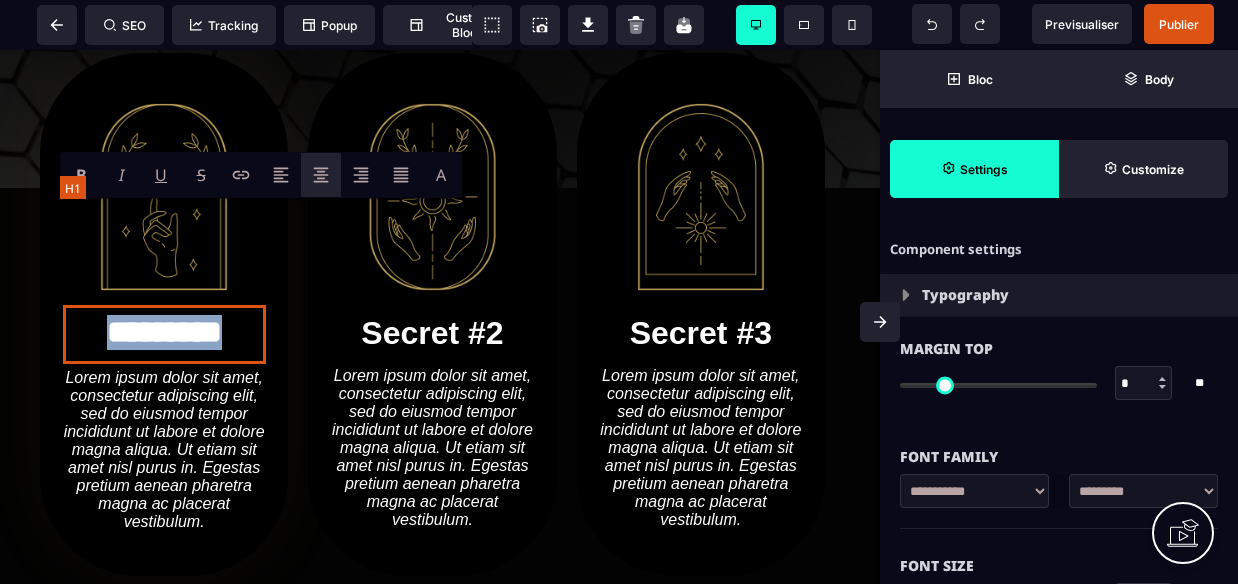 click on "*********" at bounding box center [164, 334] 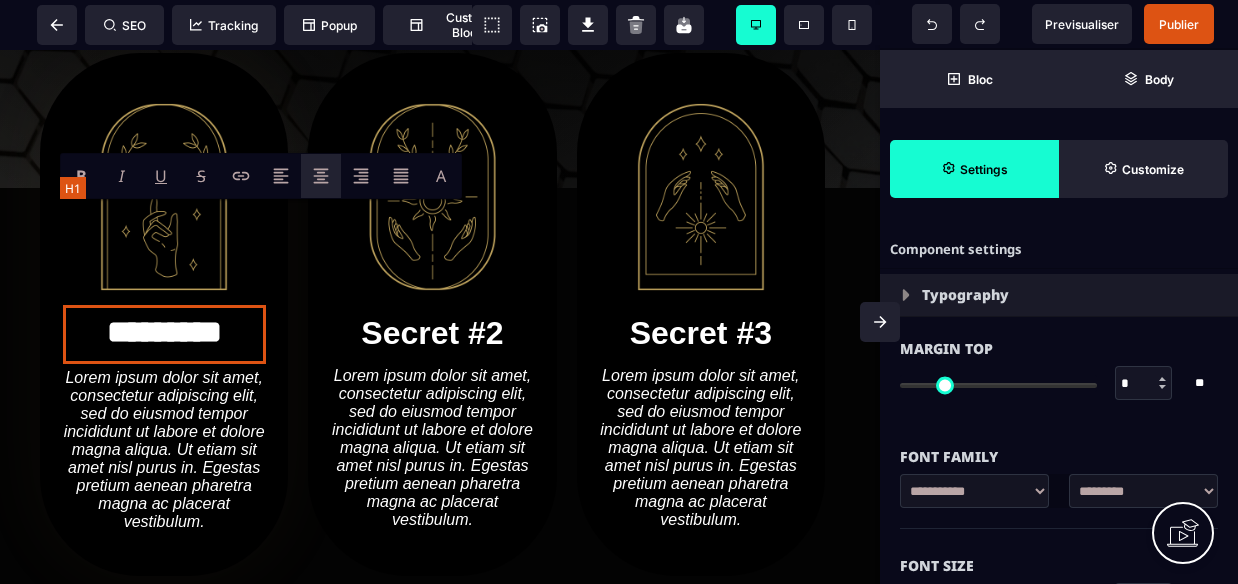 scroll, scrollTop: 1058, scrollLeft: 0, axis: vertical 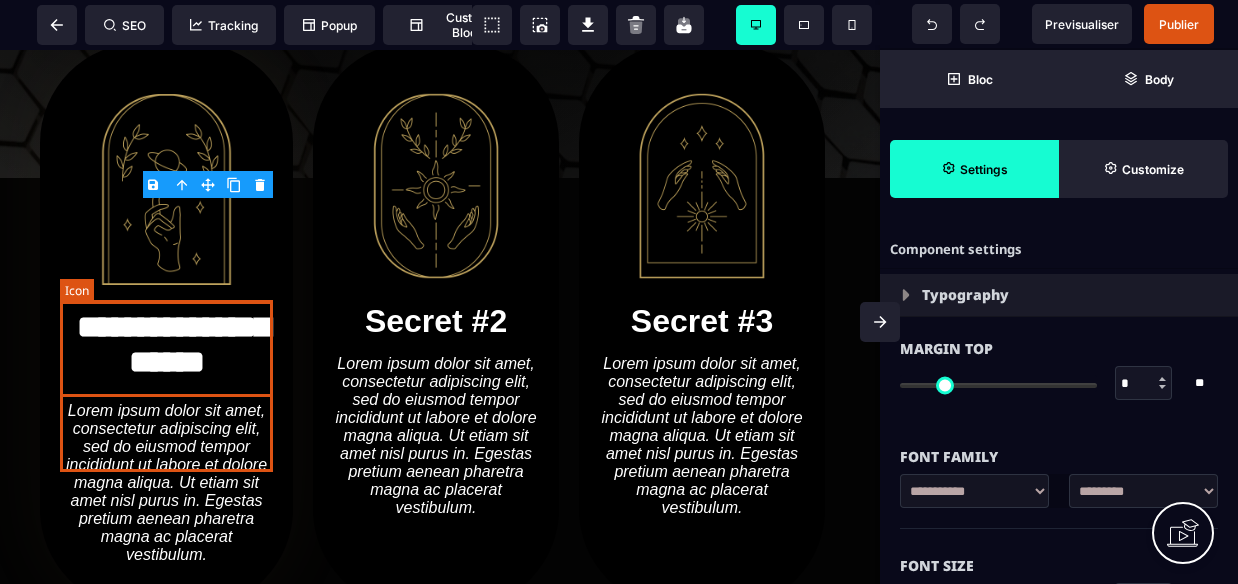 drag, startPoint x: 154, startPoint y: 321, endPoint x: 115, endPoint y: 348, distance: 47.434166 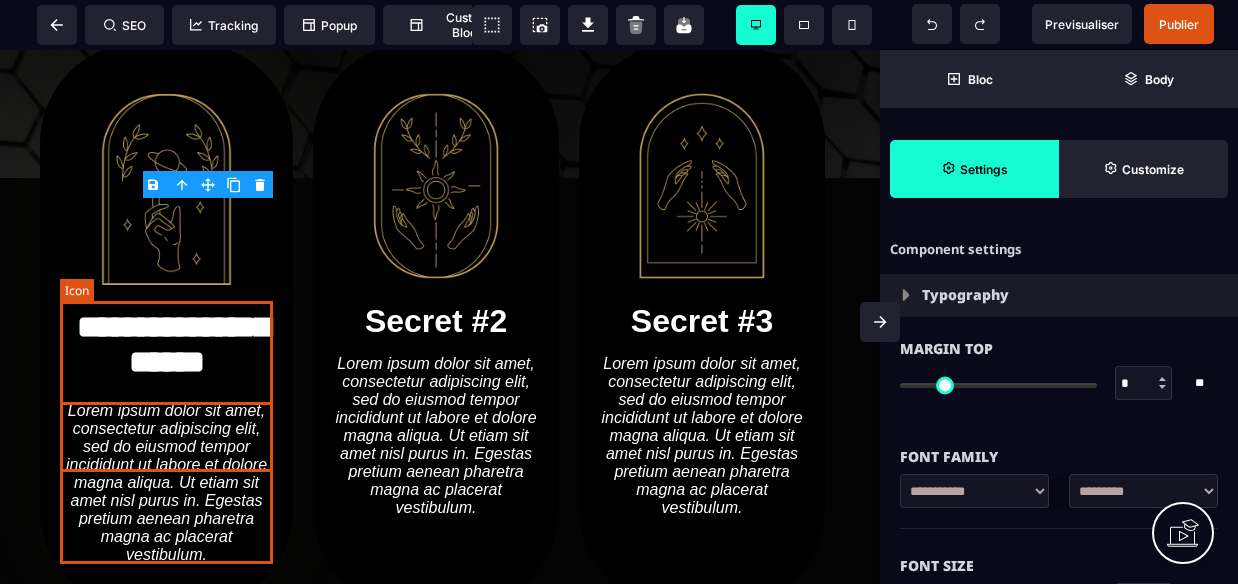 click on "Lorem ipsum dolor sit amet, consectetur adipiscing elit, sed do eiusmod tempor incididunt ut labore et dolore magna aliqua. Ut etiam sit amet nisl purus in. Egestas pretium aenean pharetra magna ac placerat  vestibulum." at bounding box center [166, 483] 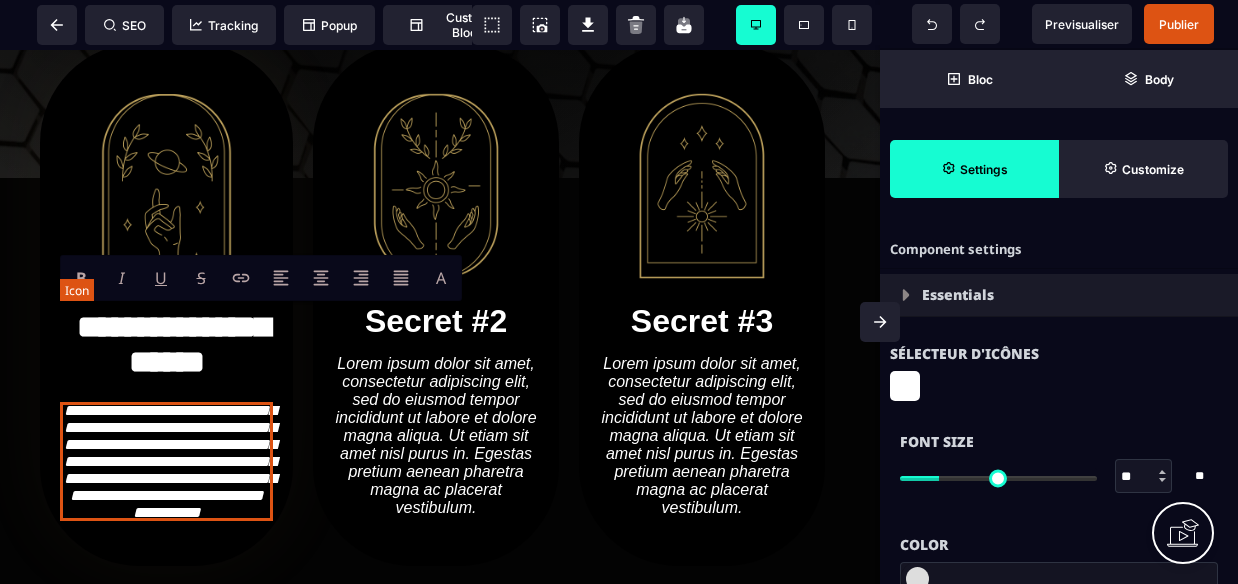 click on "**********" at bounding box center [166, 461] 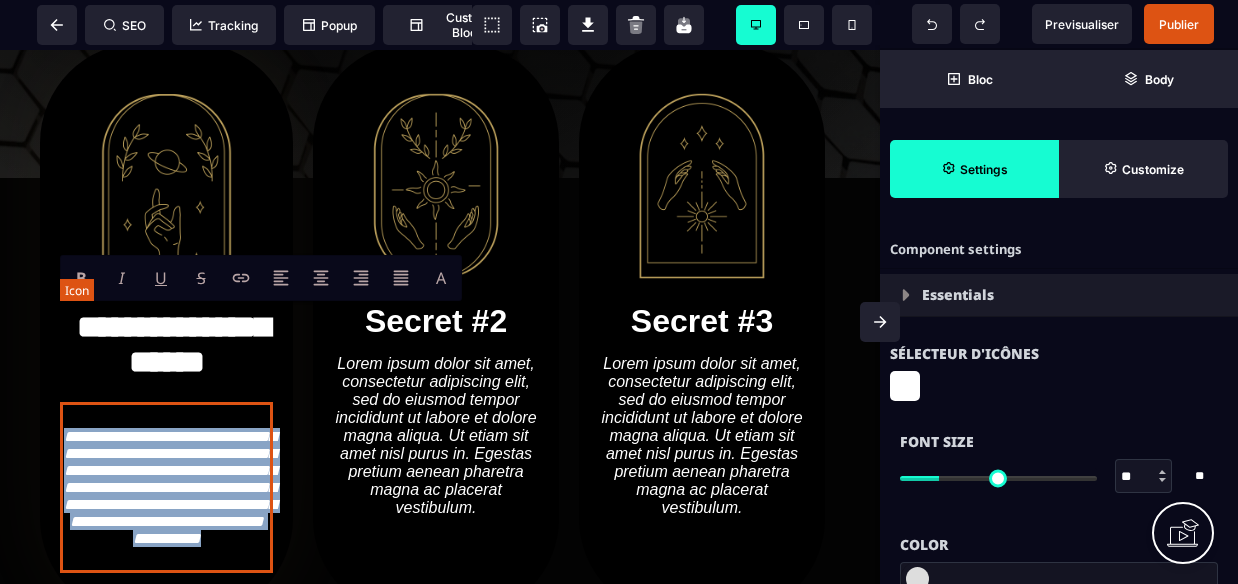 type 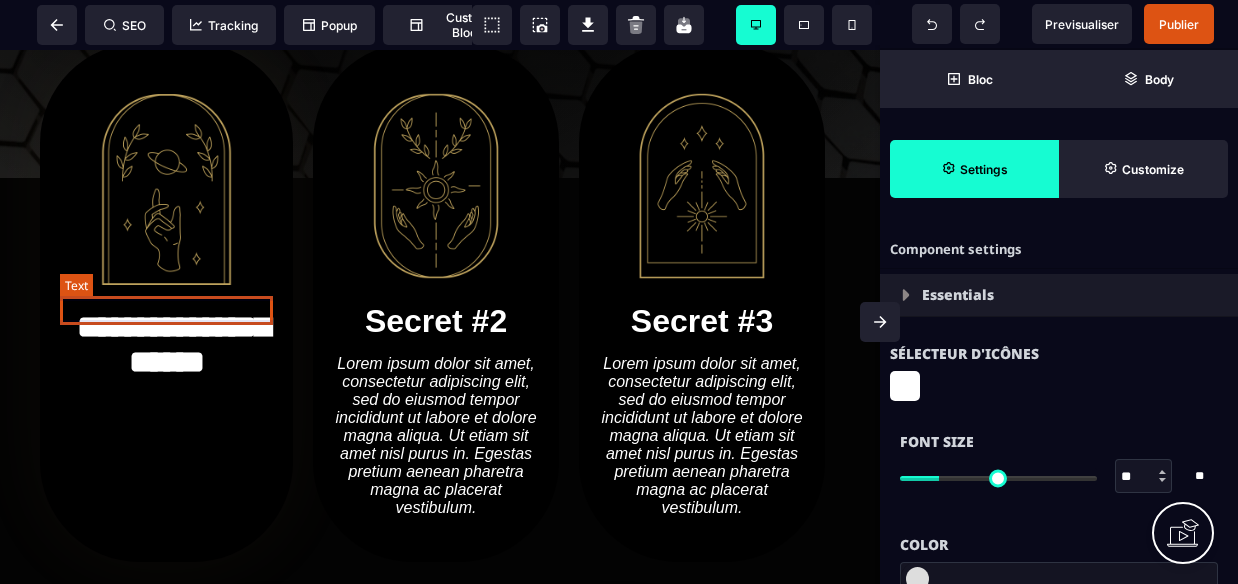 click at bounding box center [166, 410] 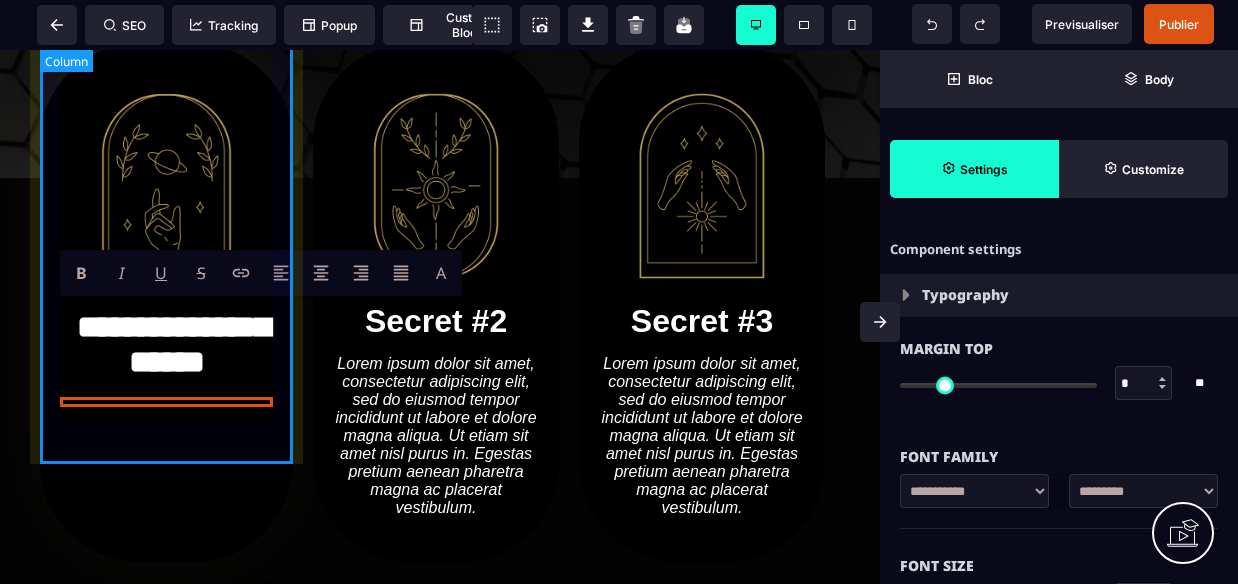 type on "*" 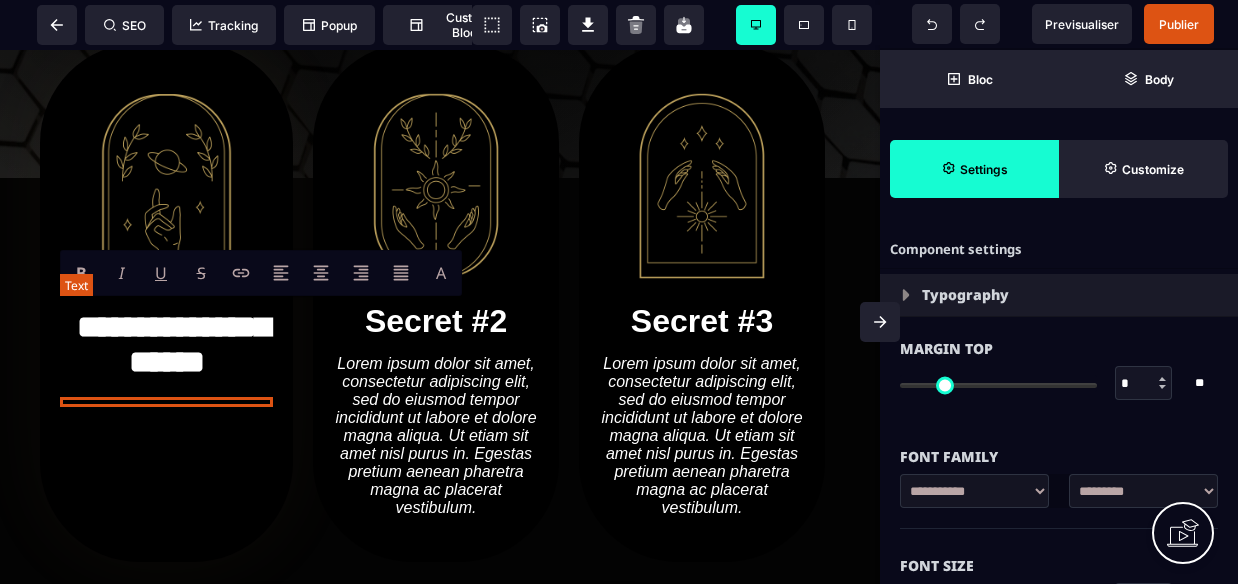 click at bounding box center (166, 402) 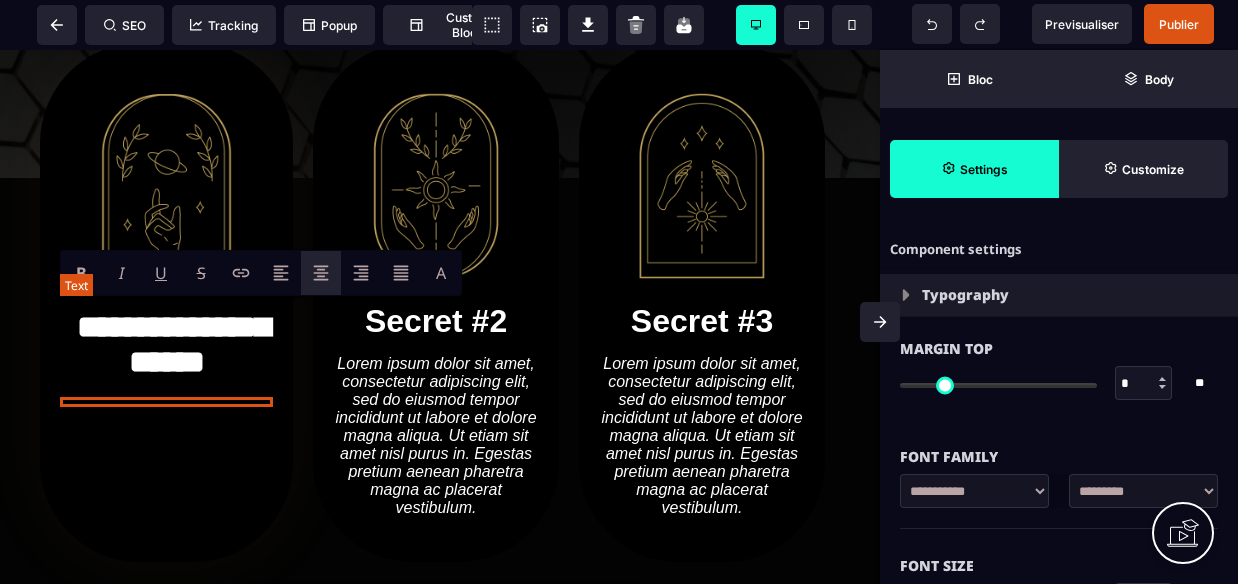 click at bounding box center [166, 402] 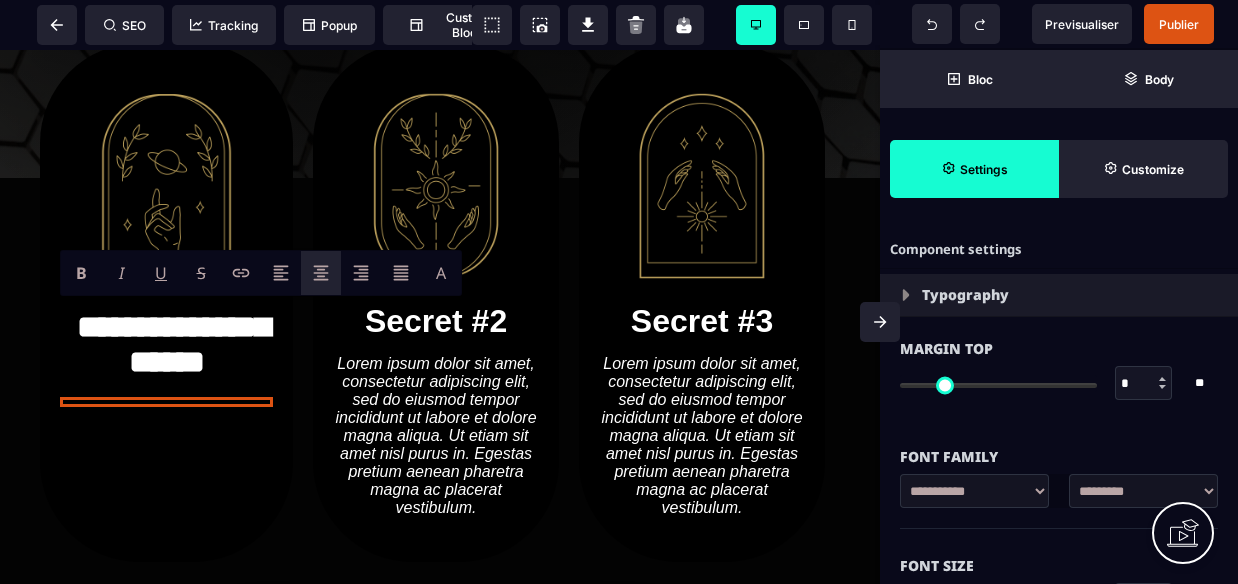click on "B I U S
A *******" at bounding box center [261, 273] 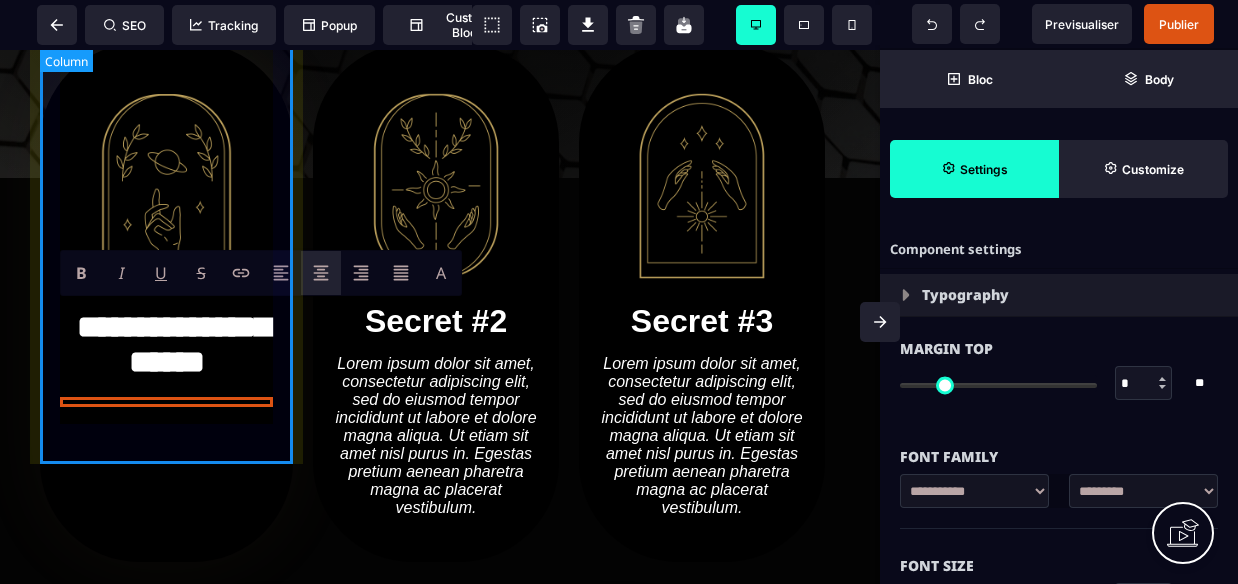 click on "**********" at bounding box center (166, 302) 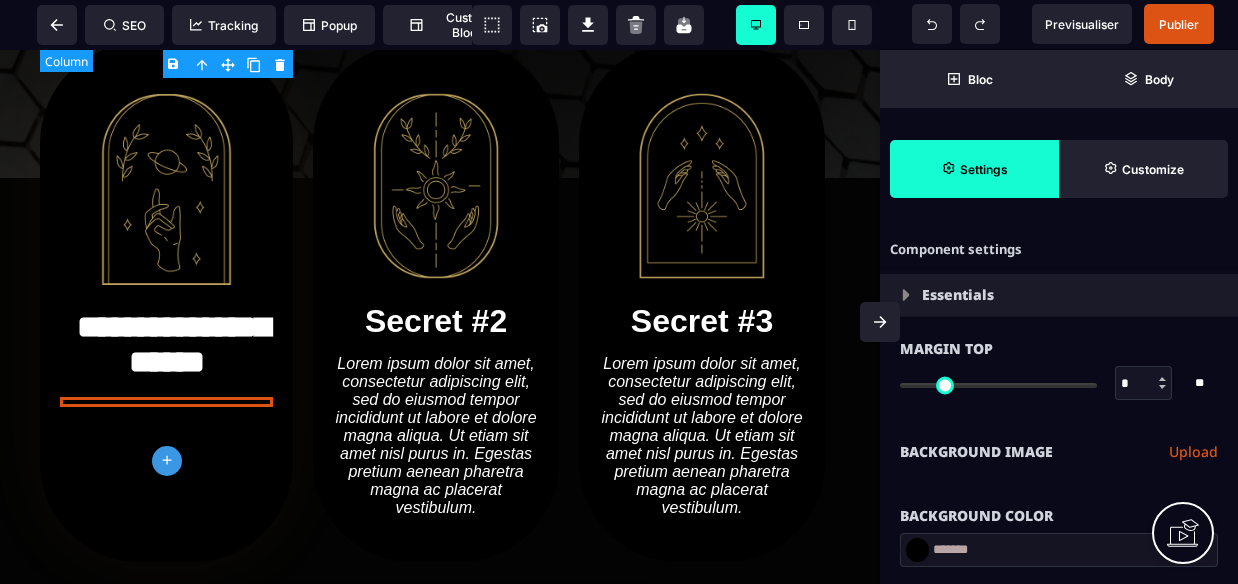 click on "**********" at bounding box center [166, 302] 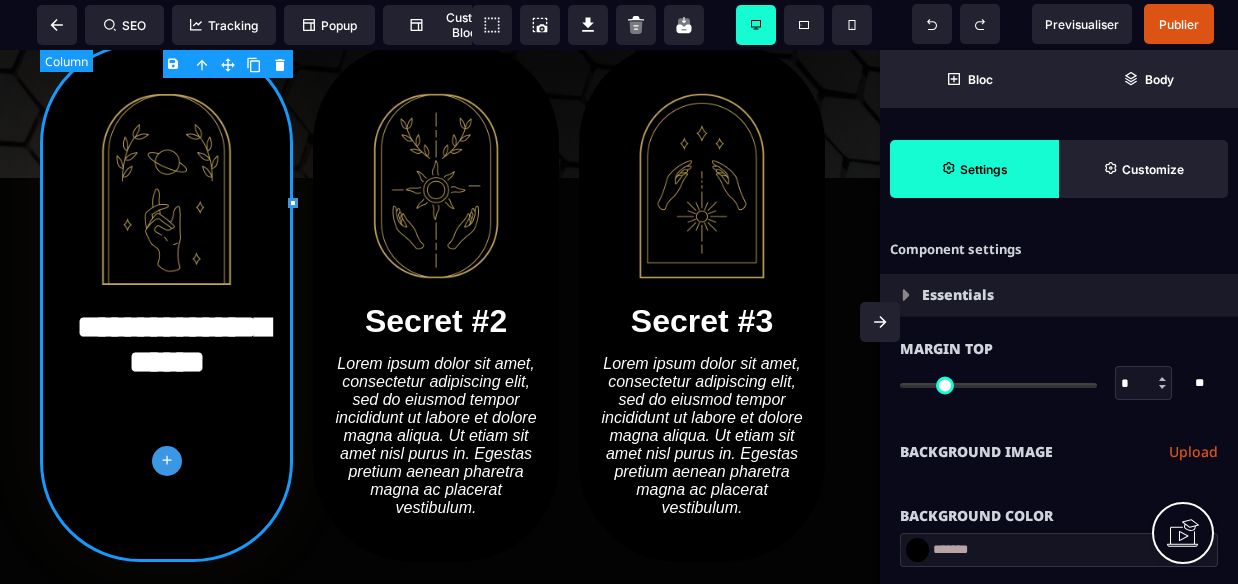 click on "**********" at bounding box center (166, 348) 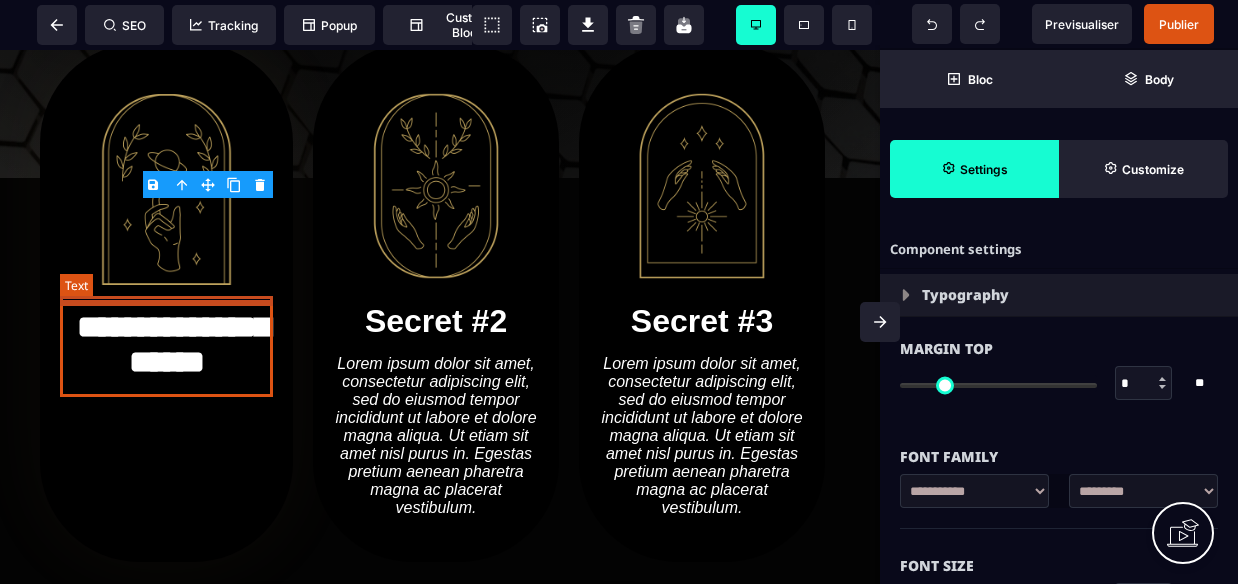 click at bounding box center [166, 402] 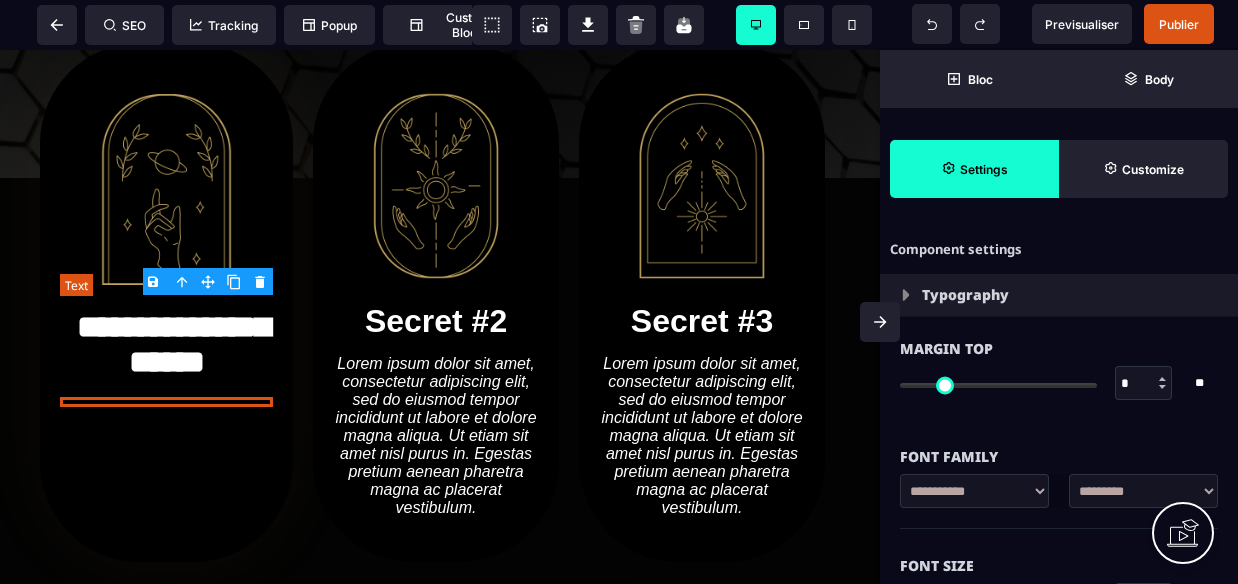 click at bounding box center (166, 402) 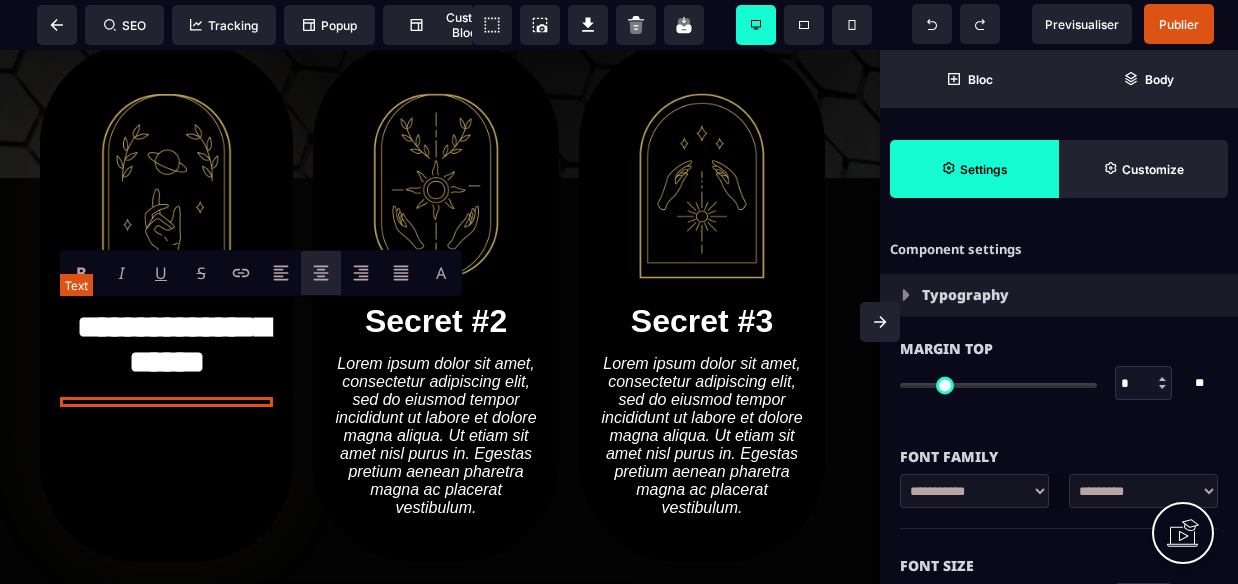 click at bounding box center (166, 402) 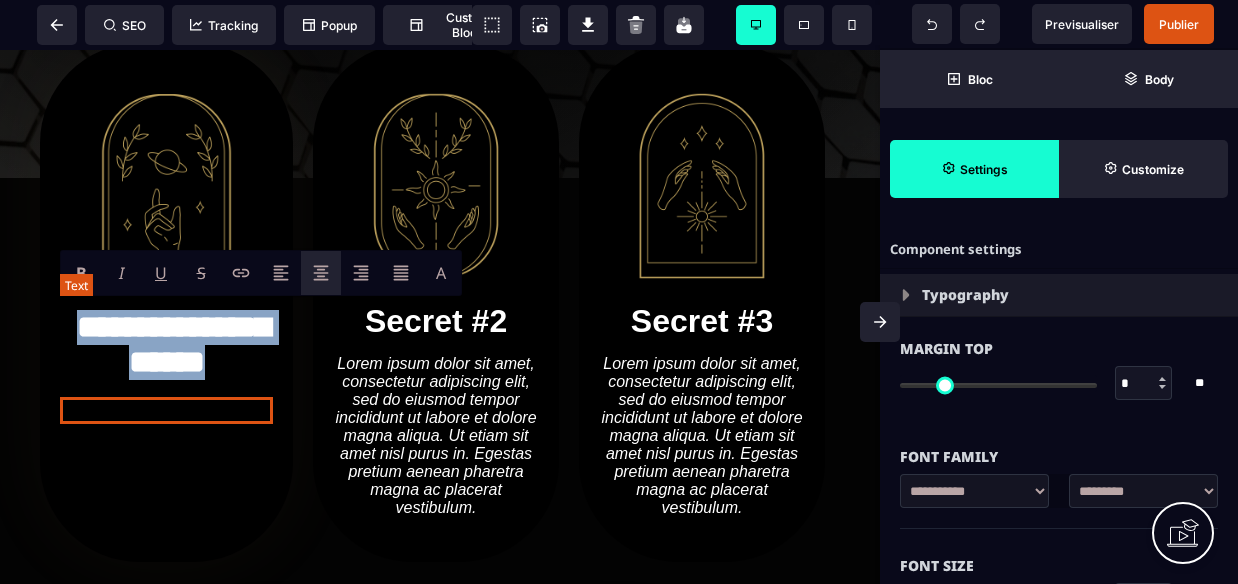 click at bounding box center (166, 410) 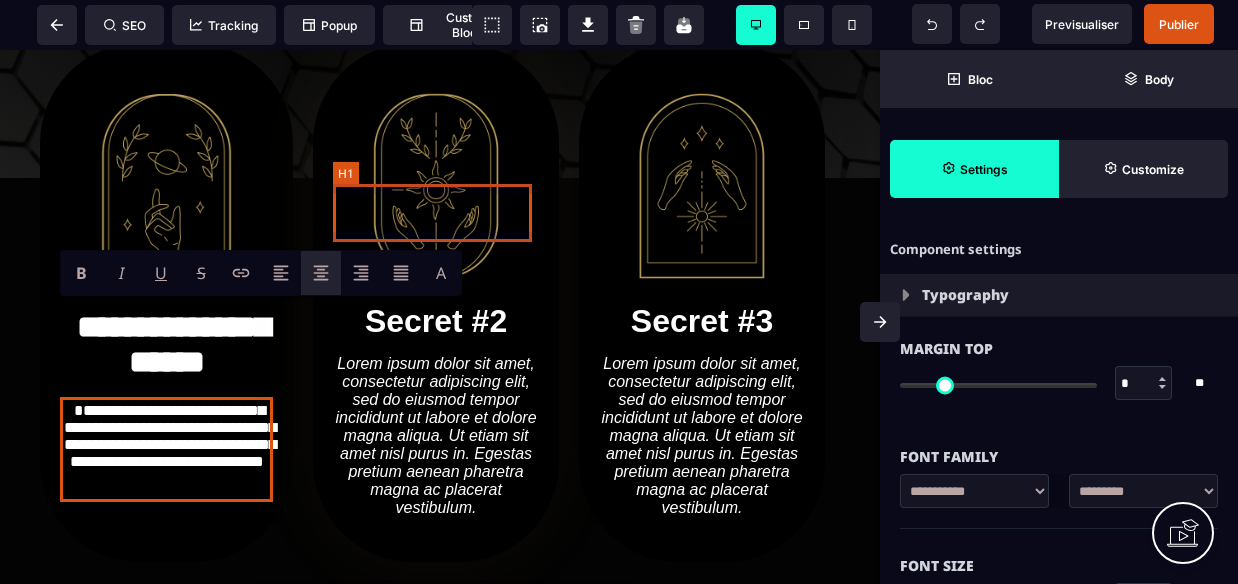 click on "Secret #2" at bounding box center (436, 321) 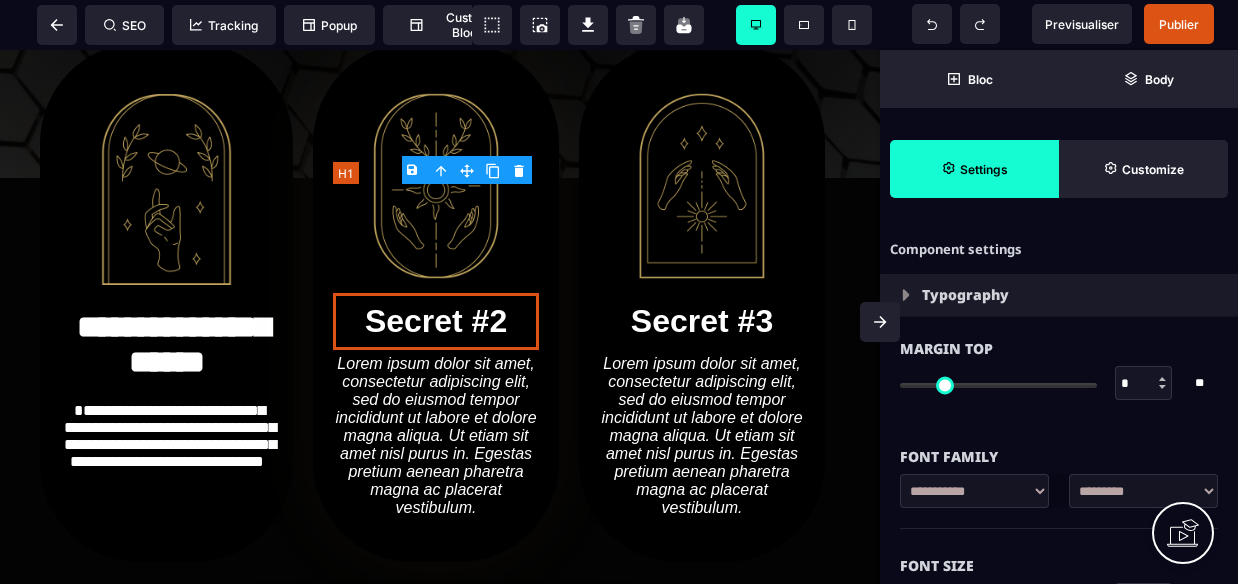 click on "Secret #2" at bounding box center [436, 321] 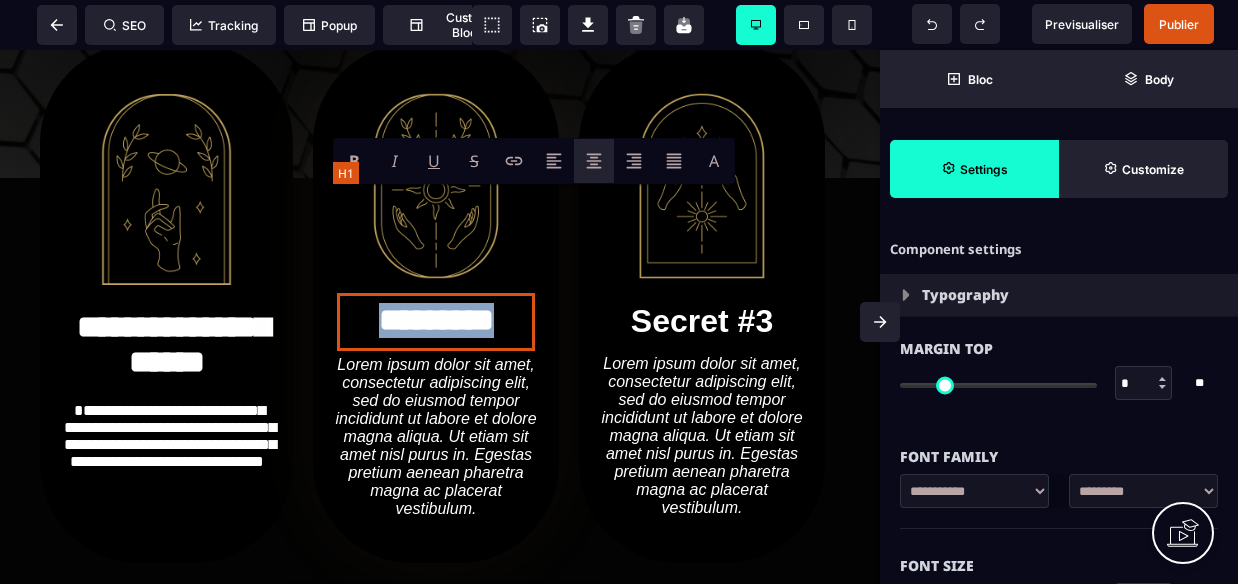 click on "*********" at bounding box center [436, 322] 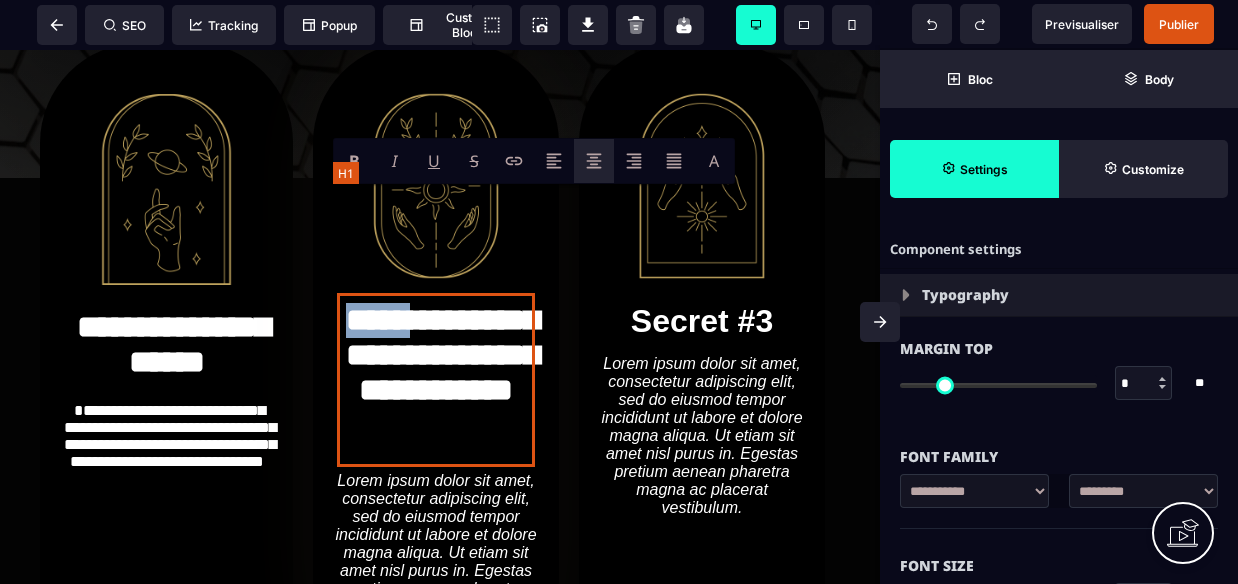 drag, startPoint x: 454, startPoint y: 220, endPoint x: 351, endPoint y: 209, distance: 103.58572 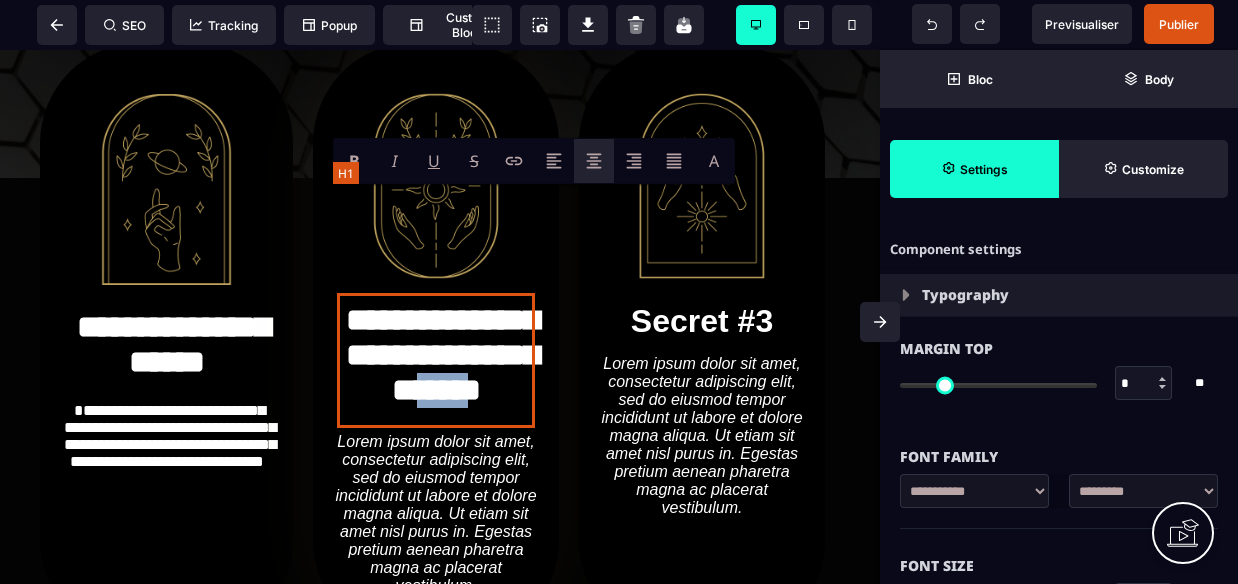 drag, startPoint x: 468, startPoint y: 292, endPoint x: 520, endPoint y: 320, distance: 59.05929 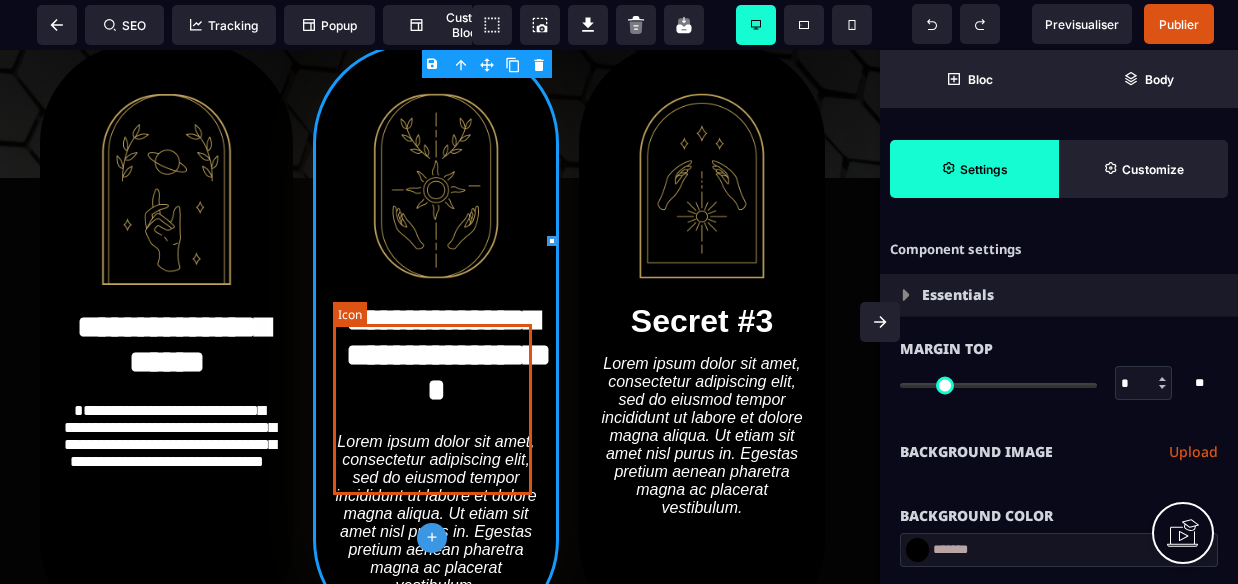 click on "Lorem ipsum dolor sit amet, consectetur adipiscing elit, sed do eiusmod tempor incididunt ut labore et dolore magna aliqua. Ut etiam sit amet nisl purus in. Egestas pretium aenean pharetra magna ac placerat  vestibulum." at bounding box center (436, 514) 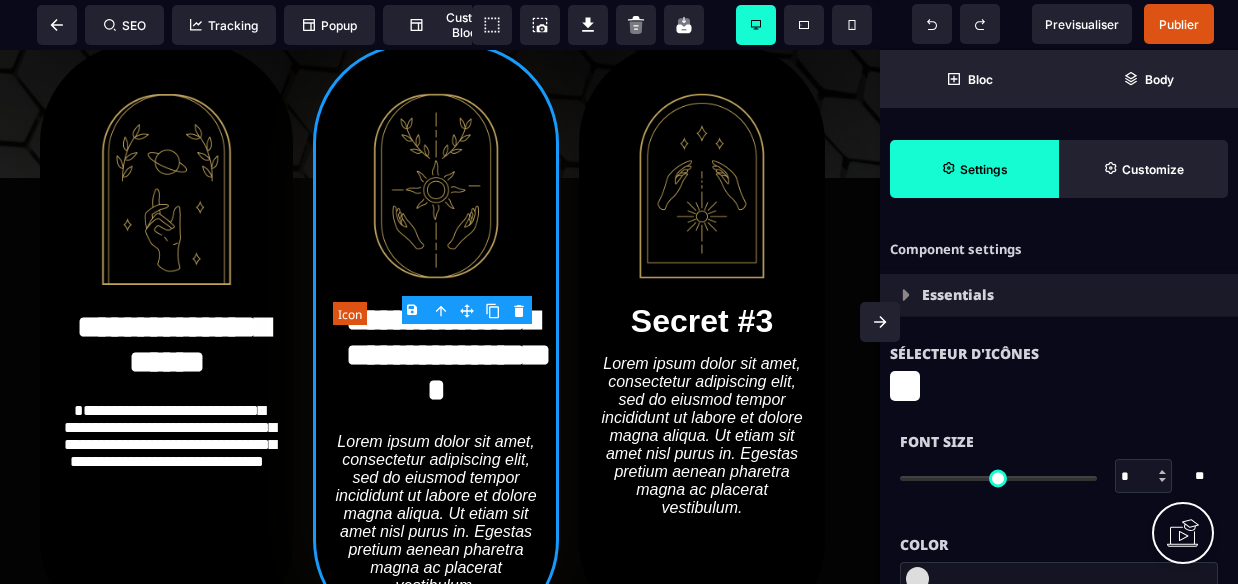 click on "Lorem ipsum dolor sit amet, consectetur adipiscing elit, sed do eiusmod tempor incididunt ut labore et dolore magna aliqua. Ut etiam sit amet nisl purus in. Egestas pretium aenean pharetra magna ac placerat  vestibulum." at bounding box center [436, 514] 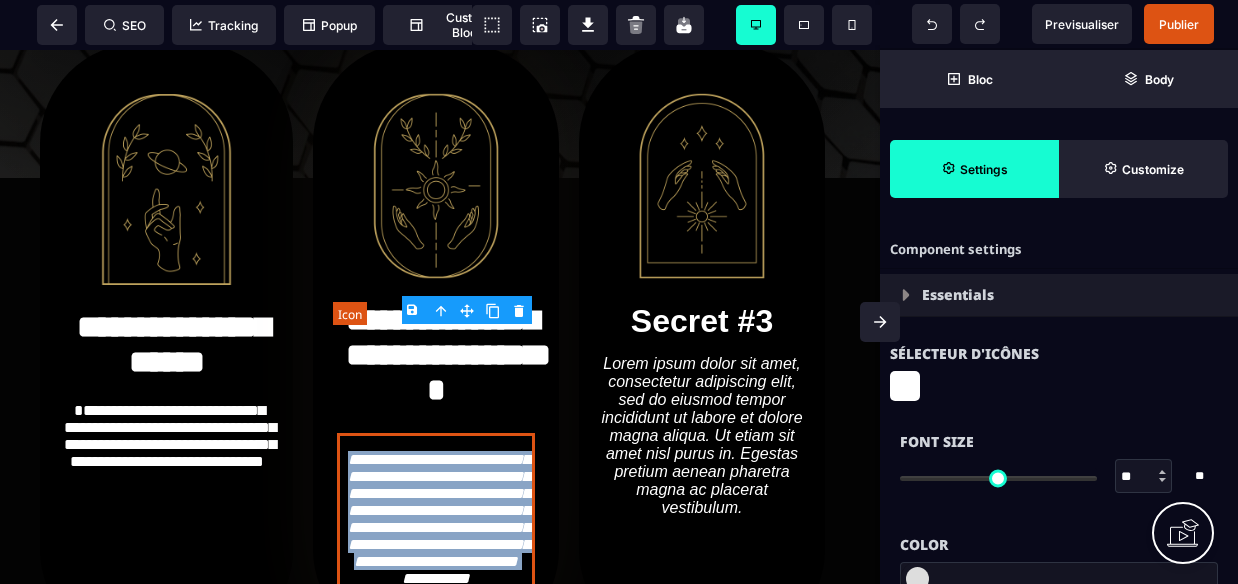 click on "**********" at bounding box center [436, 518] 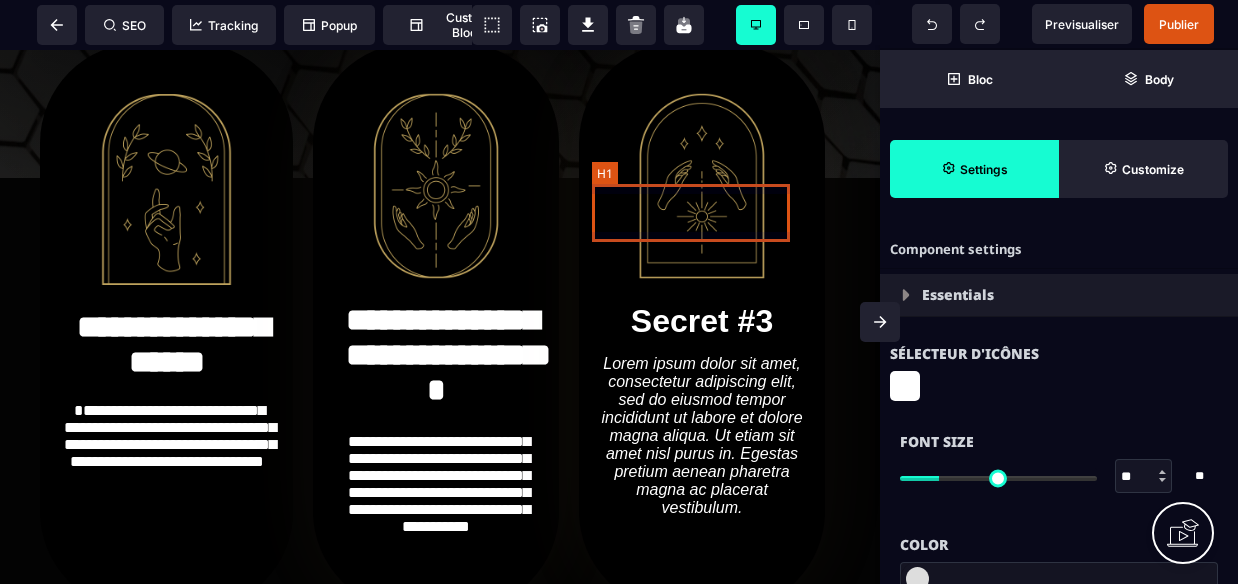 click on "Secret #3" at bounding box center [702, 321] 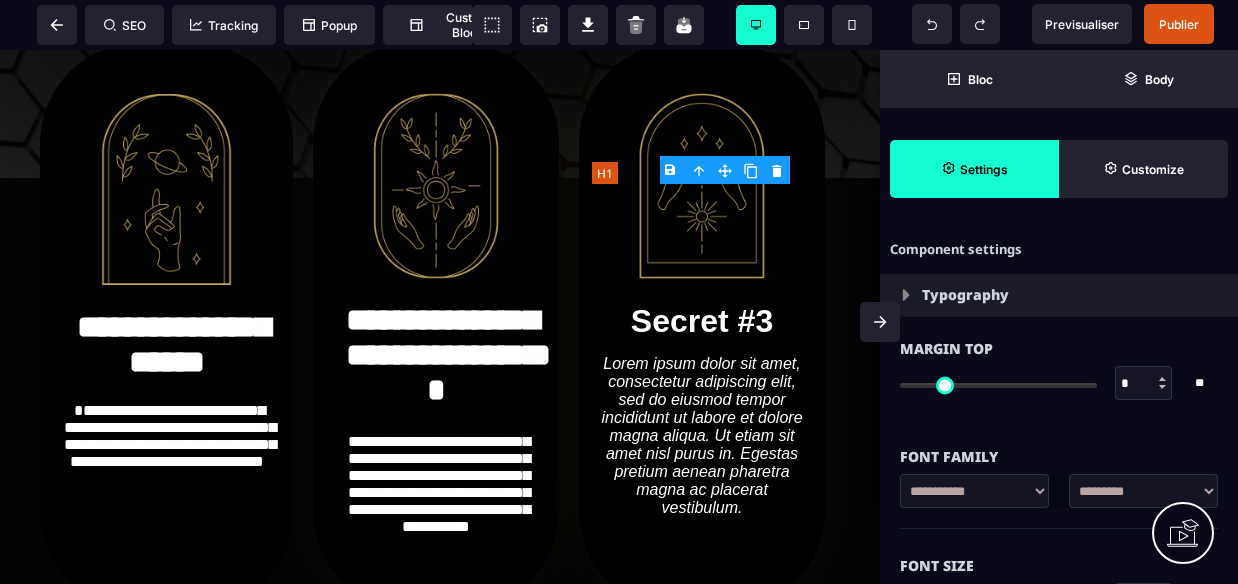 click on "Secret #3" at bounding box center (702, 321) 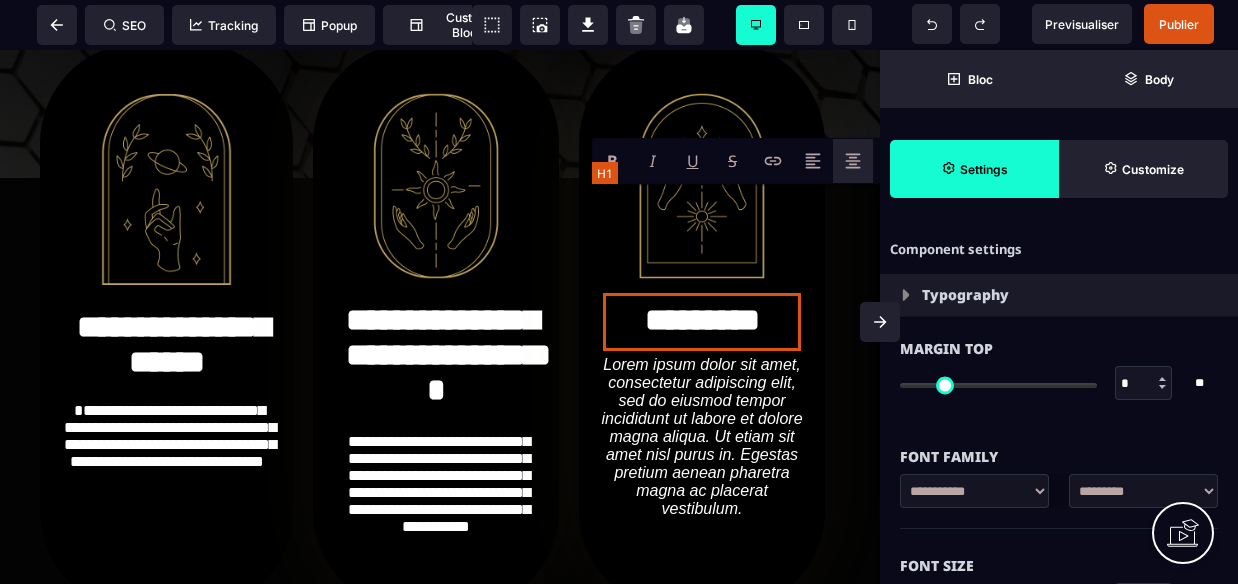 click on "*********" at bounding box center (702, 322) 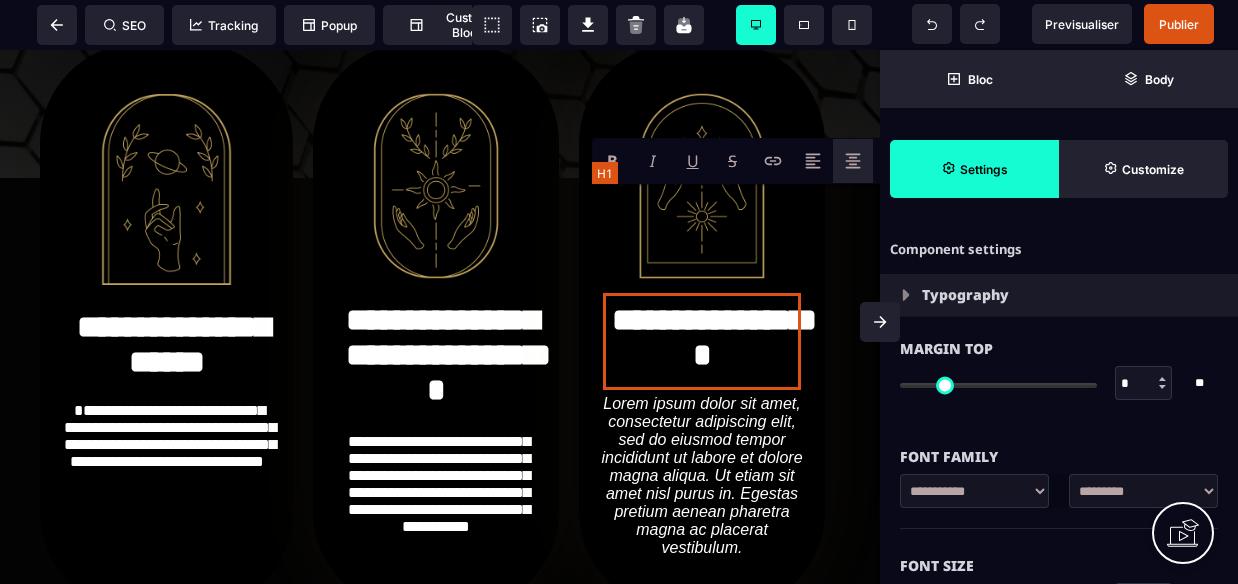 click on "**********" at bounding box center [702, 341] 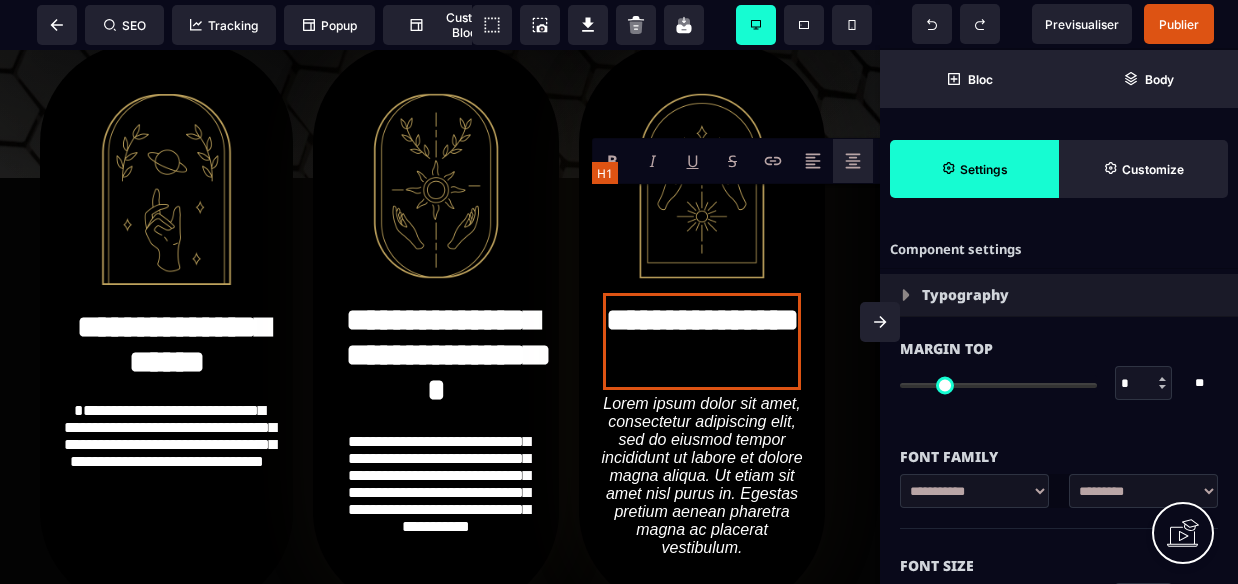 click on "**********" at bounding box center (702, 341) 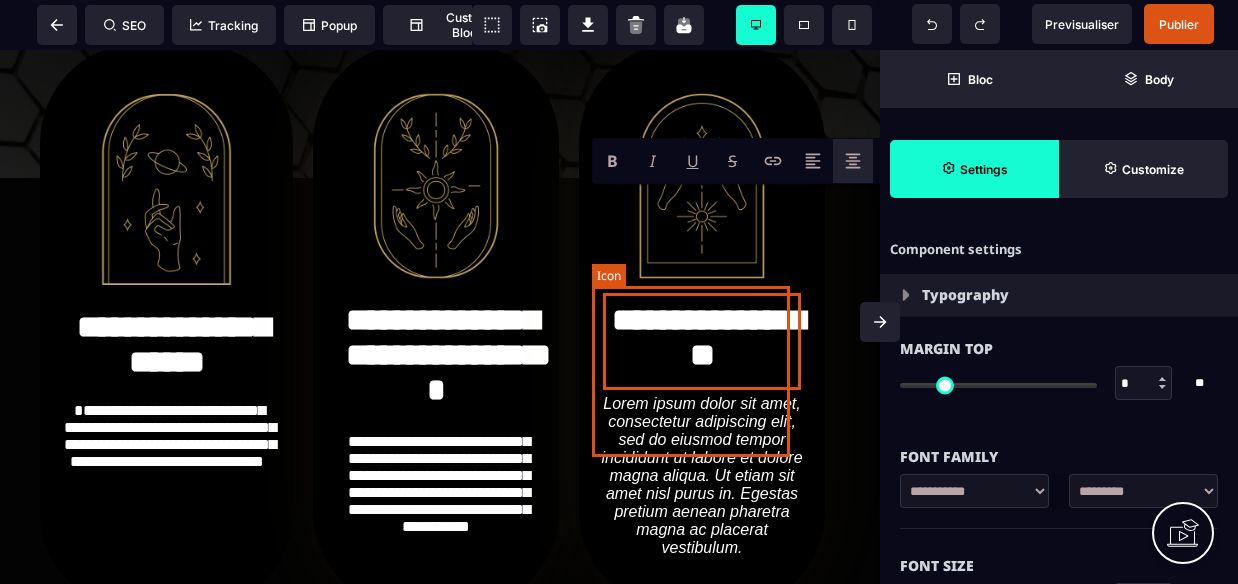 click on "Lorem ipsum dolor sit amet, consectetur adipiscing elit, sed do eiusmod tempor incididunt ut labore et dolore magna aliqua. Ut etiam sit amet nisl purus in. Egestas pretium aenean pharetra magna ac placerat  vestibulum." at bounding box center (702, 476) 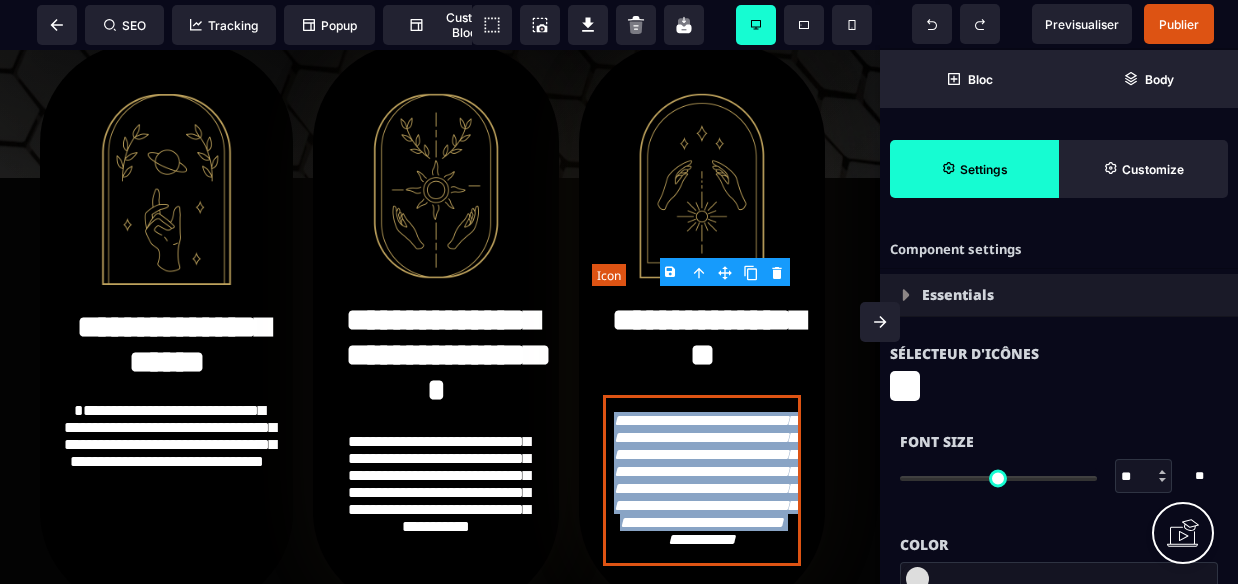 click on "**********" at bounding box center (702, 480) 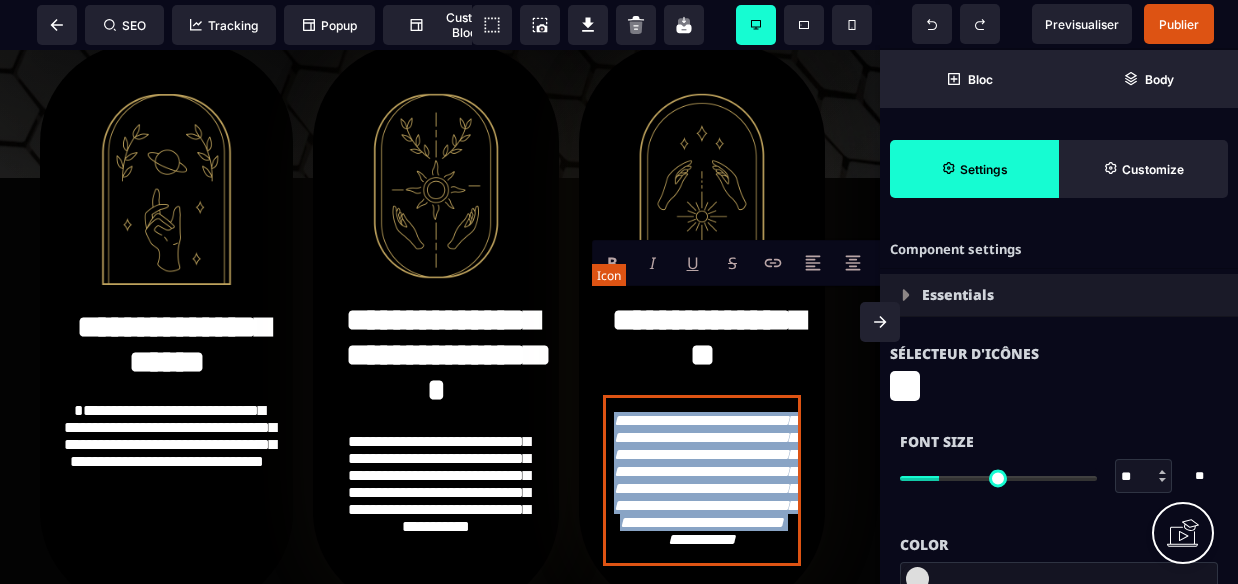 click on "**********" at bounding box center (702, 480) 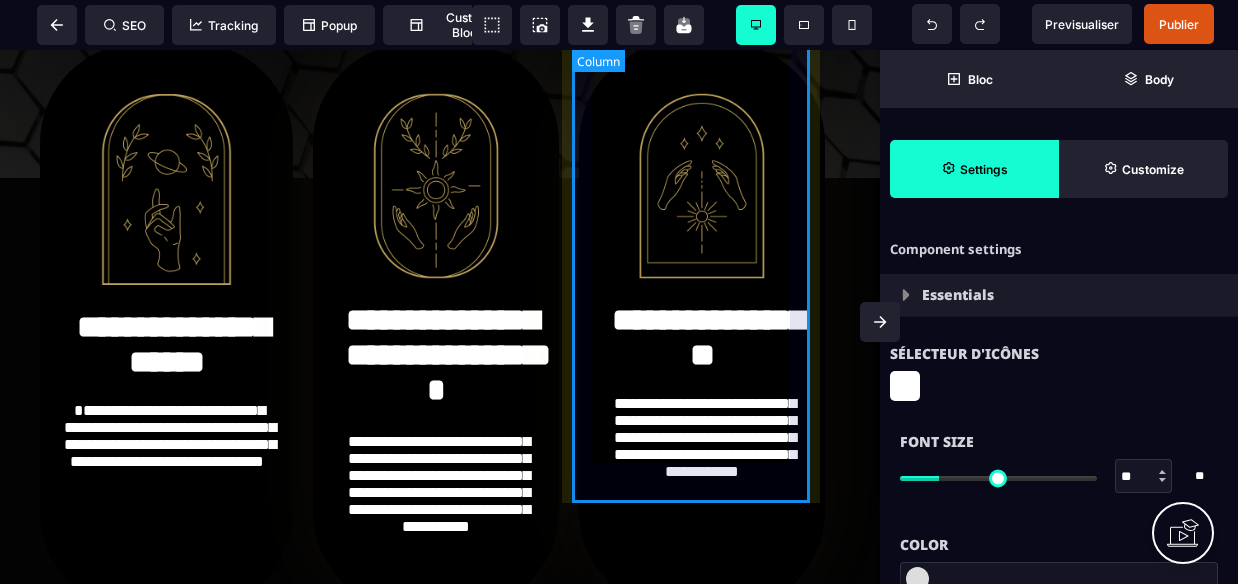 click on "**********" at bounding box center (702, 327) 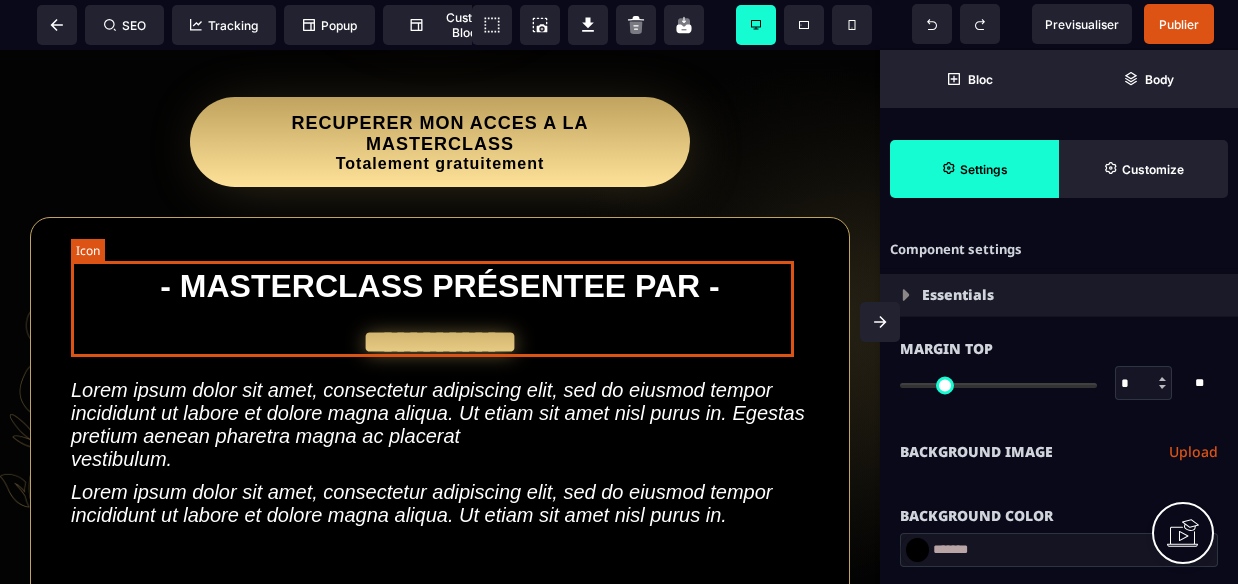 scroll, scrollTop: 1639, scrollLeft: 0, axis: vertical 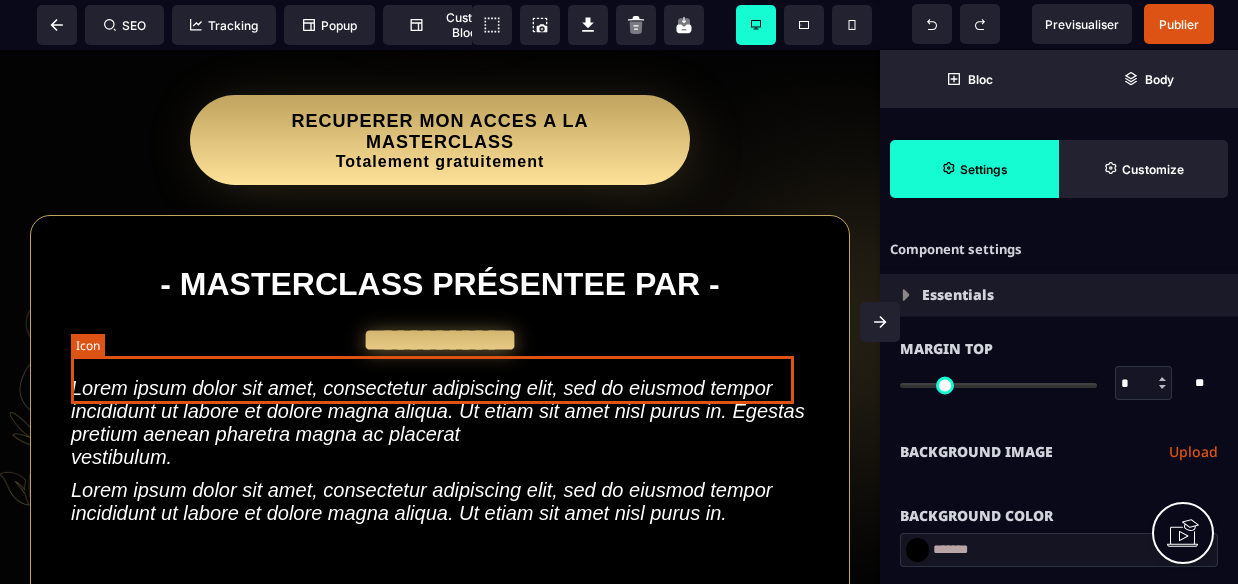 click on "Lorem ipsum dolor sit amet, consectetur adipiscing elit, sed do eiusmod tempor incididunt ut labore et dolore magna aliqua. Ut etiam sit amet nisl purus in." at bounding box center [440, 502] 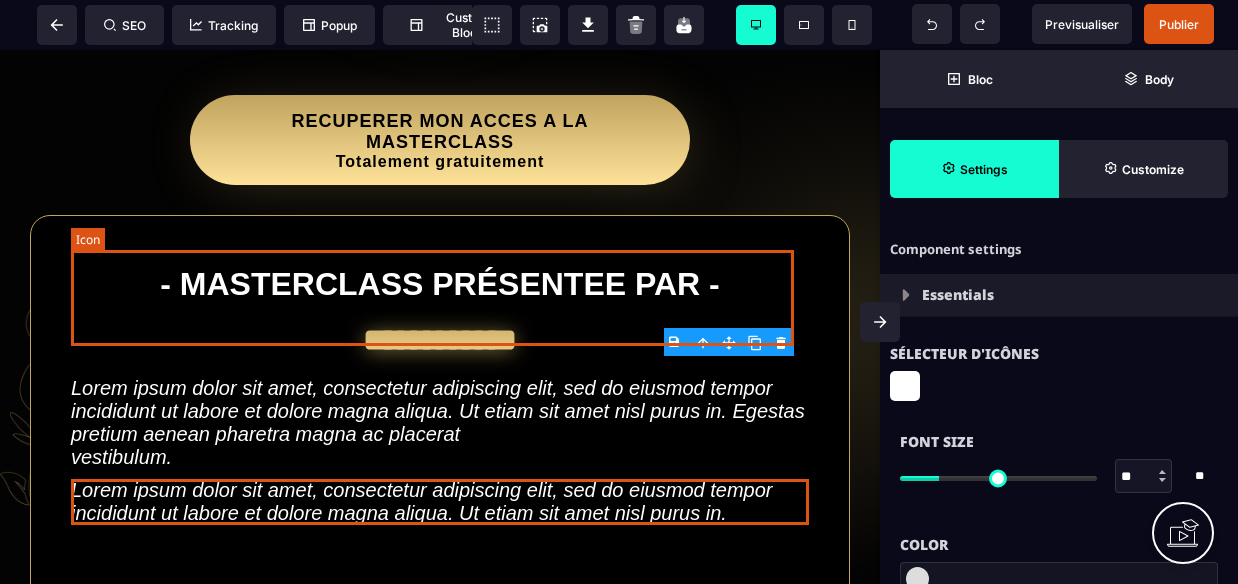 click on "Lorem ipsum dolor sit amet, consectetur adipiscing elit, sed do eiusmod tempor incididunt ut labore et dolore magna aliqua. Ut etiam sit amet nisl purus in. Egestas pretium aenean pharetra magna ac placerat  vestibulum." at bounding box center (440, 423) 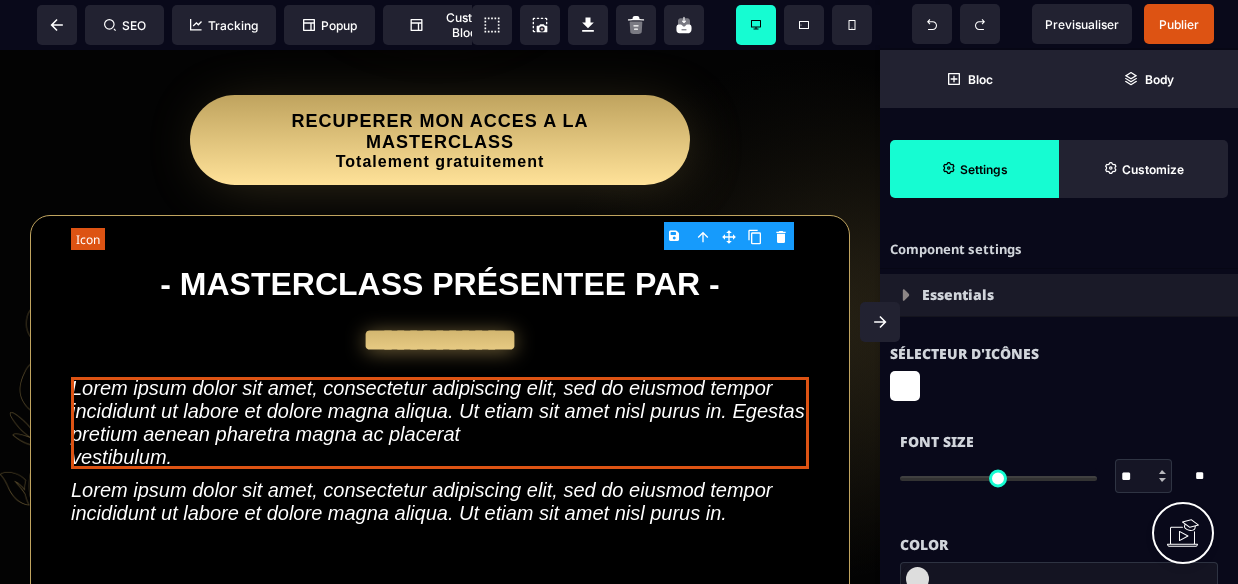 click on "Lorem ipsum dolor sit amet, consectetur adipiscing elit, sed do eiusmod tempor incididunt ut labore et dolore magna aliqua. Ut etiam sit amet nisl purus in. Egestas pretium aenean pharetra magna ac placerat  vestibulum." at bounding box center [440, 423] 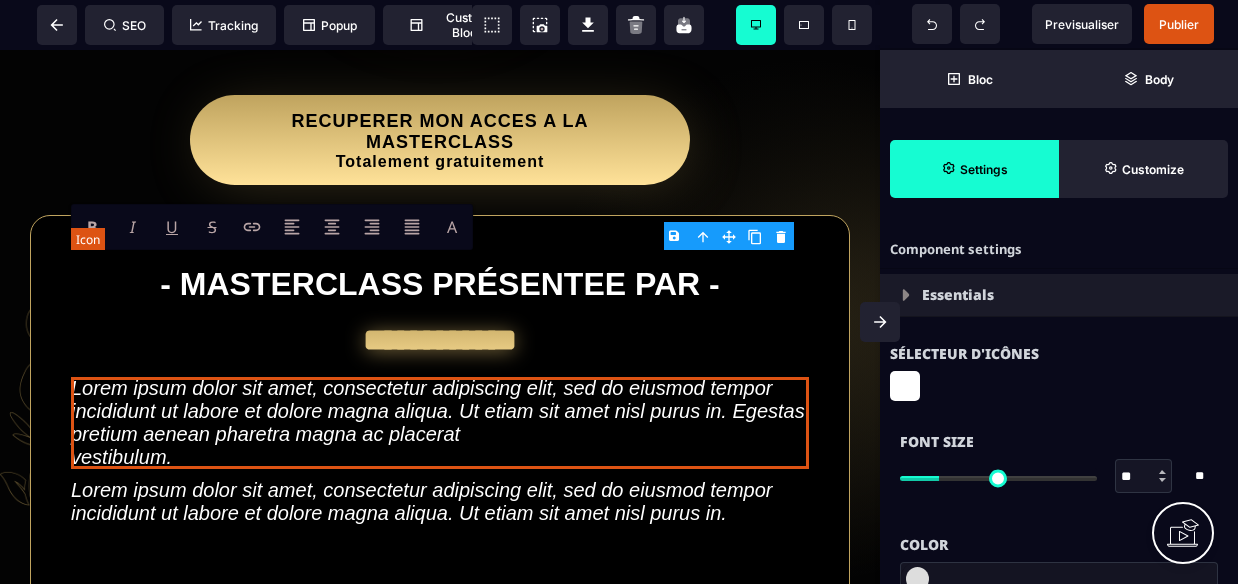 click on "Lorem ipsum dolor sit amet, consectetur adipiscing elit, sed do eiusmod tempor incididunt ut labore et dolore magna aliqua. Ut etiam sit amet nisl purus in. Egestas pretium aenean pharetra magna ac placerat  vestibulum." at bounding box center (440, 423) 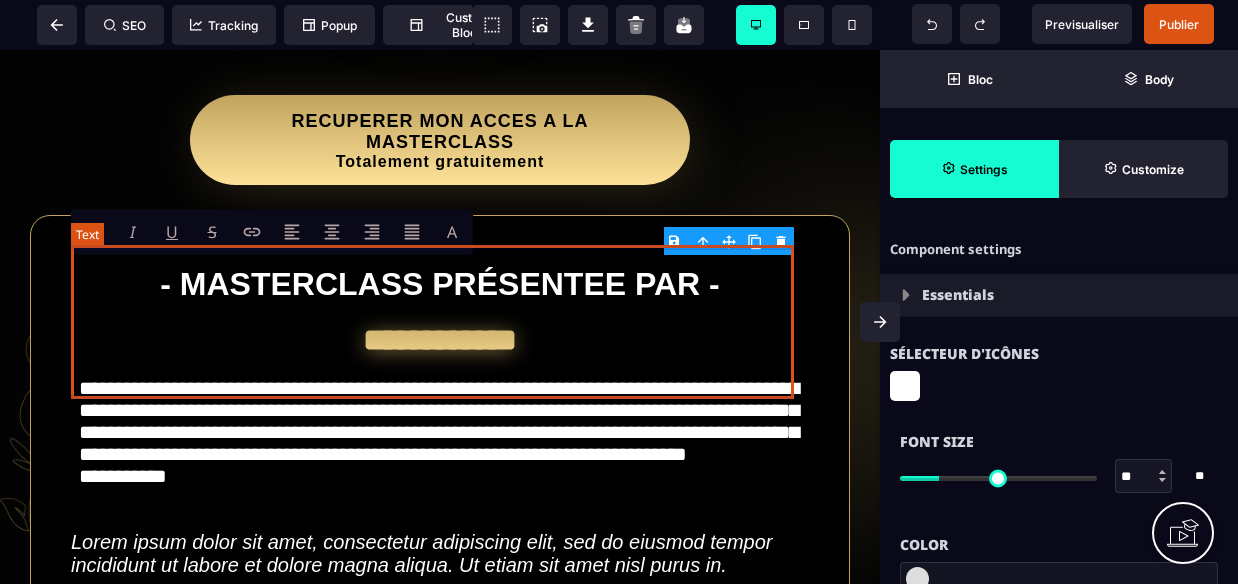 click on "**********" at bounding box center (440, 449) 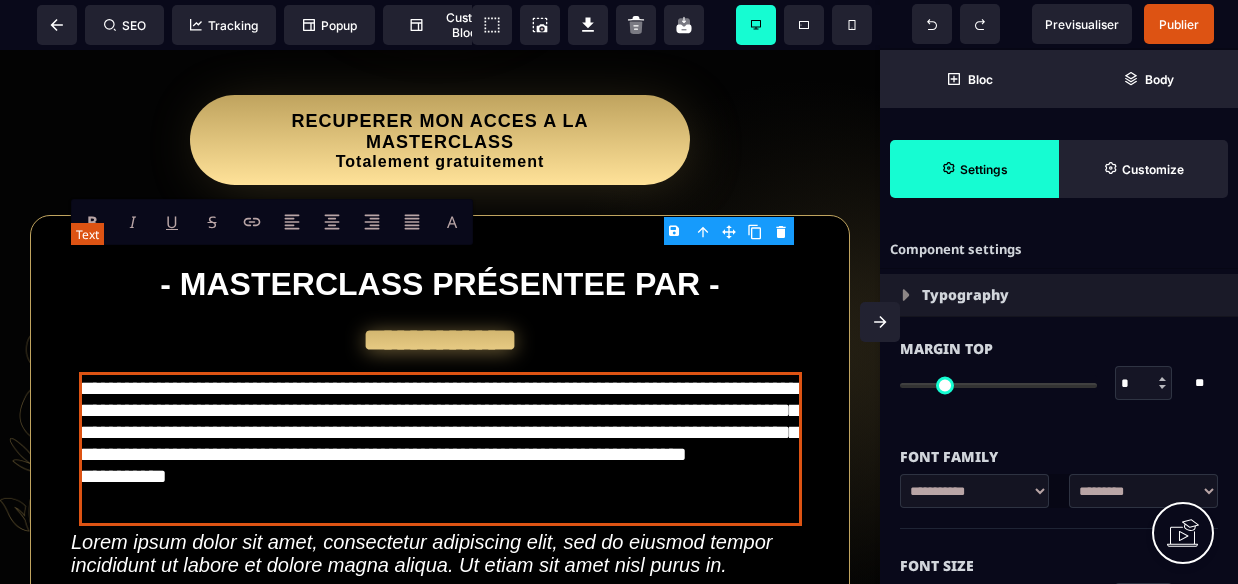 click on "**********" at bounding box center [440, 449] 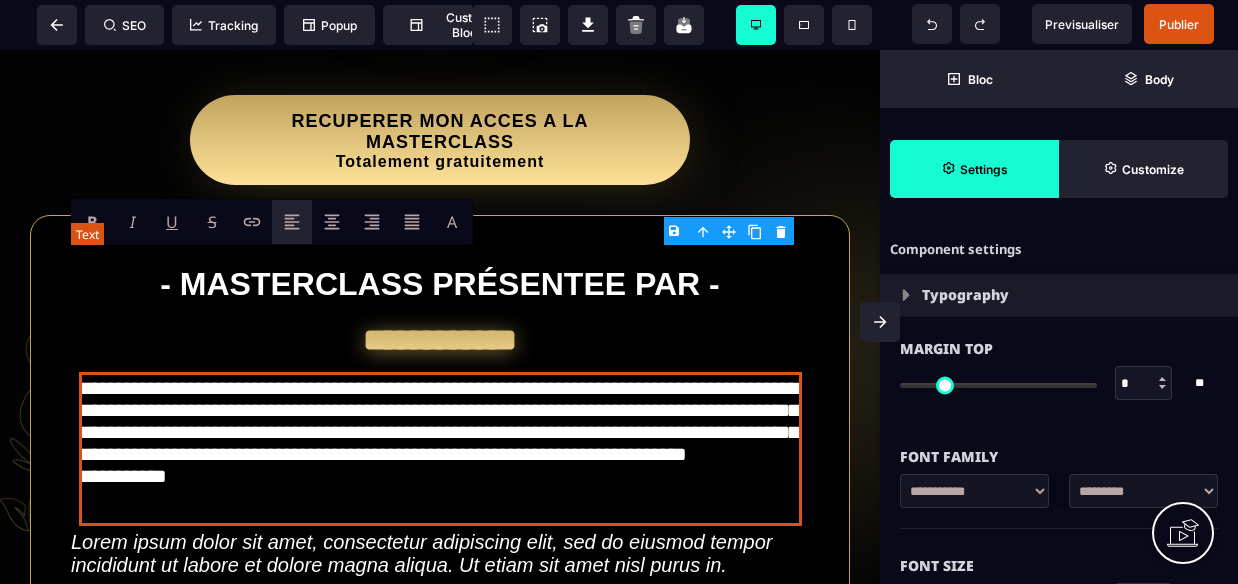 click on "**********" at bounding box center [440, 449] 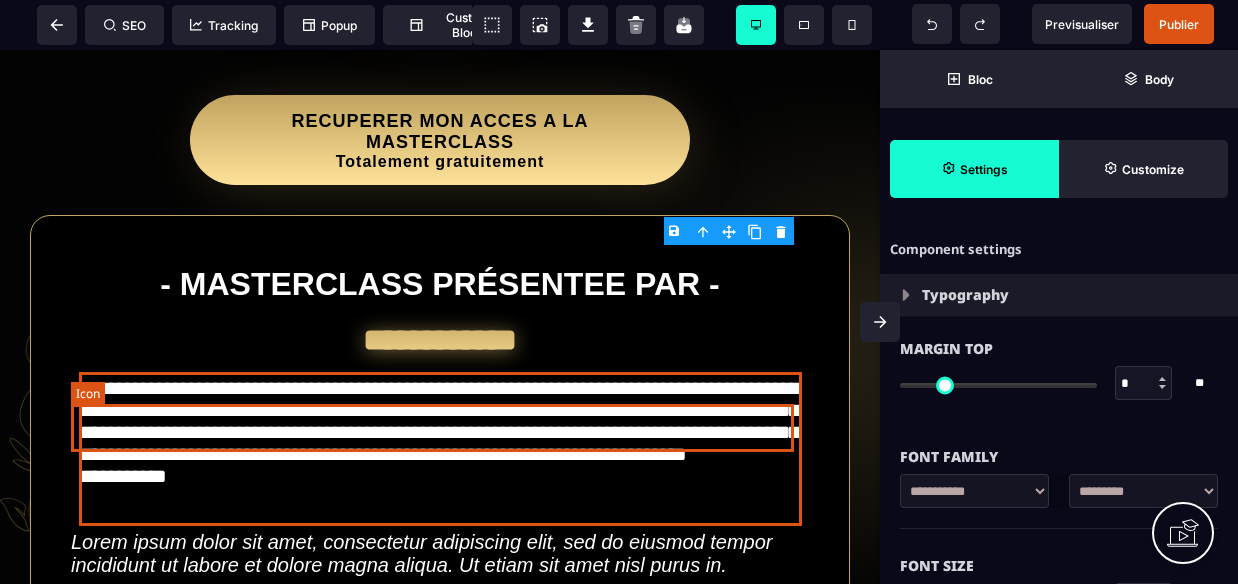 click on "Lorem ipsum dolor sit amet, consectetur adipiscing elit, sed do eiusmod tempor incididunt ut labore et dolore magna aliqua. Ut etiam sit amet nisl purus in." at bounding box center (440, 554) 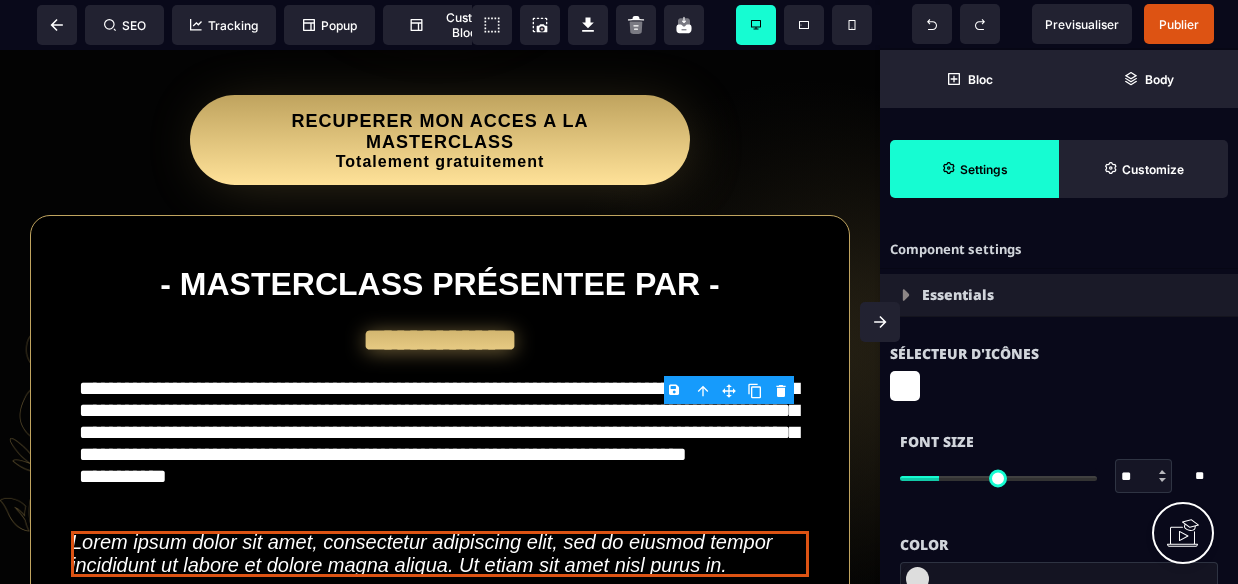 click on "B I U S
A *******
Icon
SEO
Tracking
Popup
Custom Block
Setting Body
Bloc" at bounding box center (619, 371) 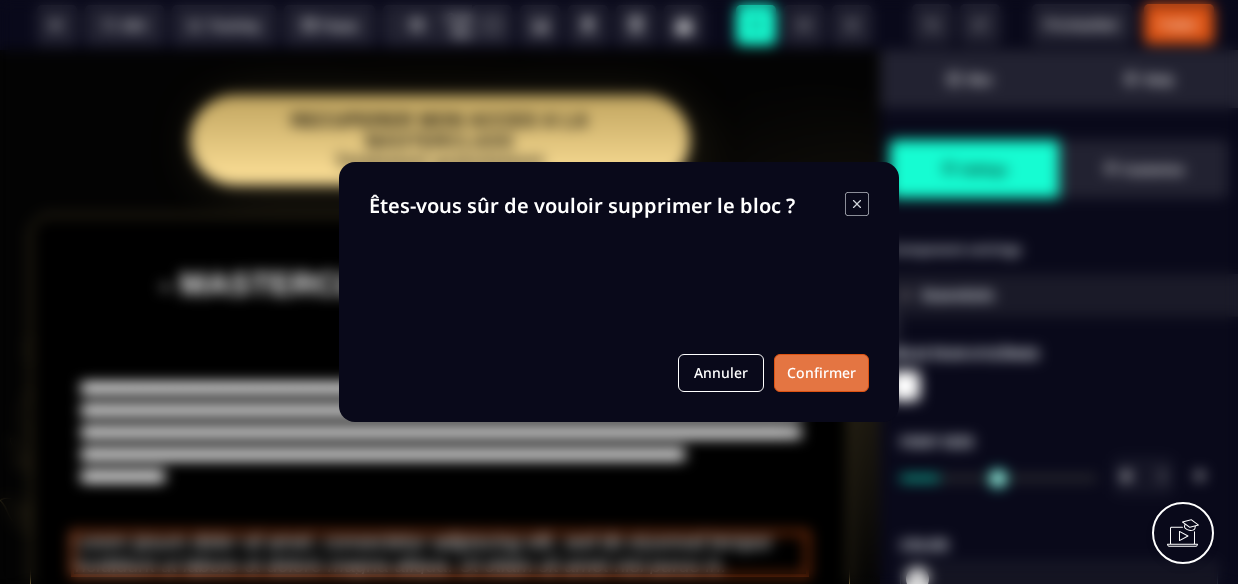 click on "Confirmer" at bounding box center (821, 373) 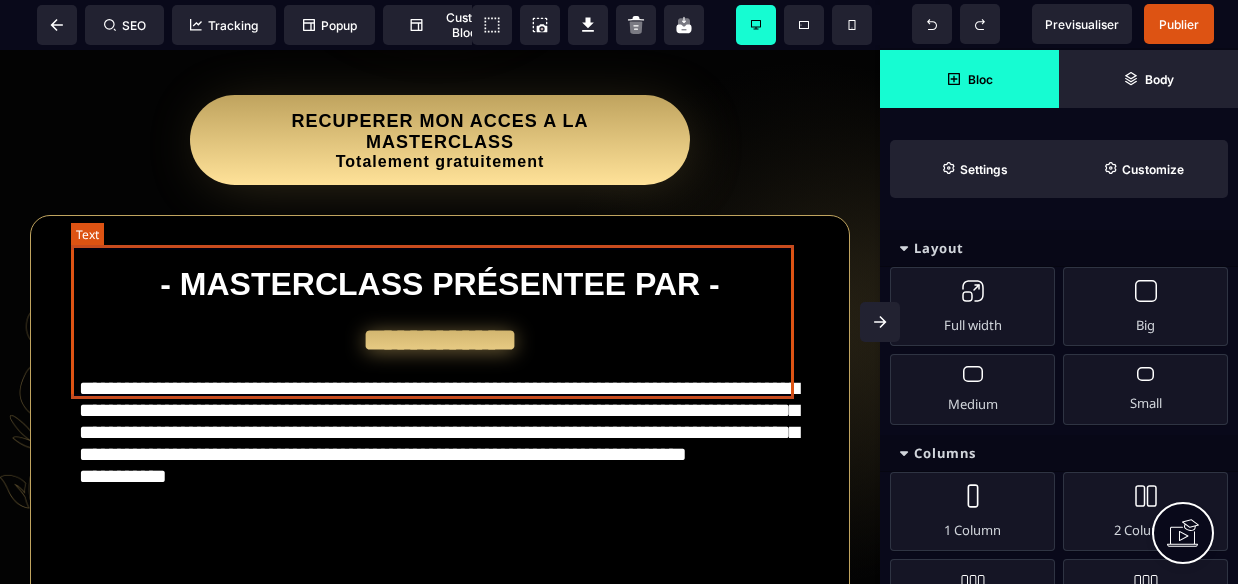 click on "**********" at bounding box center [440, 449] 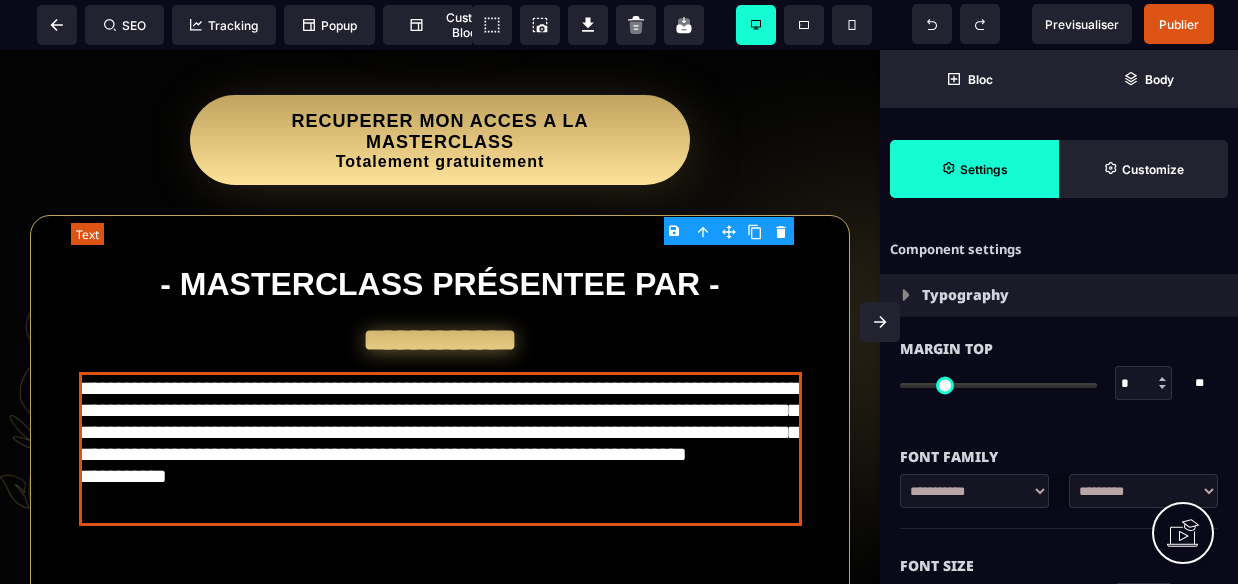 click at bounding box center [440, 531] 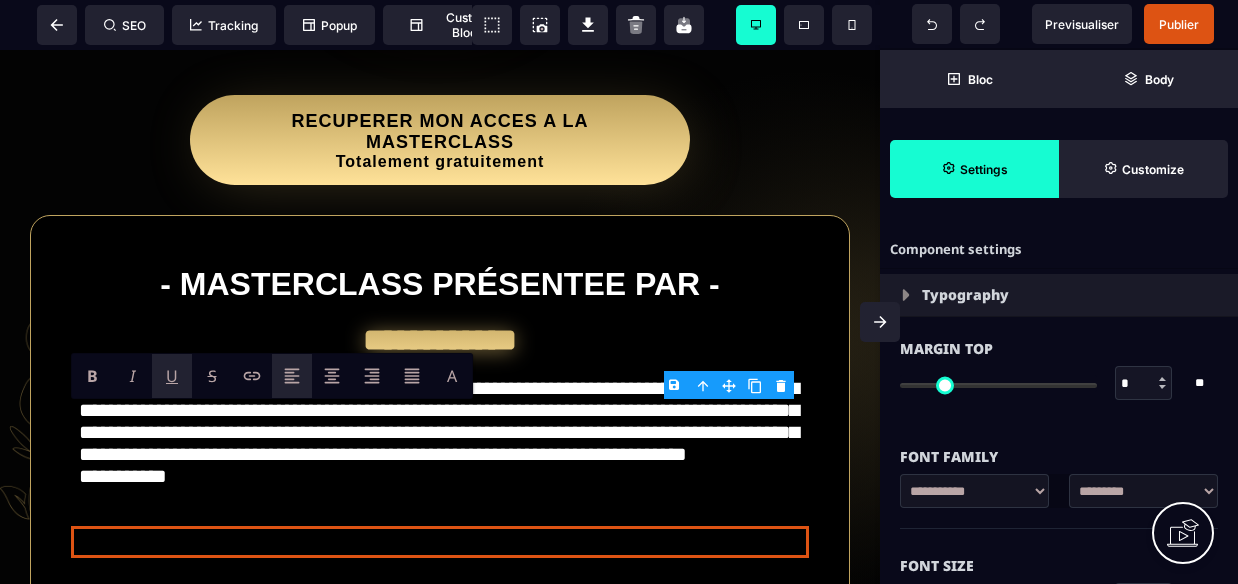 click on "U" at bounding box center (172, 376) 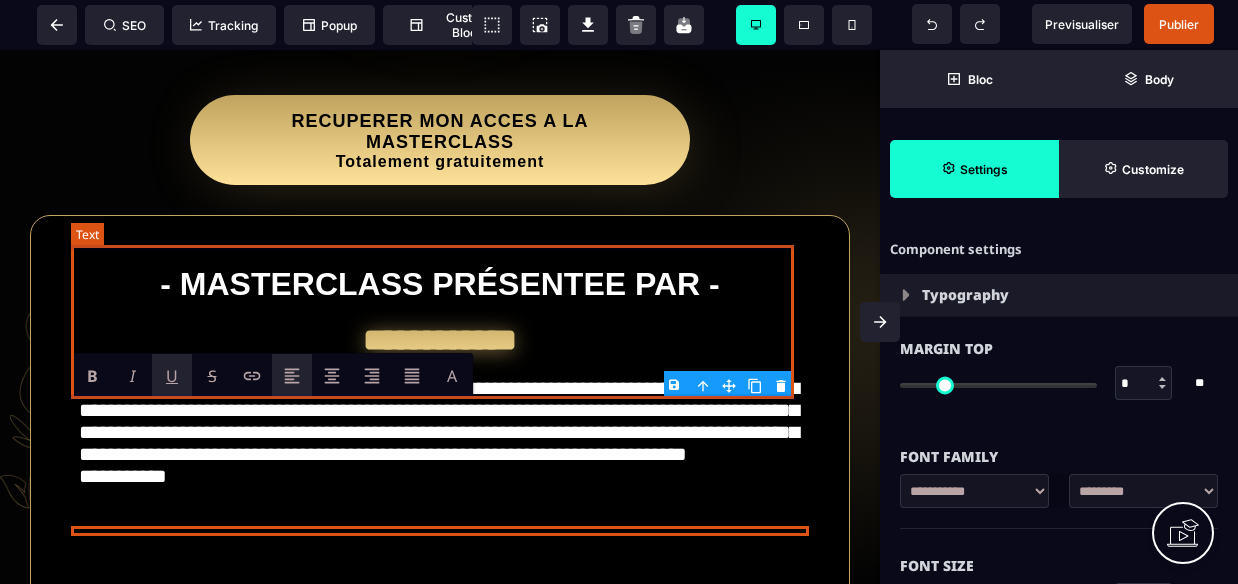 click on "**********" at bounding box center [440, 449] 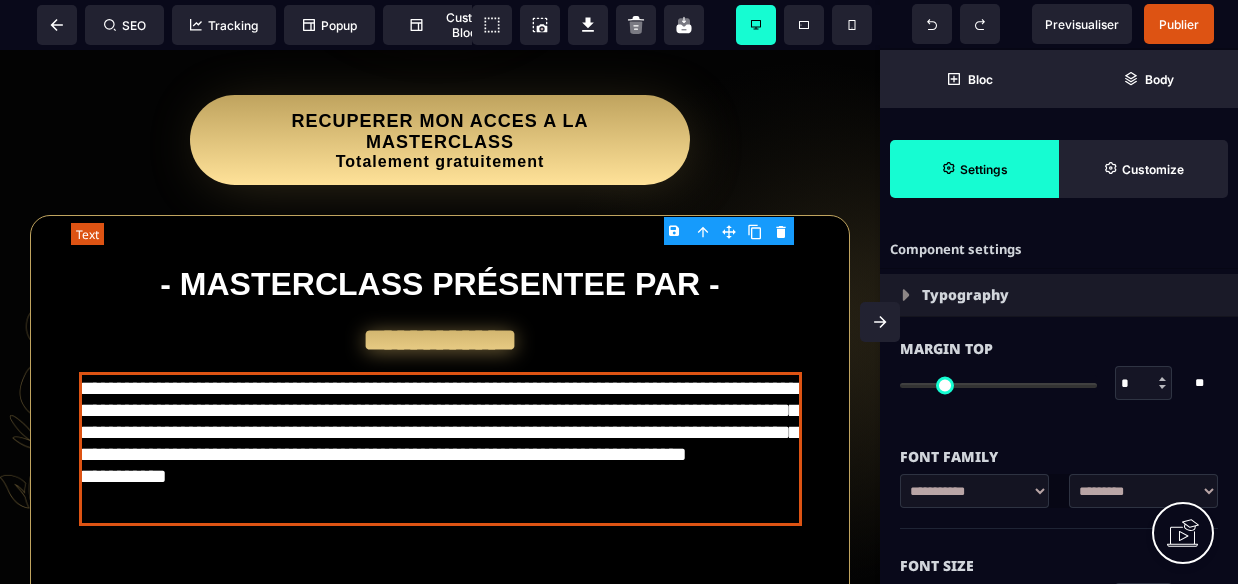 click on "**********" at bounding box center (440, 449) 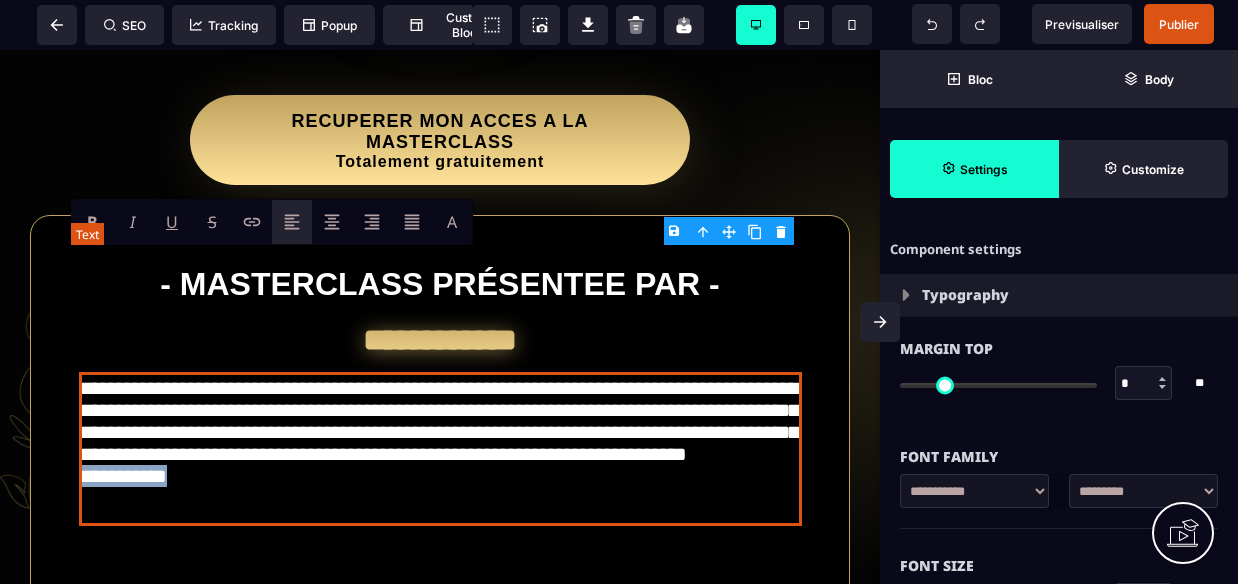 click on "**********" at bounding box center (440, 449) 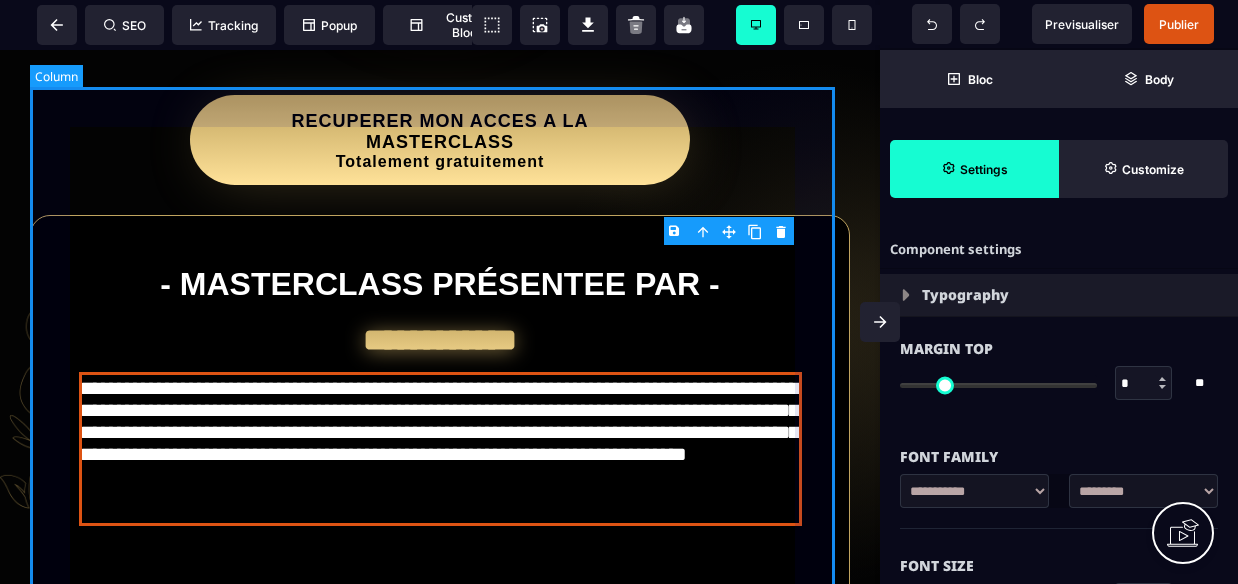 click on "**********" at bounding box center (440, 651) 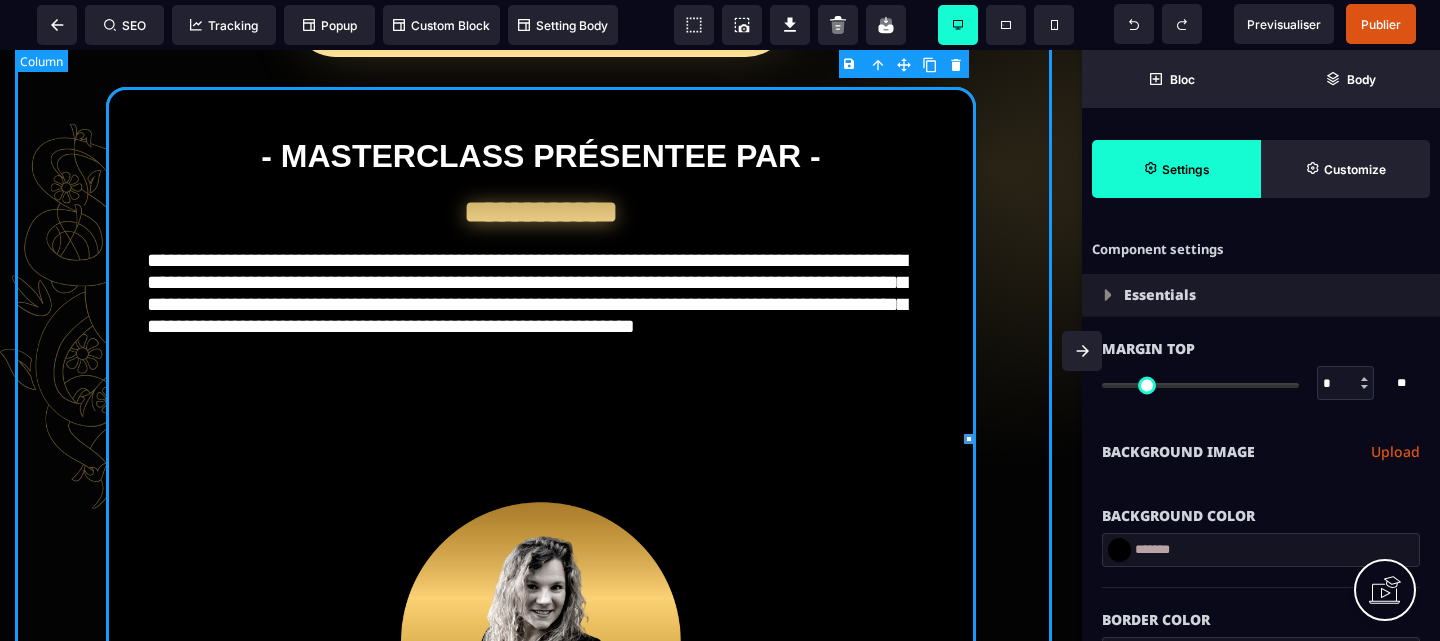 scroll, scrollTop: 1775, scrollLeft: 0, axis: vertical 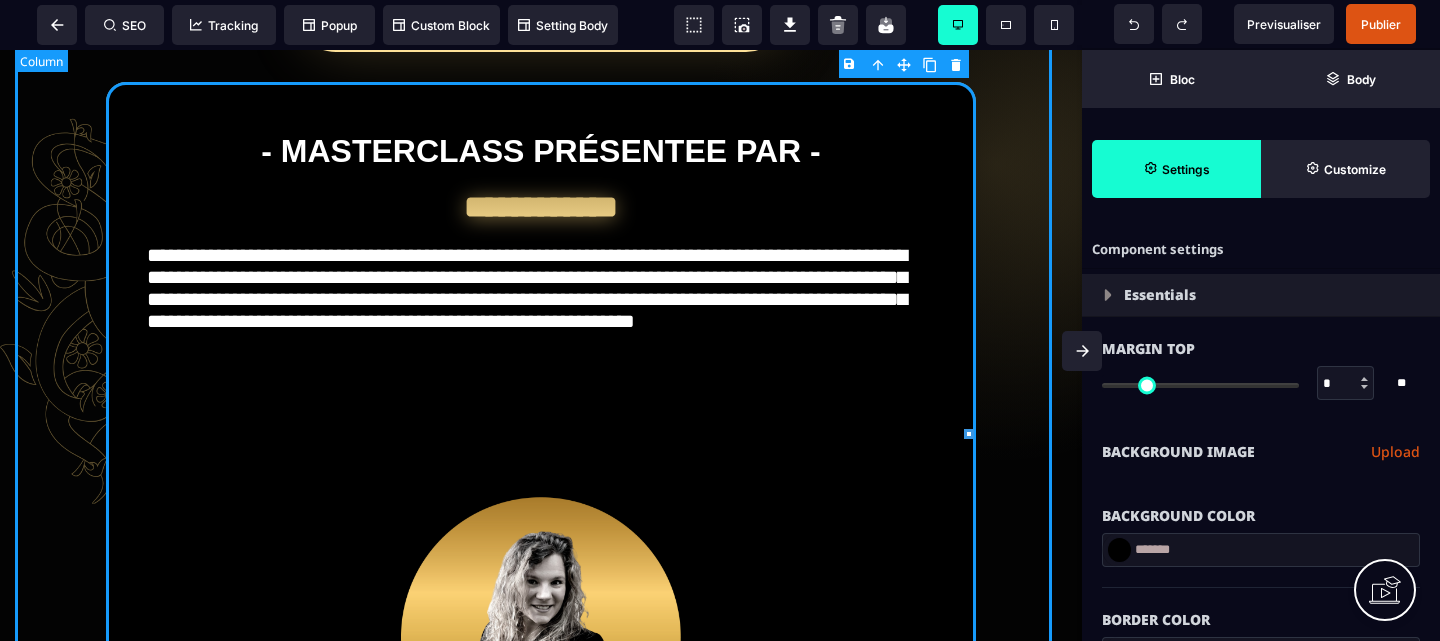 click on "**********" at bounding box center (541, 199) 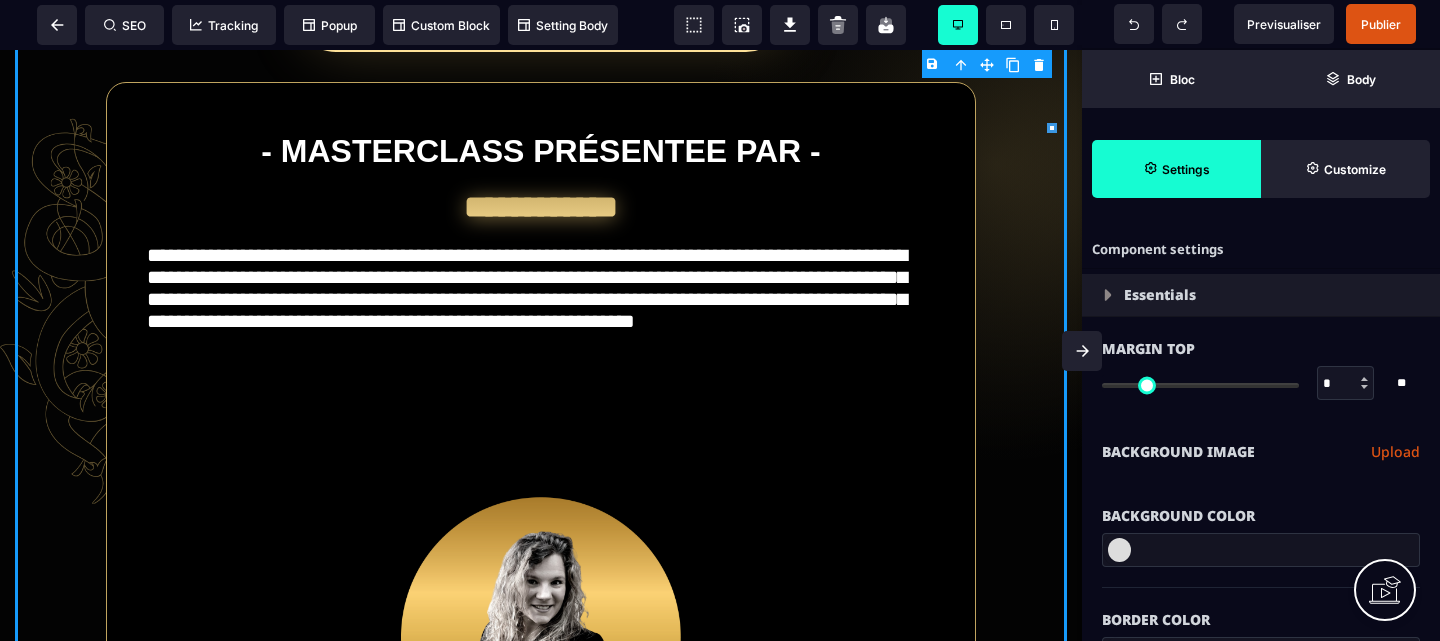 click on "Component settings" at bounding box center [1261, 249] 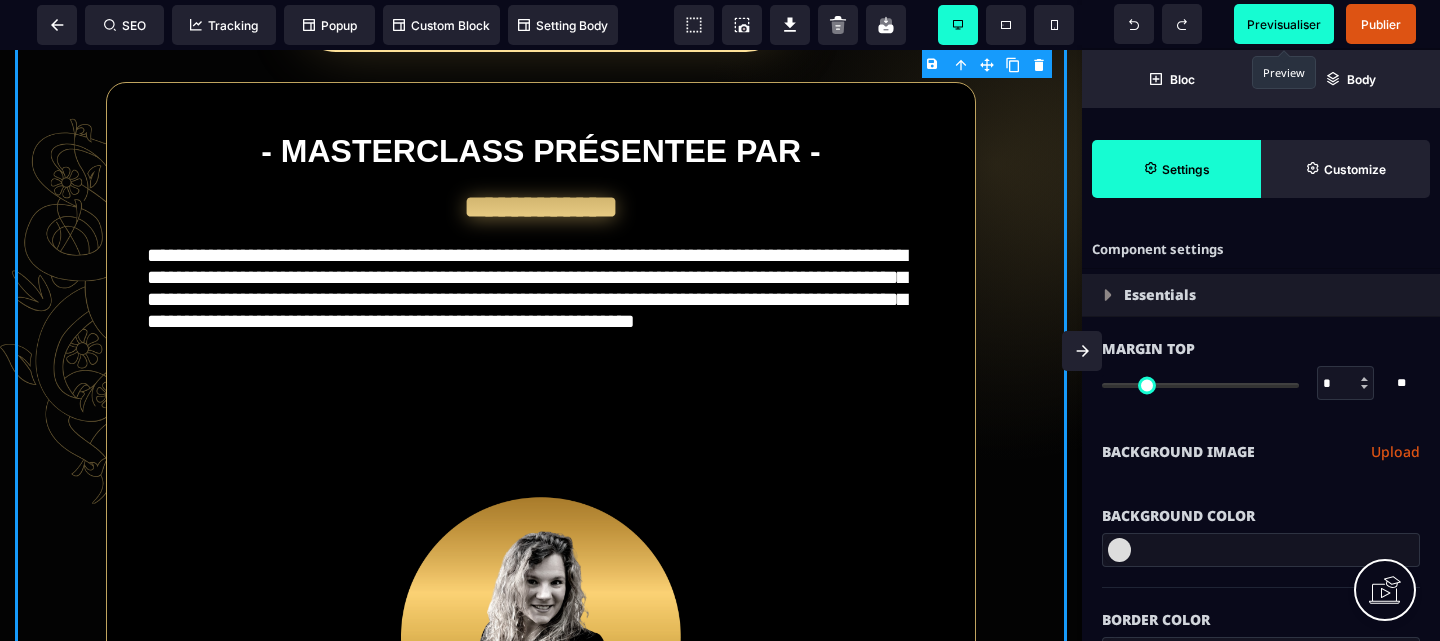 click on "Previsualiser" at bounding box center [1284, 24] 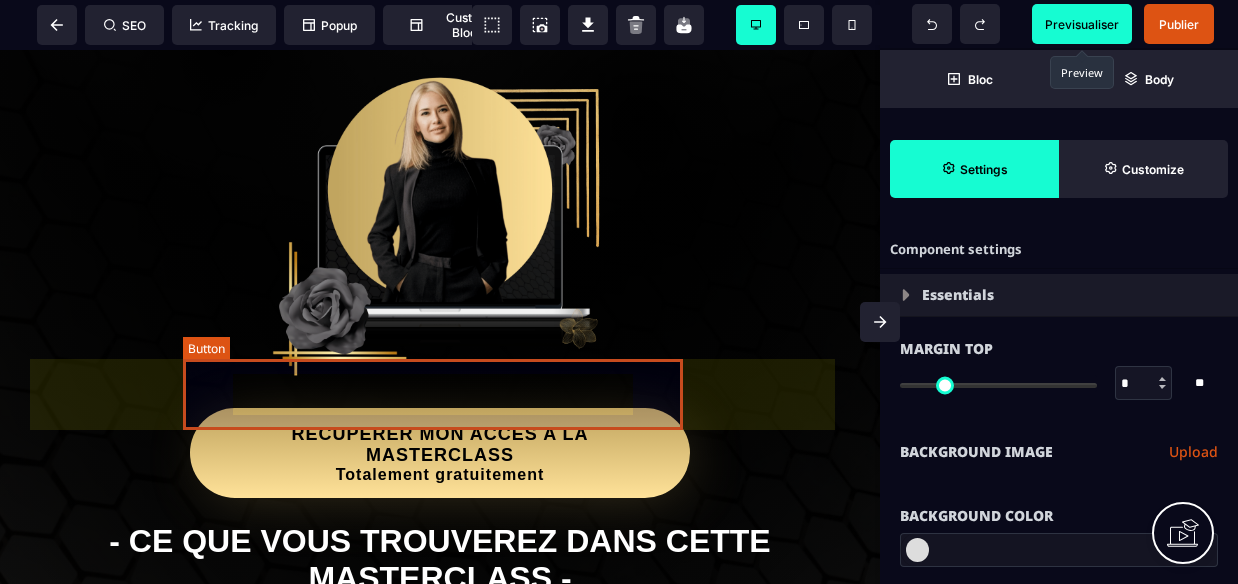 scroll, scrollTop: 204, scrollLeft: 0, axis: vertical 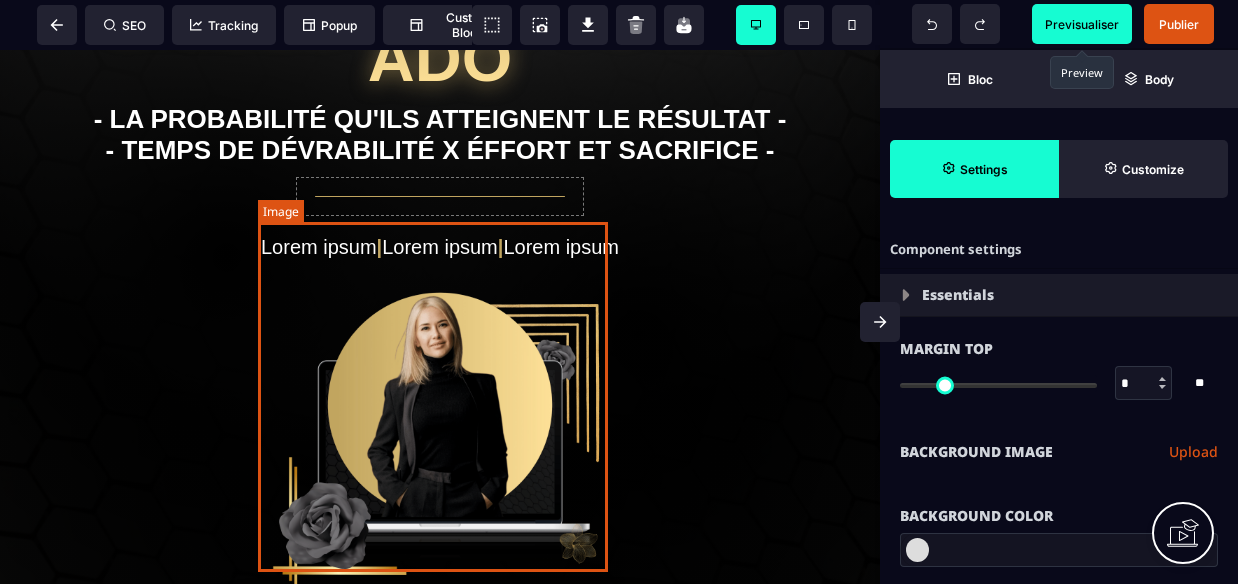 click at bounding box center (440, 444) 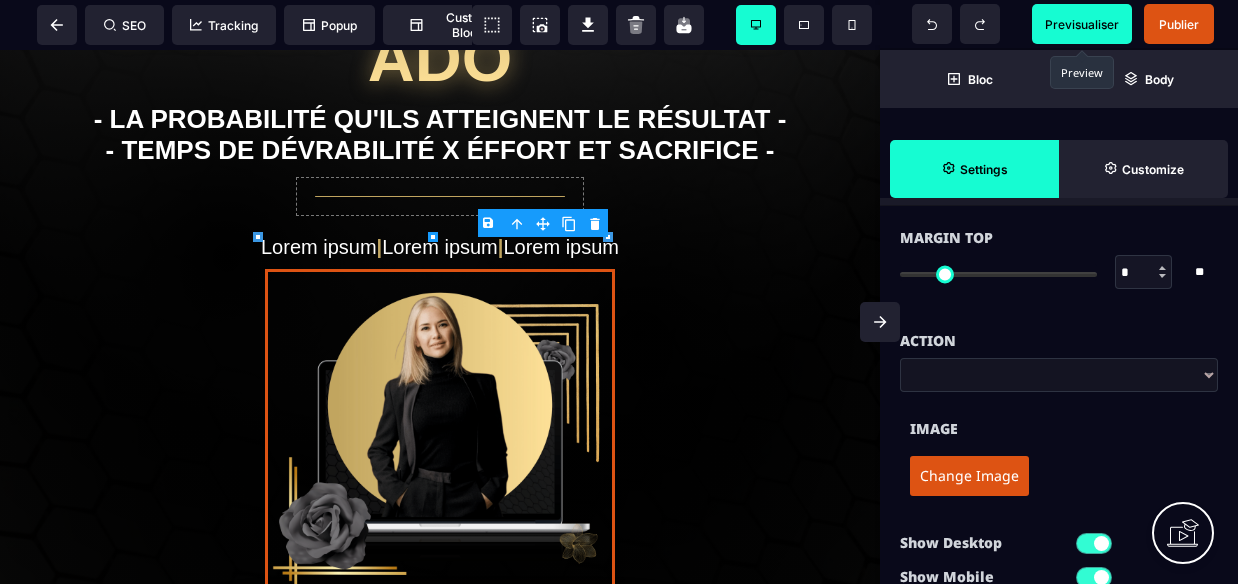 scroll, scrollTop: 112, scrollLeft: 0, axis: vertical 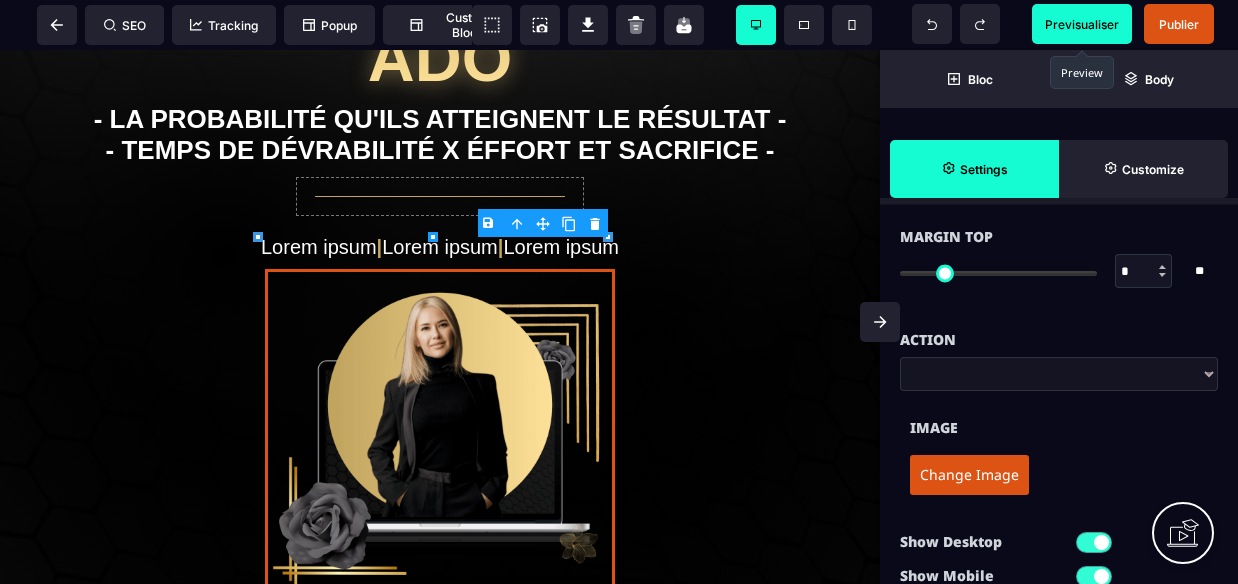 click on "Change Image" at bounding box center [969, 475] 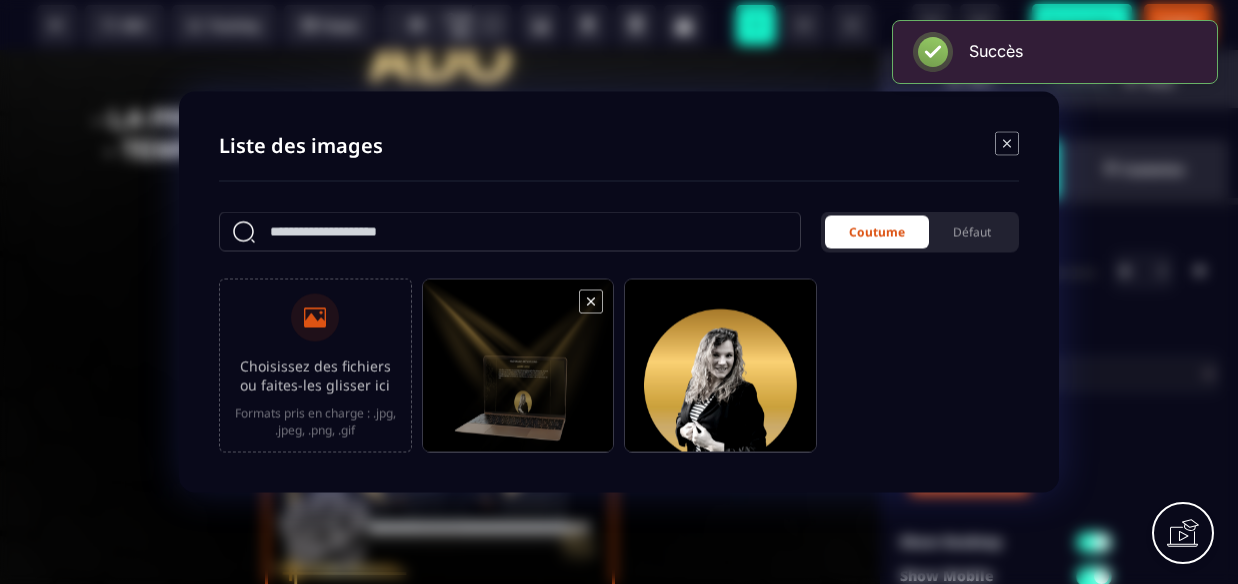 click at bounding box center (518, 375) 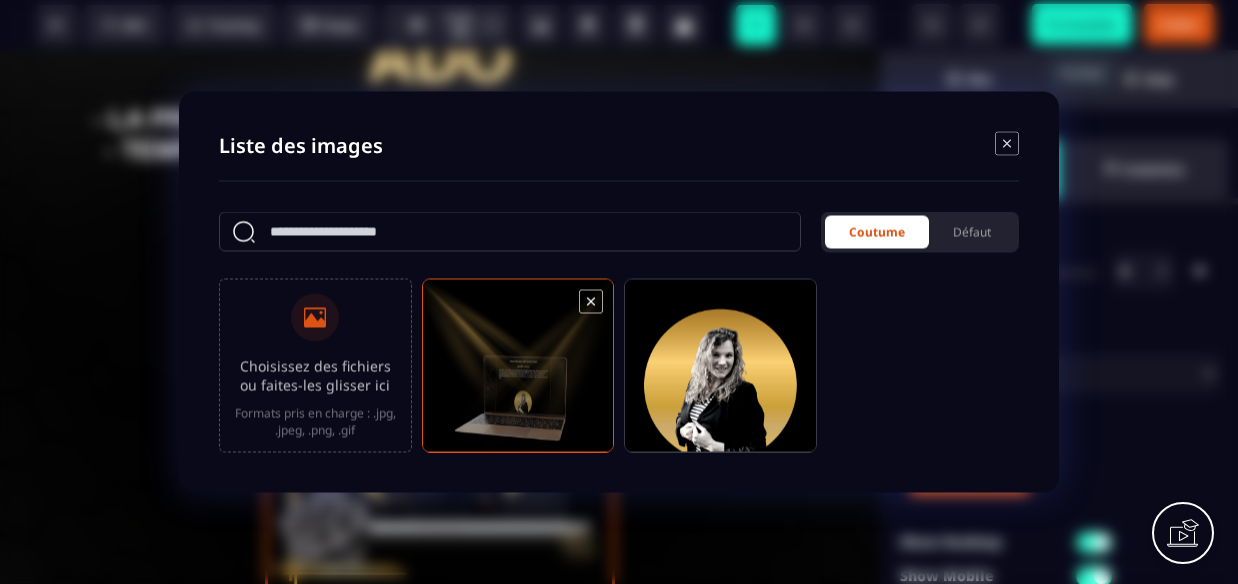 click at bounding box center (518, 375) 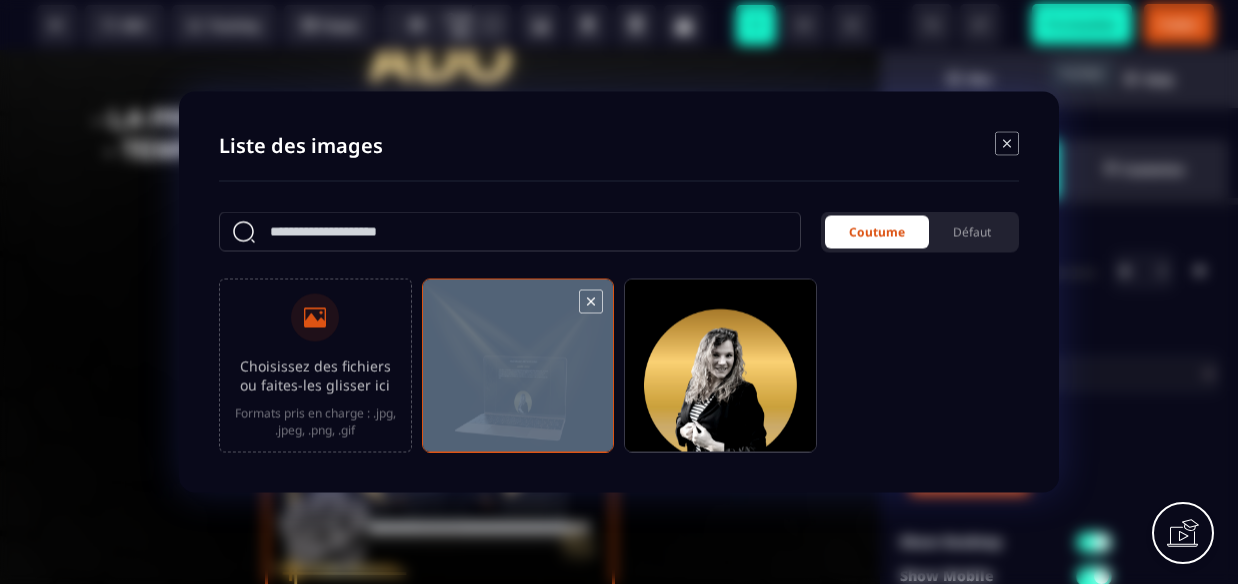 click at bounding box center [518, 375] 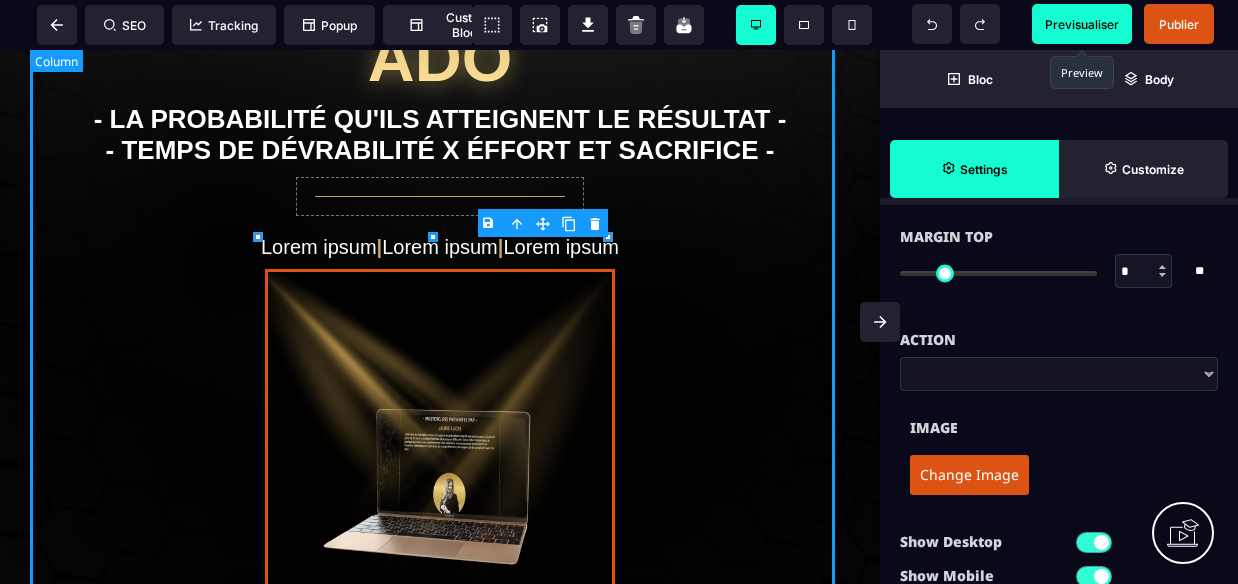 click on "MASTERCLASS OFFERTE Arrêtez de subir les crises avec votre ado - La probabilité qu'ils atteignent le résultat - - Temps de dévrabilité X Éffort et sacrifice -  Lorem ipsum  |  Lorem ipsum  |  Lorem ipsum RECUPERER MON ACCES A LA MASTERCLASS Totalement gratuitement - Ce que vous trouverez dans cette masterclass -" at bounding box center [440, 349] 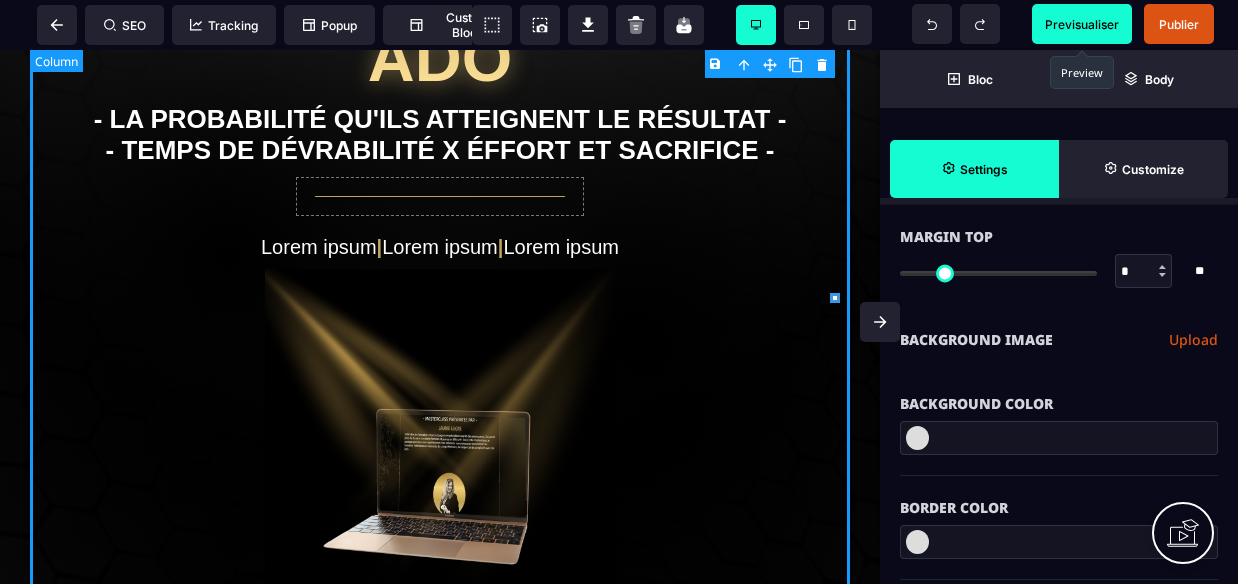 scroll, scrollTop: 0, scrollLeft: 0, axis: both 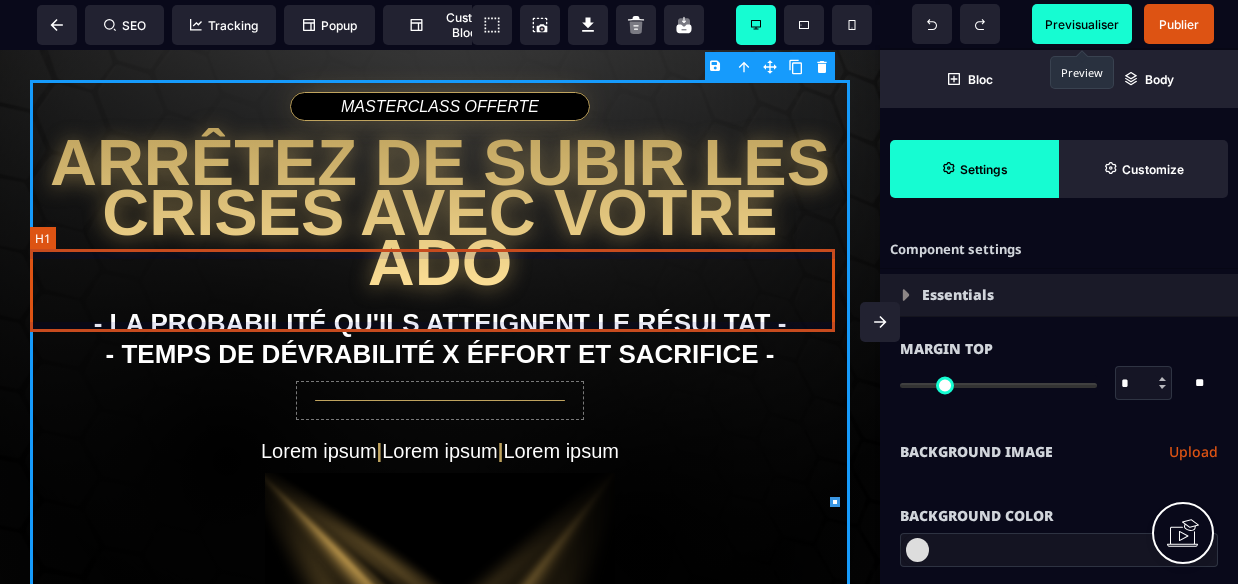 click on "- La probabilité qu'ils atteignent le résultat - - Temps de dévrabilité X Éffort et sacrifice -" at bounding box center (440, 339) 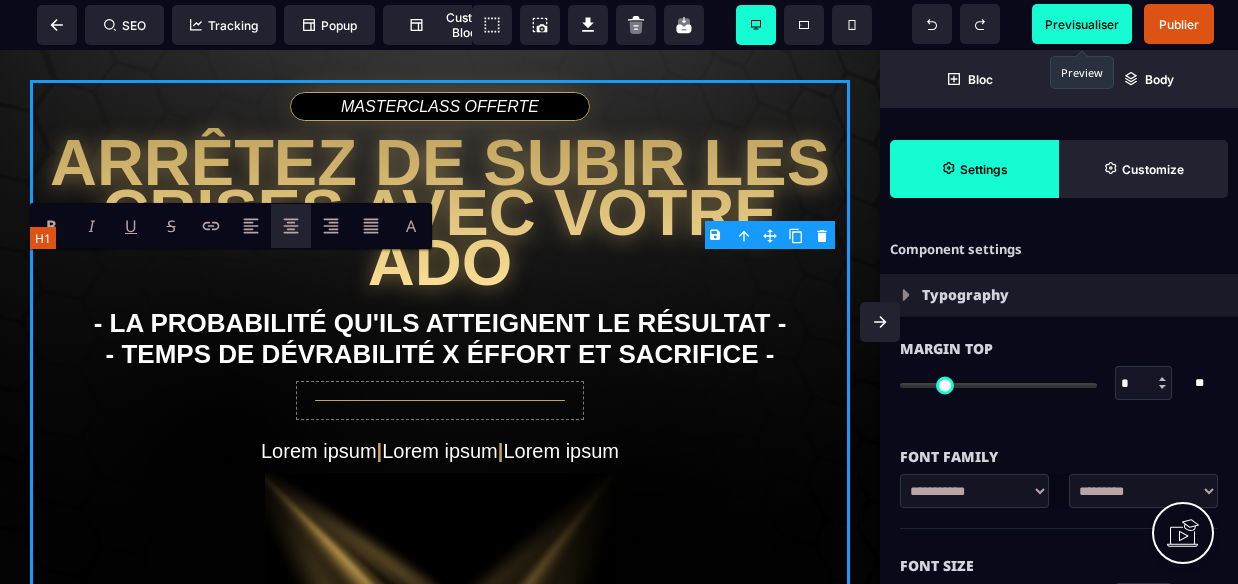 click on "- La probabilité qu'ils atteignent le résultat - - Temps de dévrabilité X Éffort et sacrifice -" at bounding box center (440, 339) 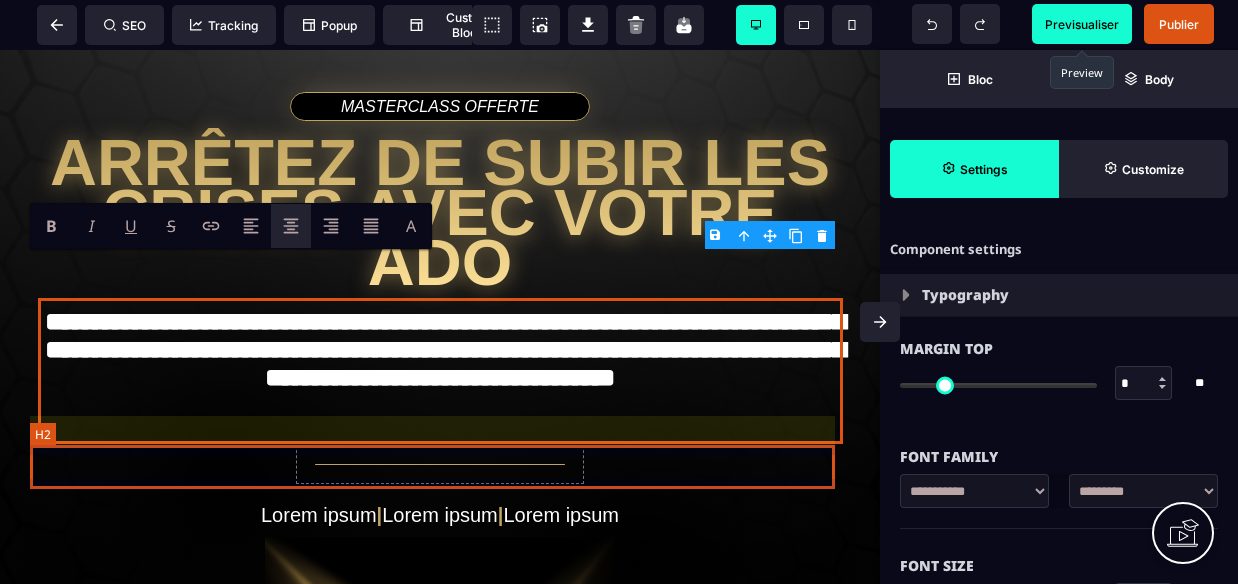 click on "Lorem ipsum  |  Lorem ipsum  |  Lorem ipsum" at bounding box center (440, 515) 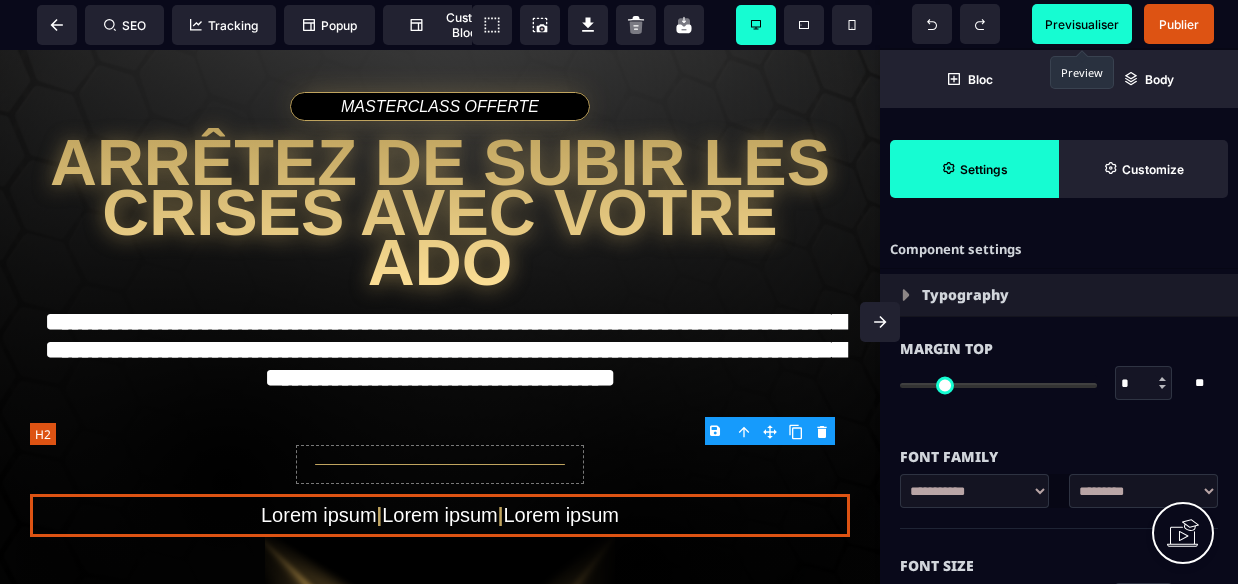 click on "Lorem ipsum  |  Lorem ipsum  |  Lorem ipsum" at bounding box center [440, 515] 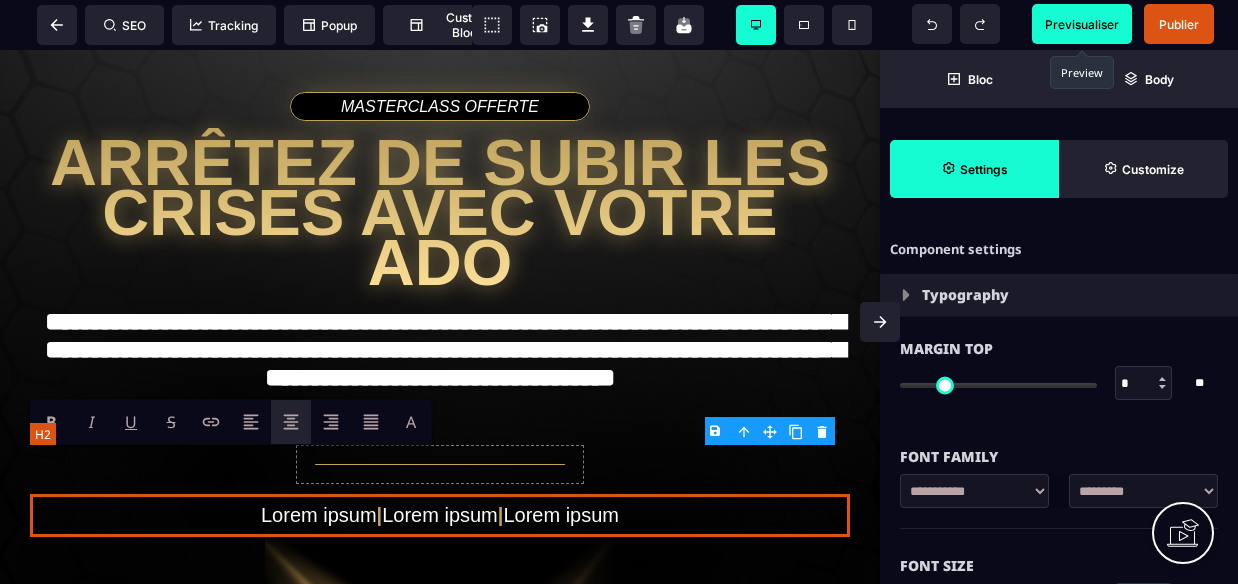 click on "Lorem ipsum  |  Lorem ipsum  |  Lorem ipsum" at bounding box center [440, 515] 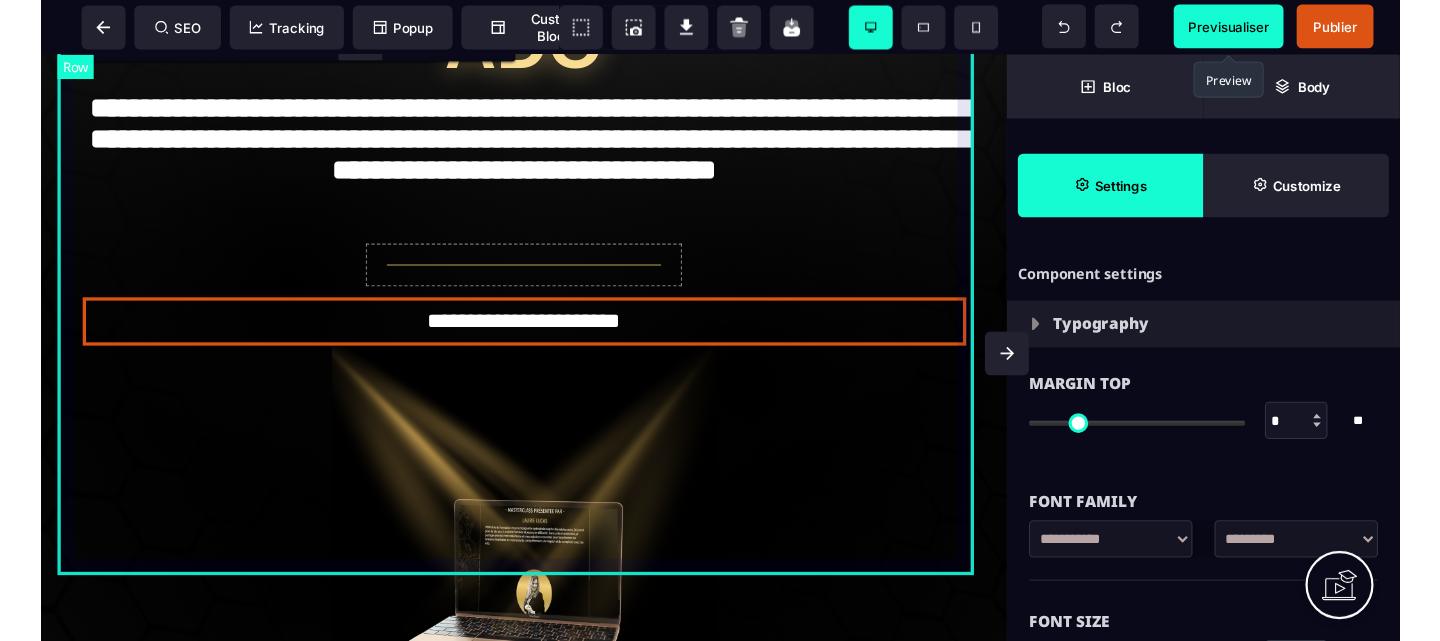 scroll, scrollTop: 0, scrollLeft: 0, axis: both 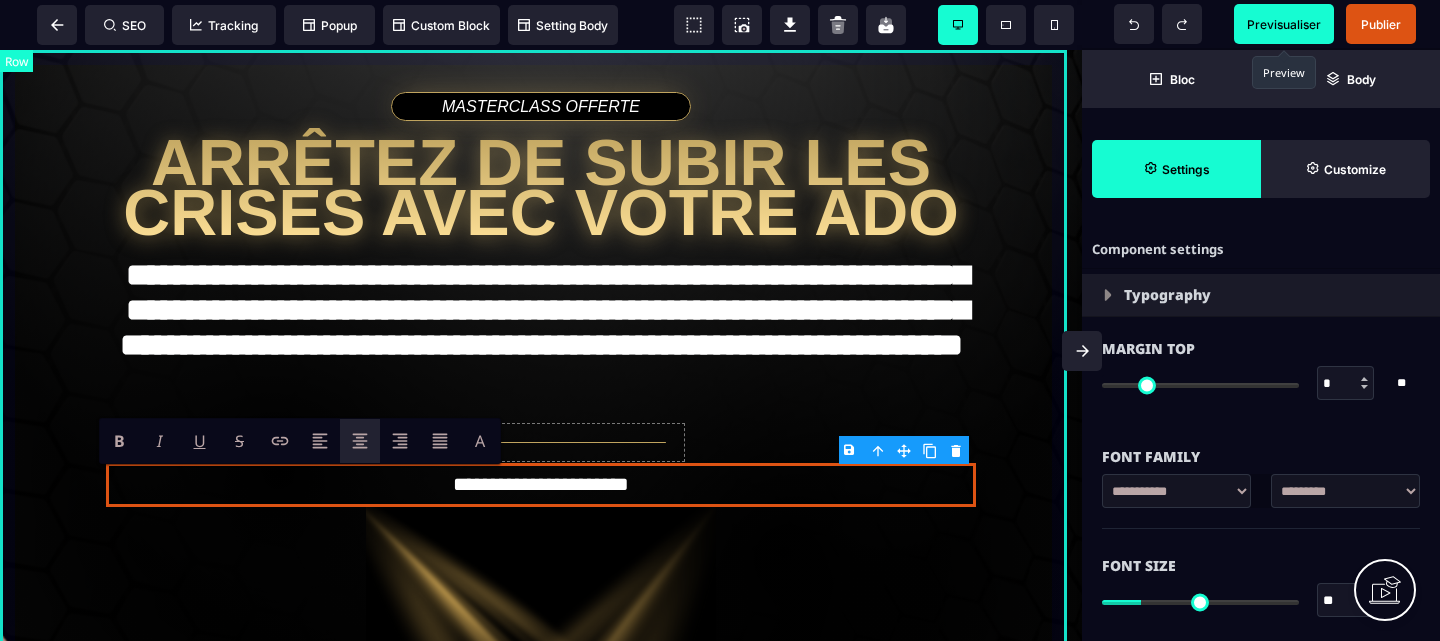 click on "**********" at bounding box center (541, 660) 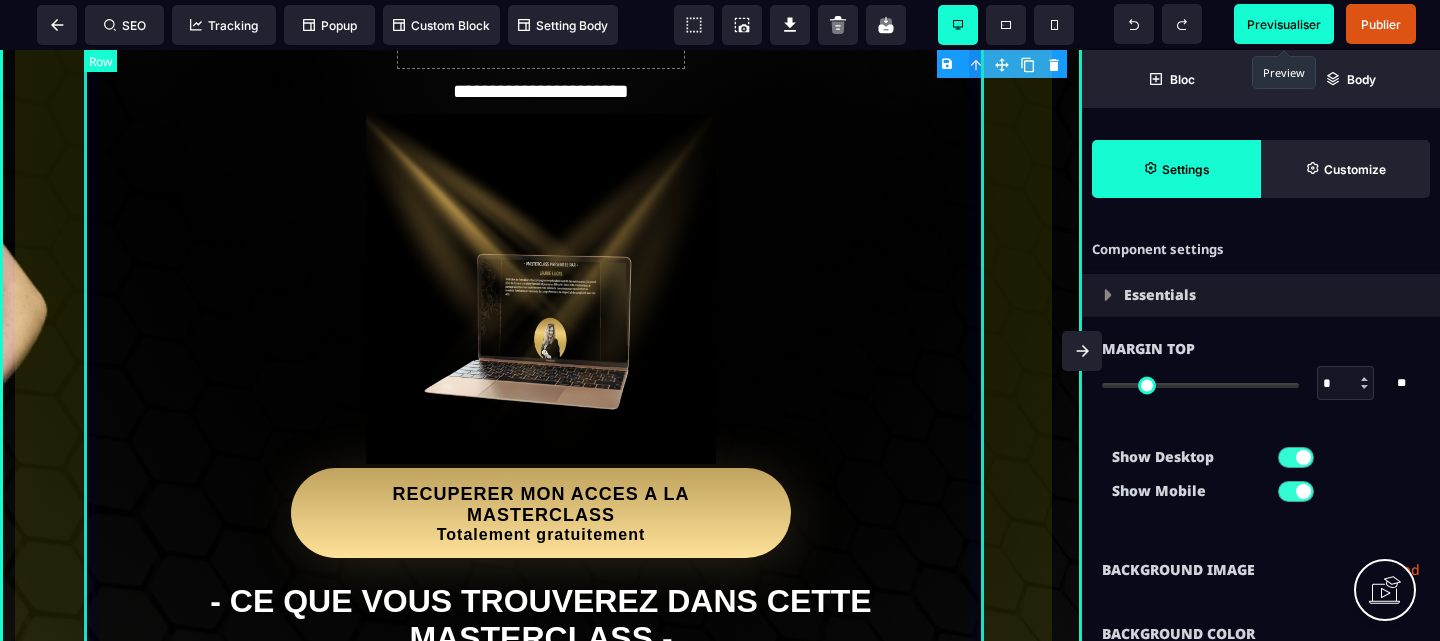 scroll, scrollTop: 402, scrollLeft: 0, axis: vertical 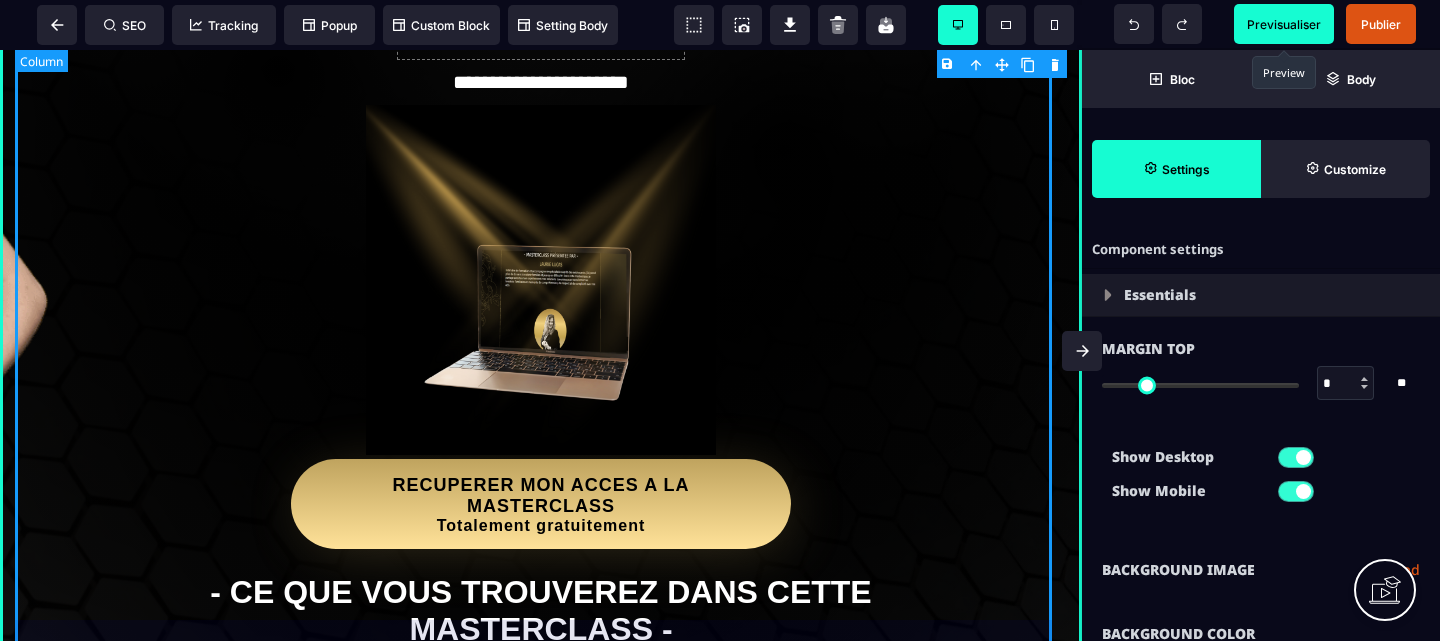 click on "**********" at bounding box center (541, 258) 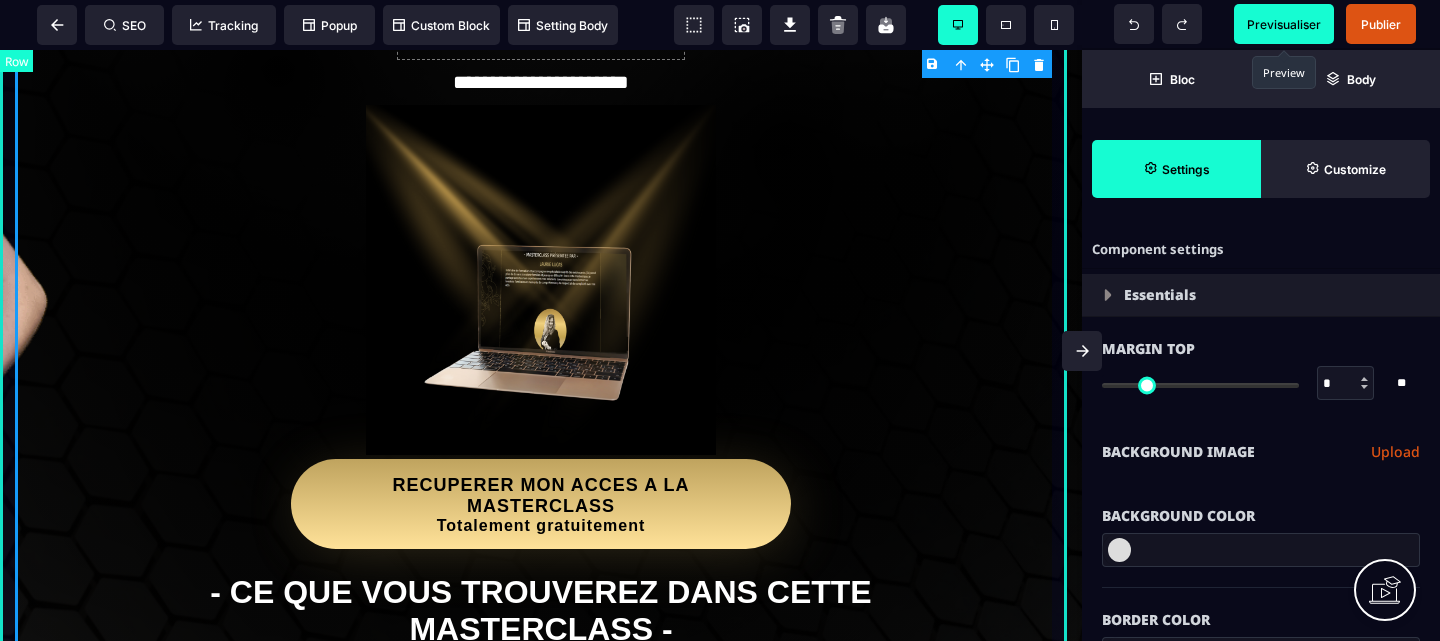 click on "**********" at bounding box center [541, 258] 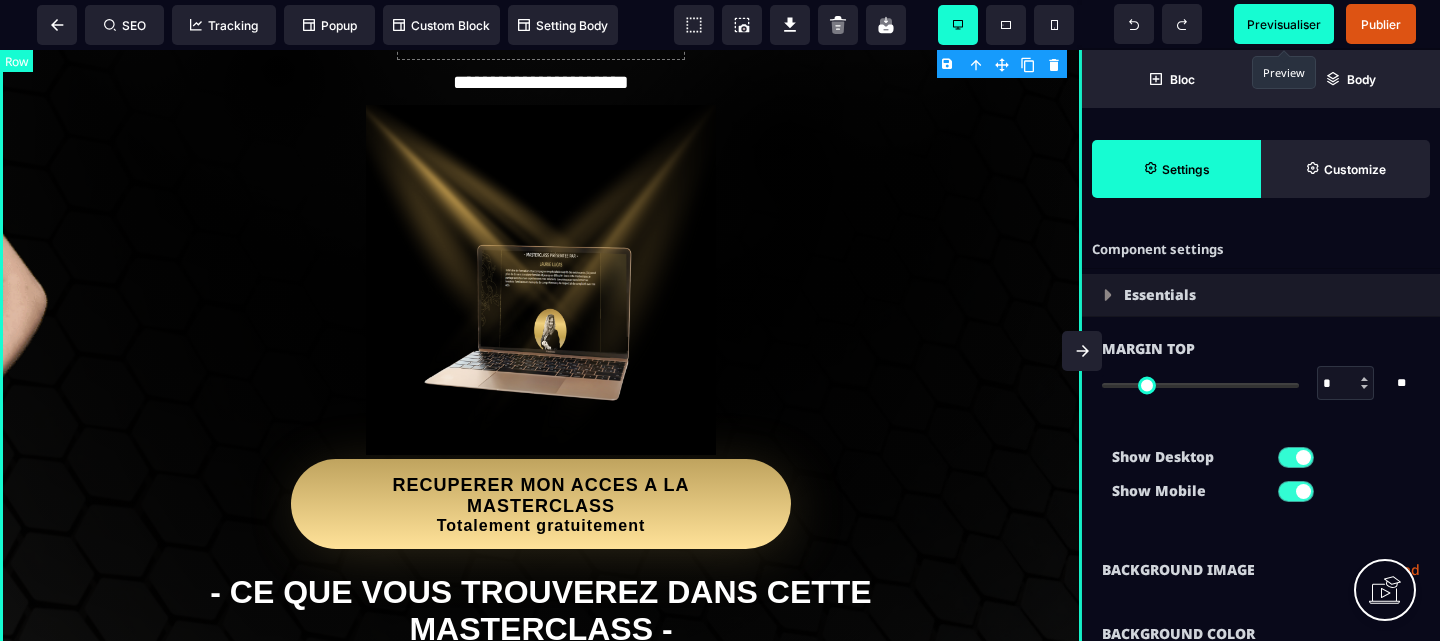 click on "**********" at bounding box center [541, 258] 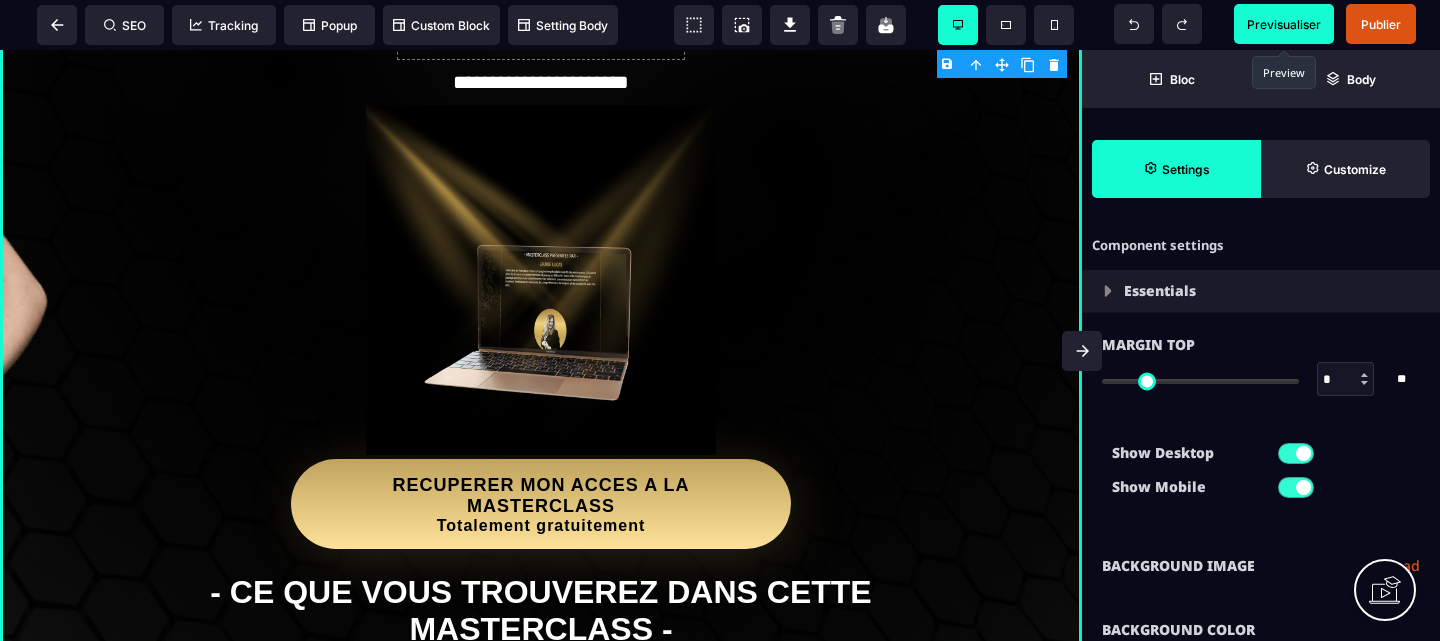 scroll, scrollTop: 0, scrollLeft: 0, axis: both 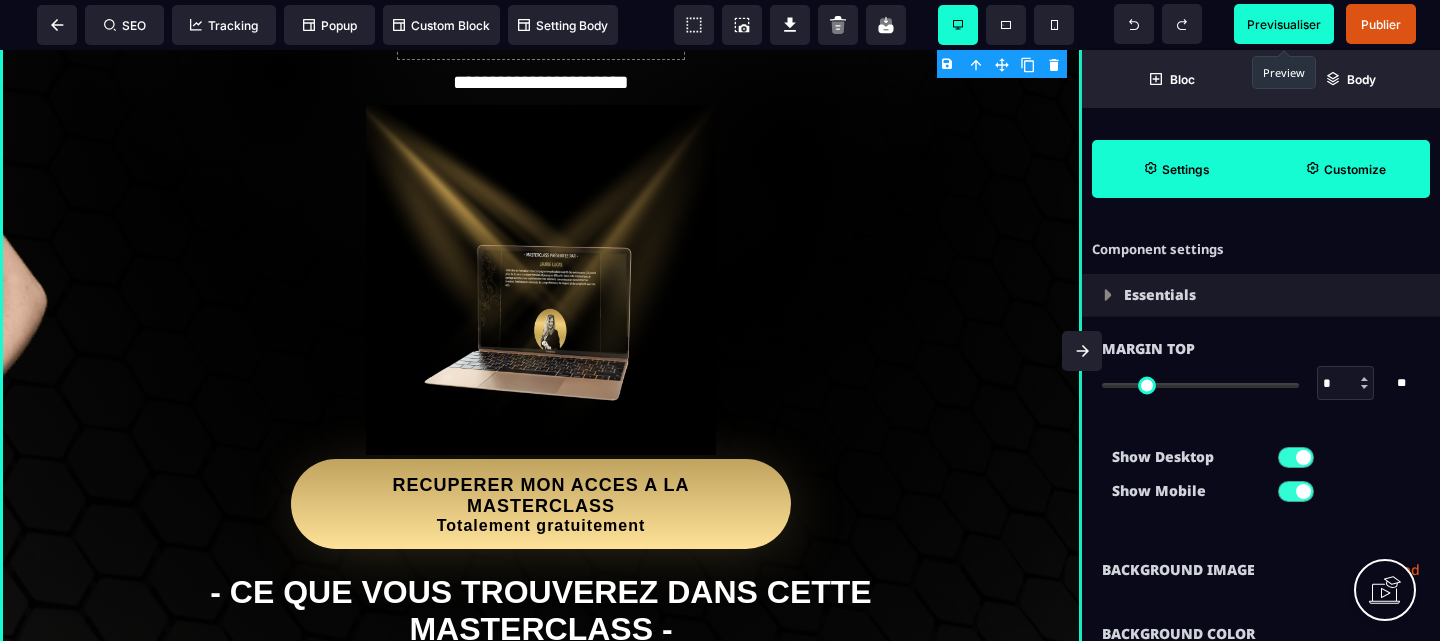 click 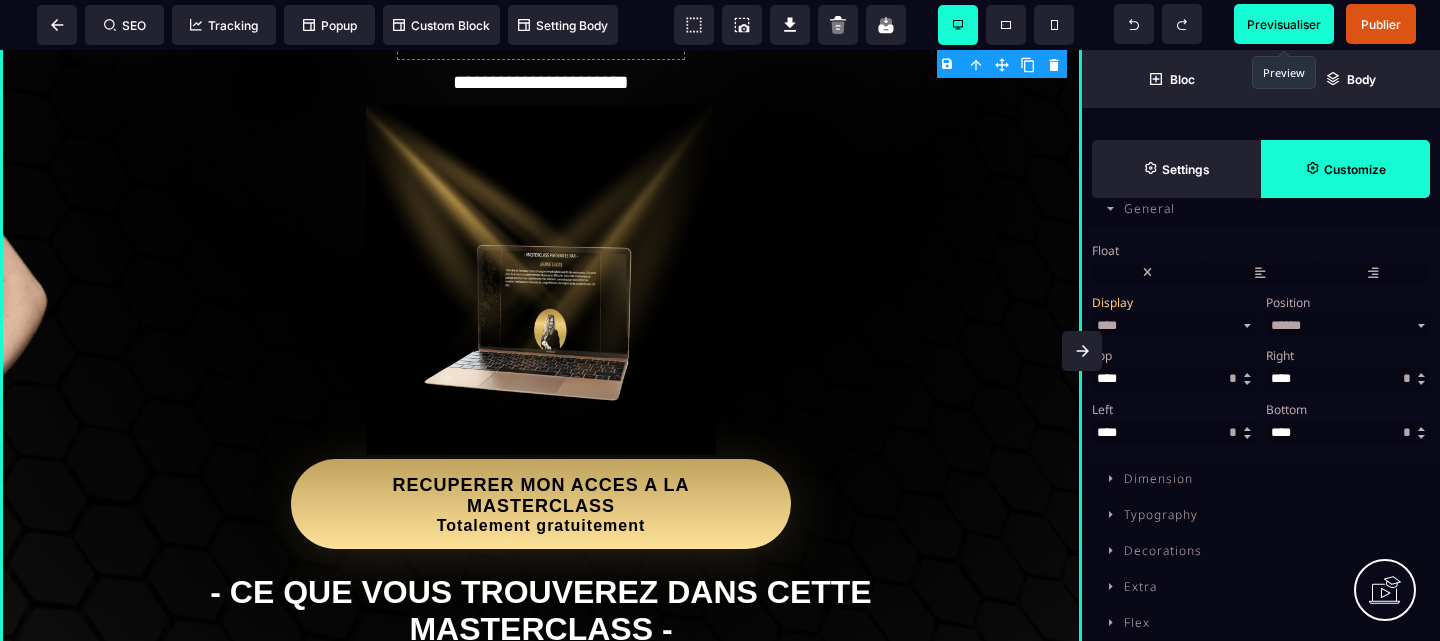 scroll, scrollTop: 0, scrollLeft: 0, axis: both 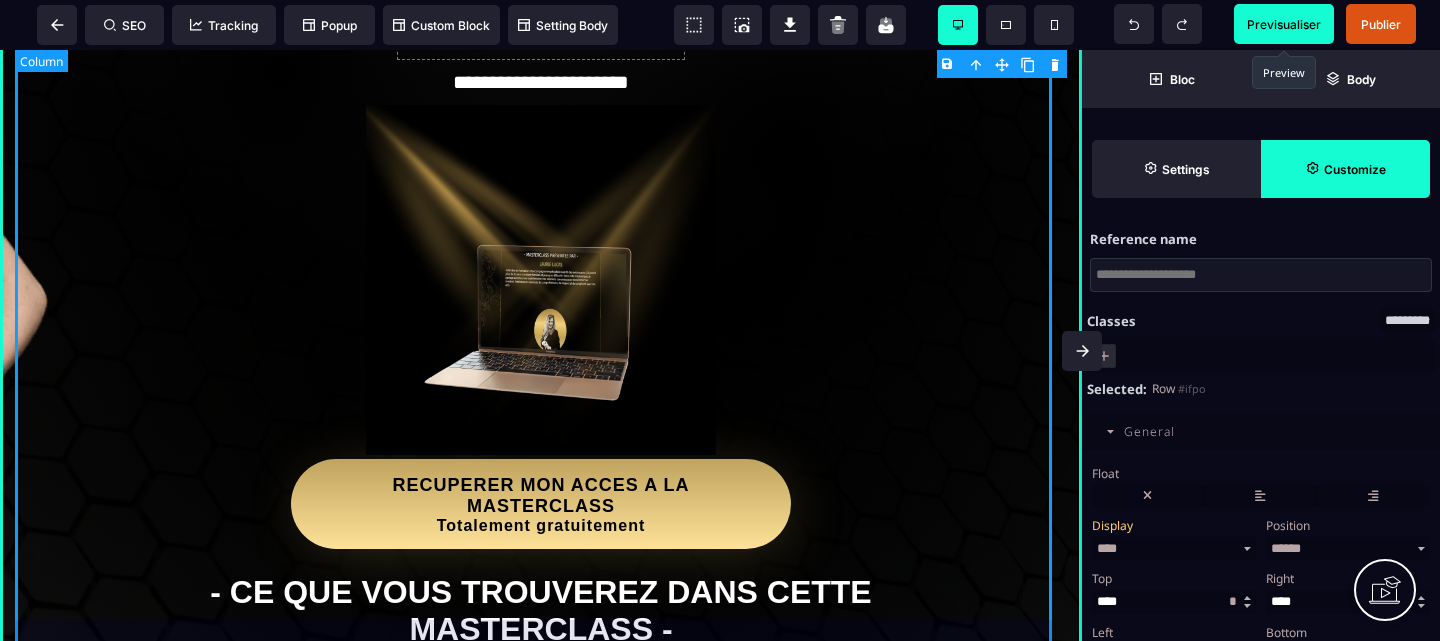 click on "**********" at bounding box center [541, 258] 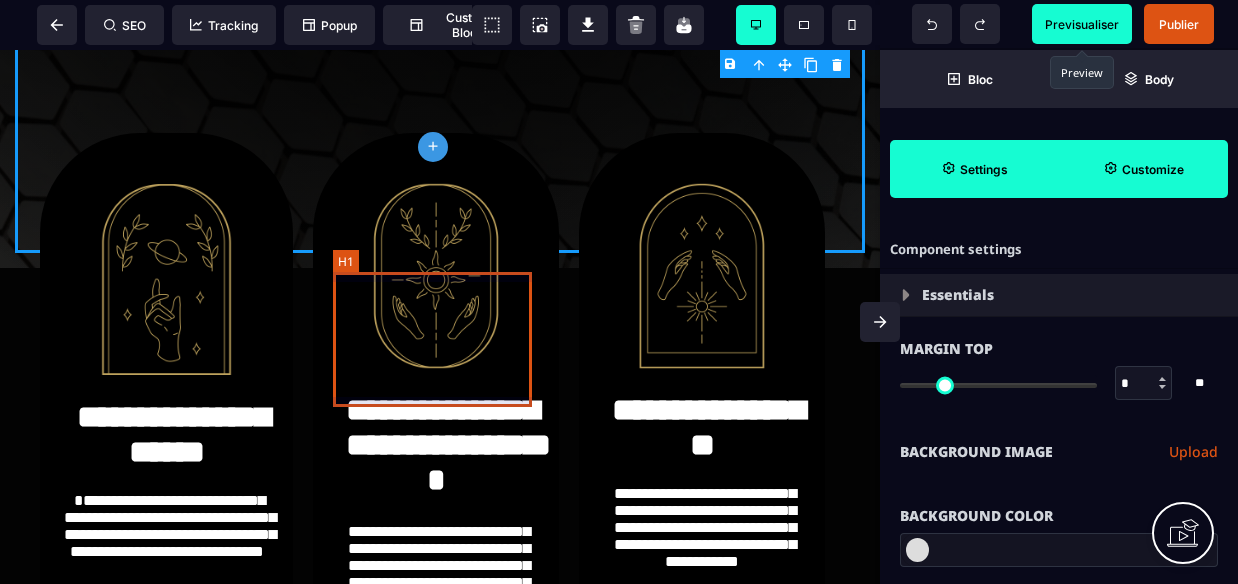 scroll, scrollTop: 1010, scrollLeft: 0, axis: vertical 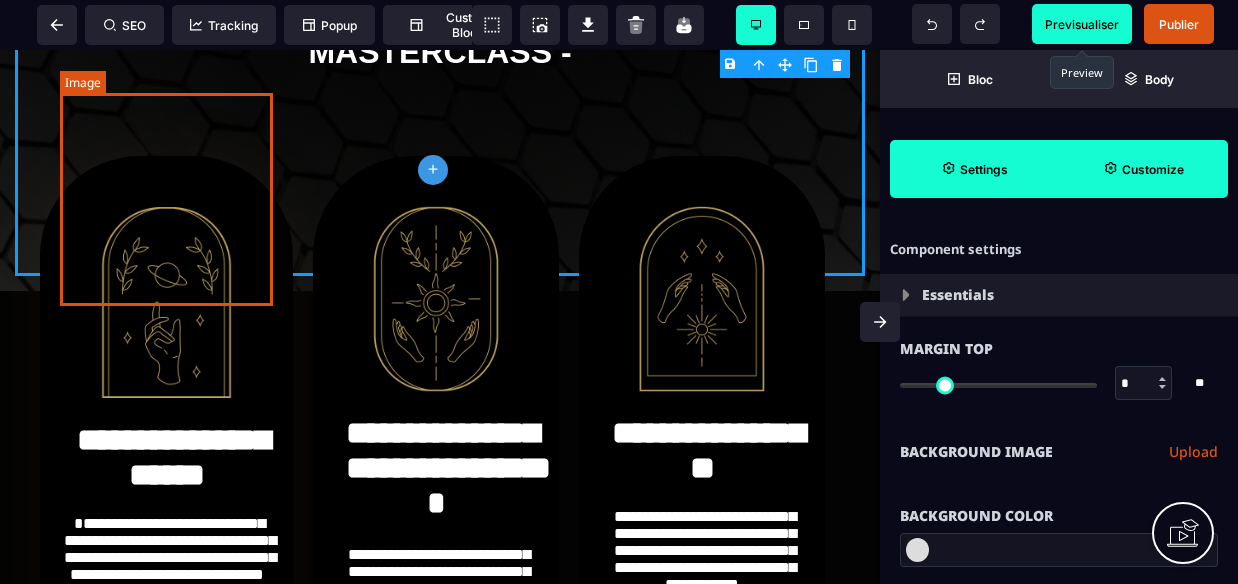 click at bounding box center (166, 302) 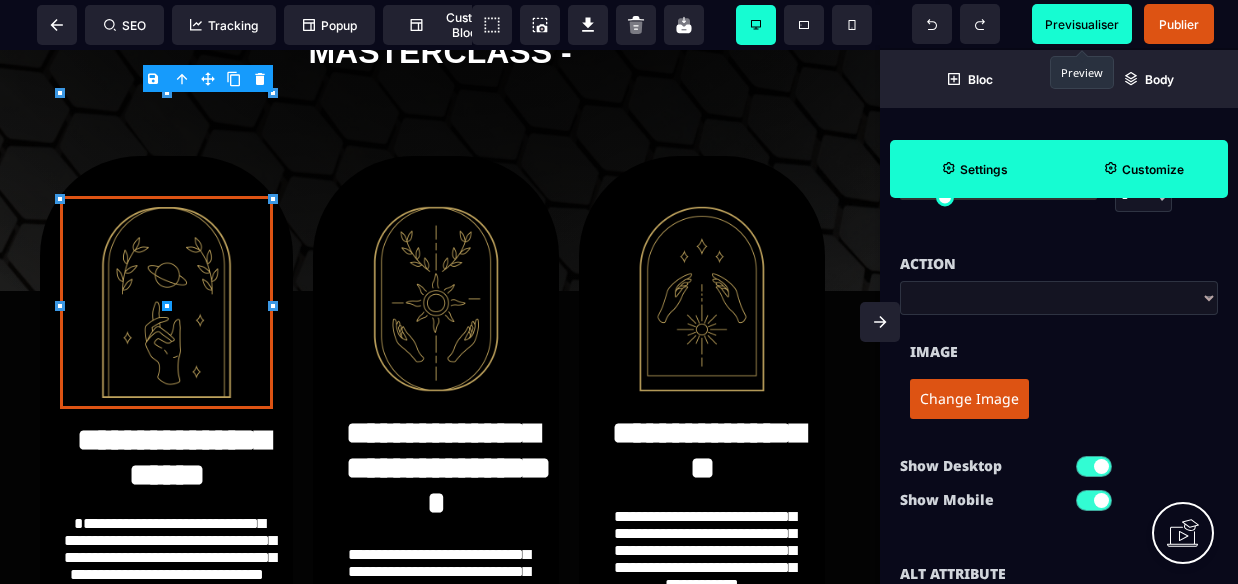 scroll, scrollTop: 189, scrollLeft: 0, axis: vertical 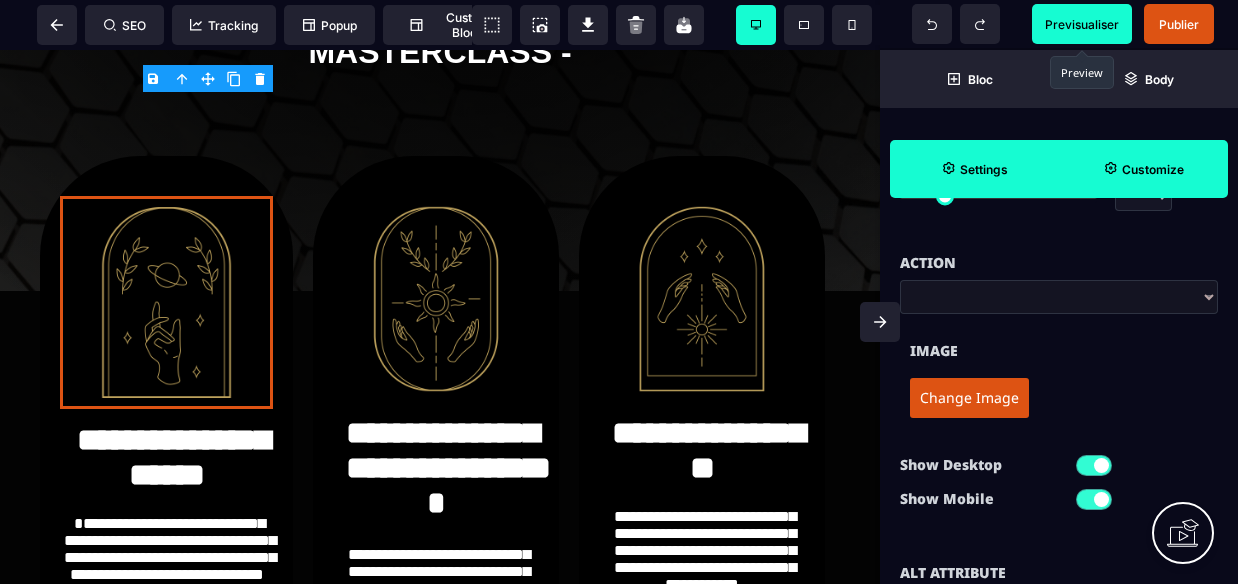 click on "Change Image" at bounding box center (969, 398) 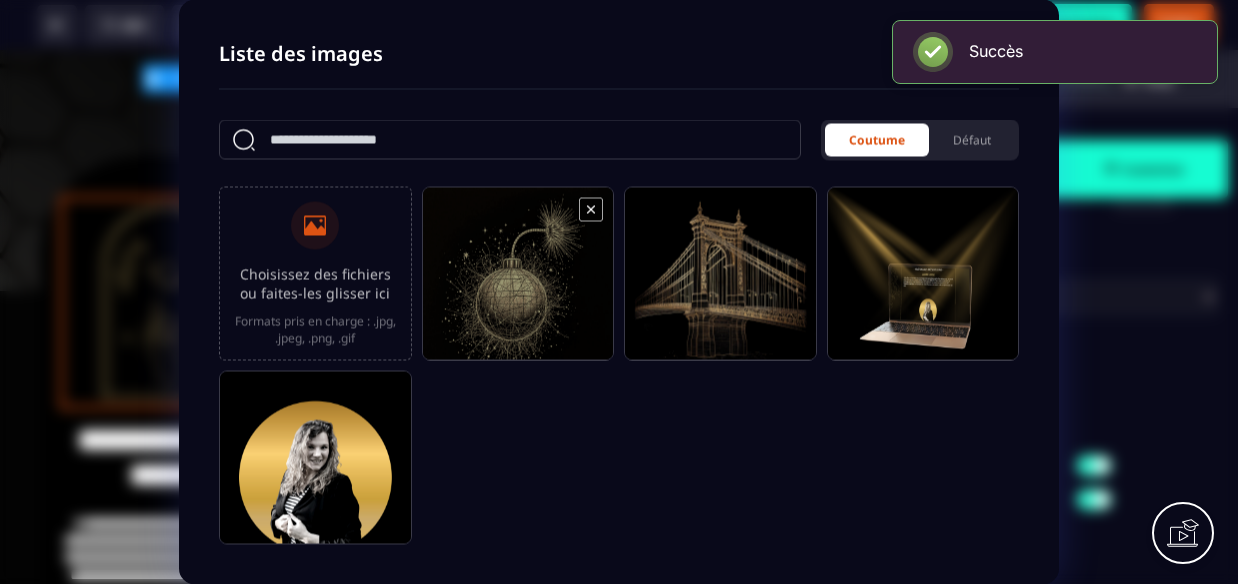 click at bounding box center [518, 283] 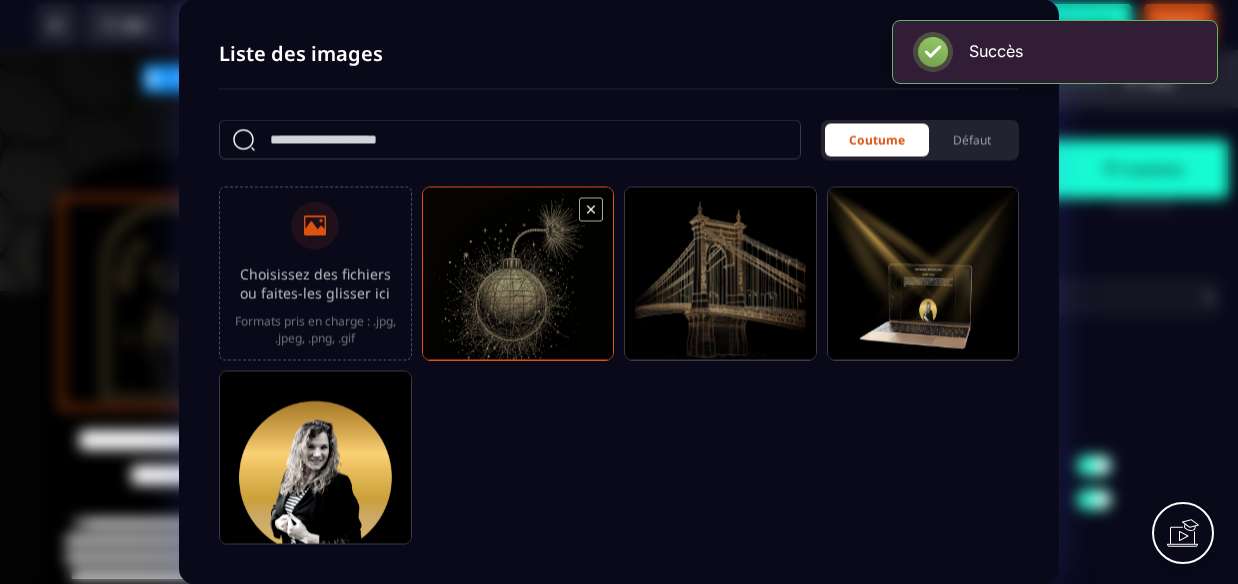 click at bounding box center (518, 283) 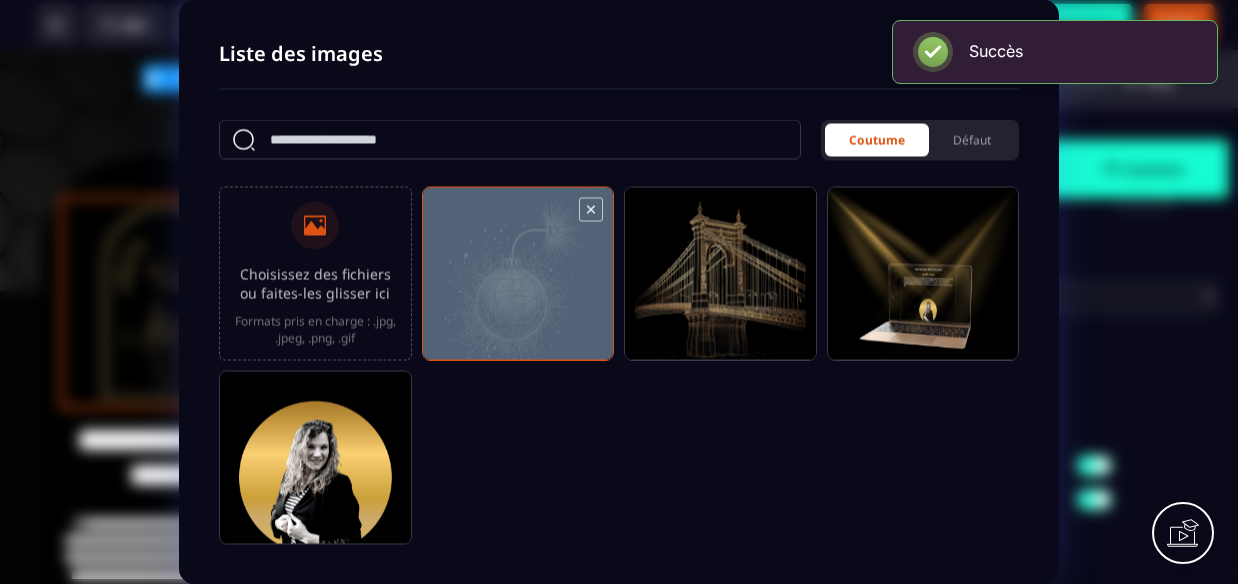 click at bounding box center [518, 283] 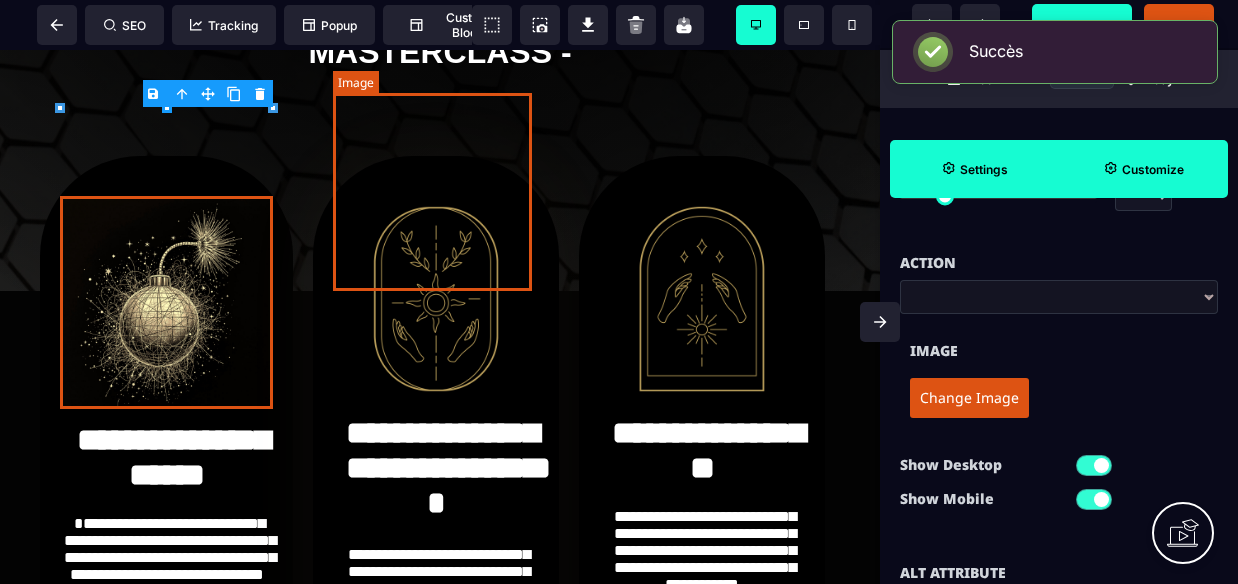 click at bounding box center (436, 299) 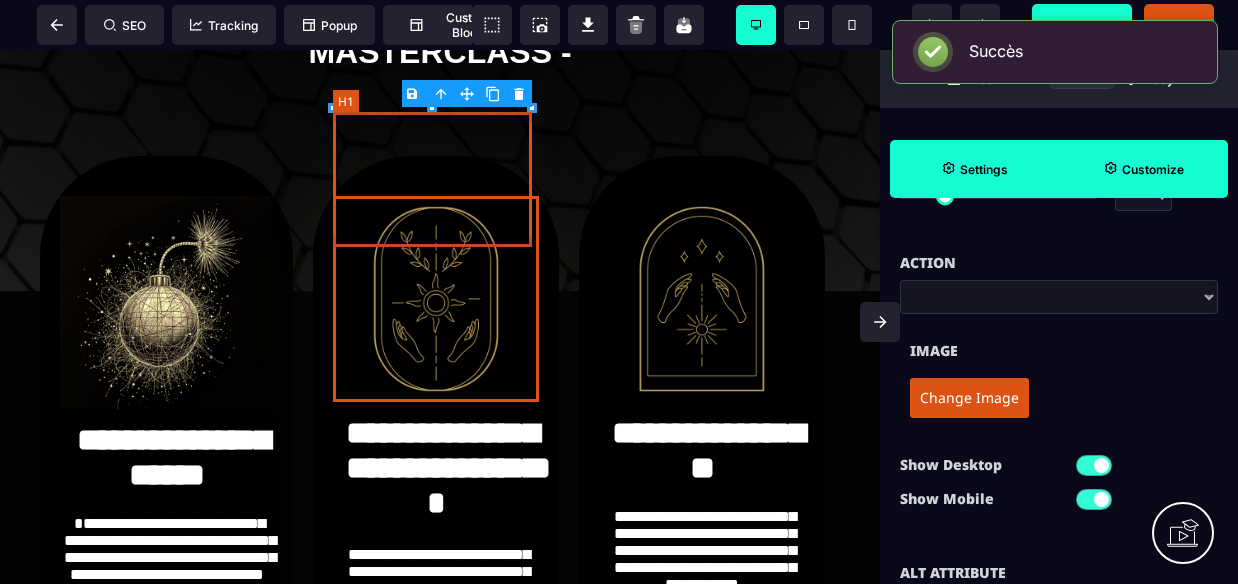 scroll, scrollTop: 0, scrollLeft: 0, axis: both 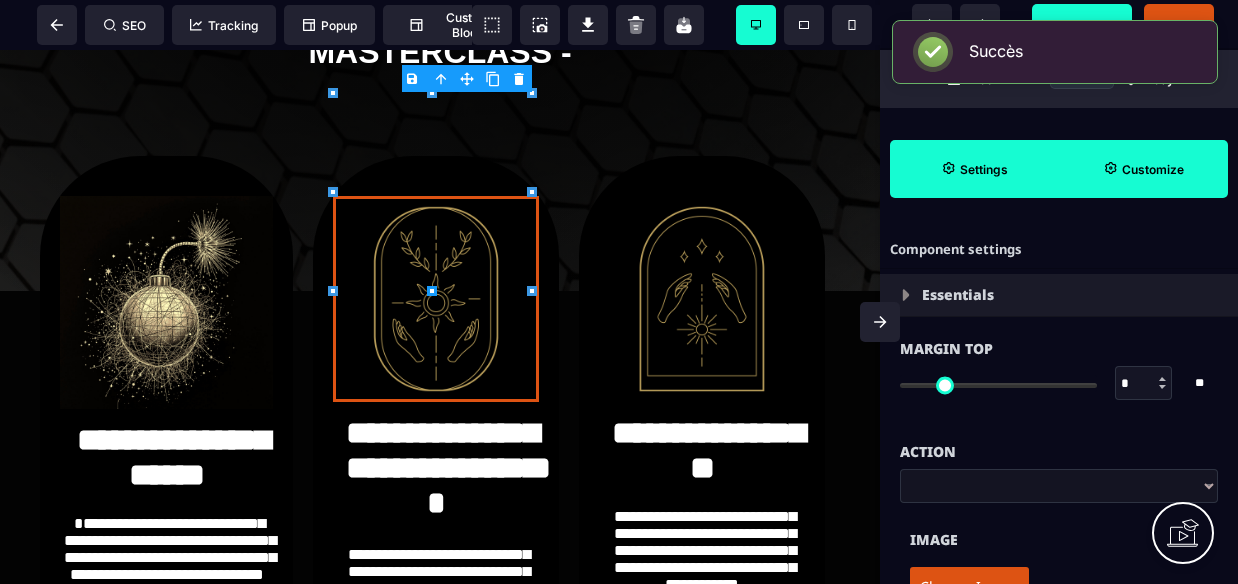 click on "Change Image" at bounding box center (969, 587) 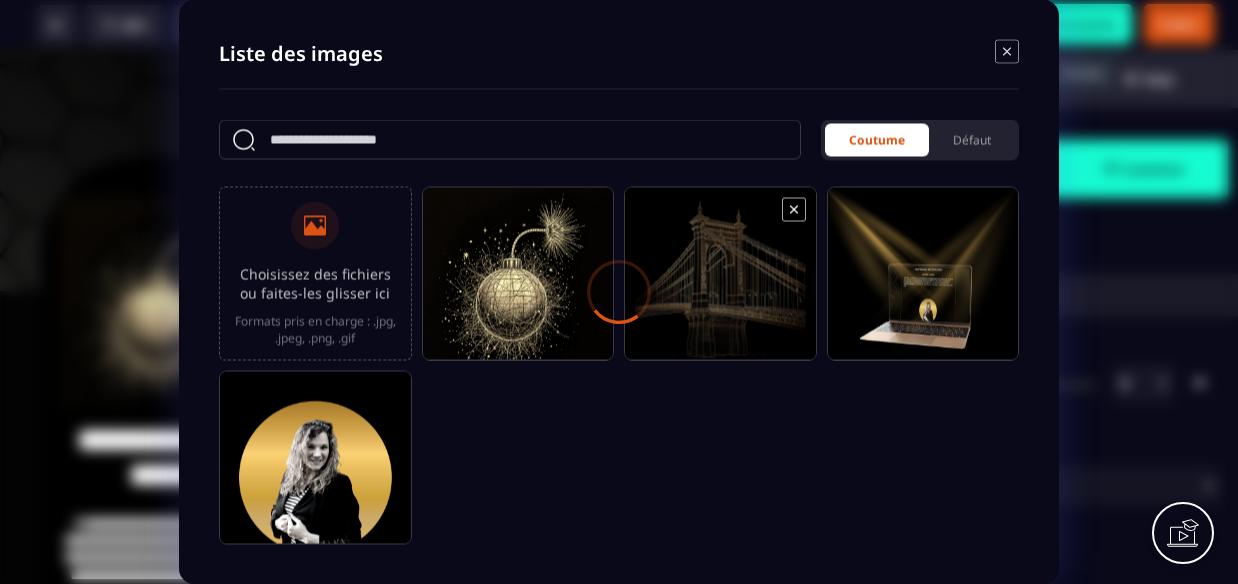click at bounding box center [720, 283] 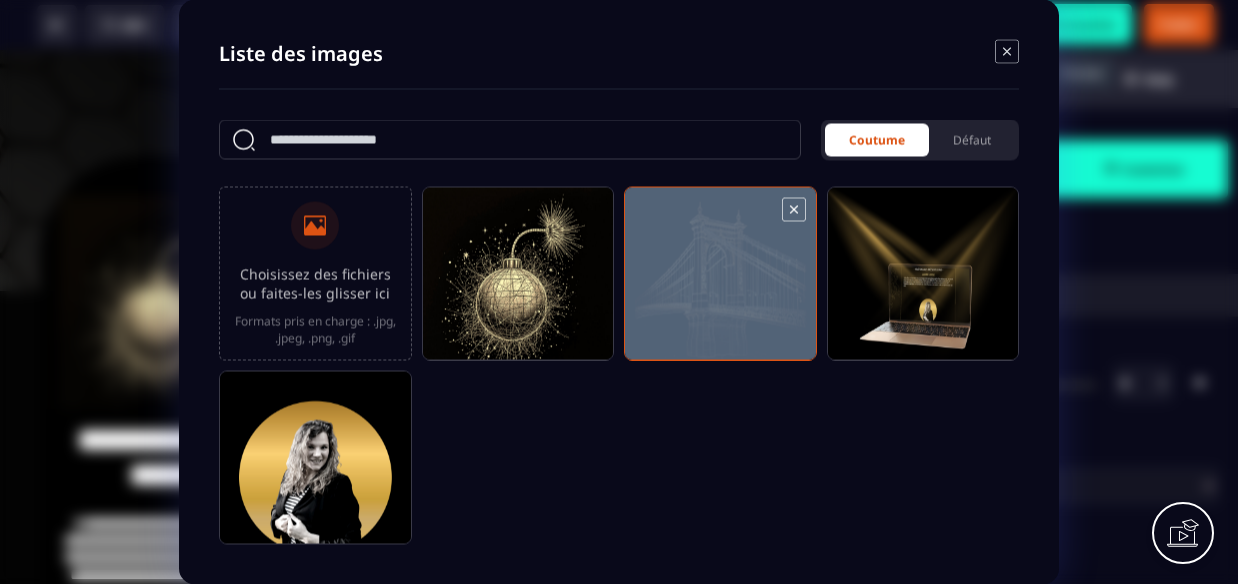 click at bounding box center (720, 283) 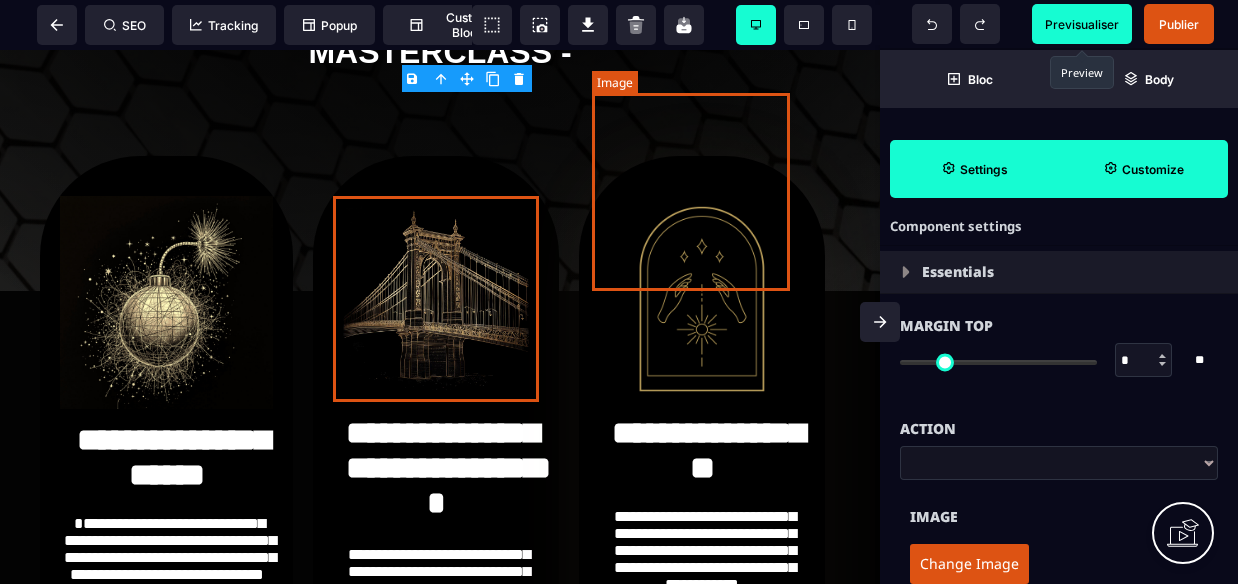 click at bounding box center (702, 299) 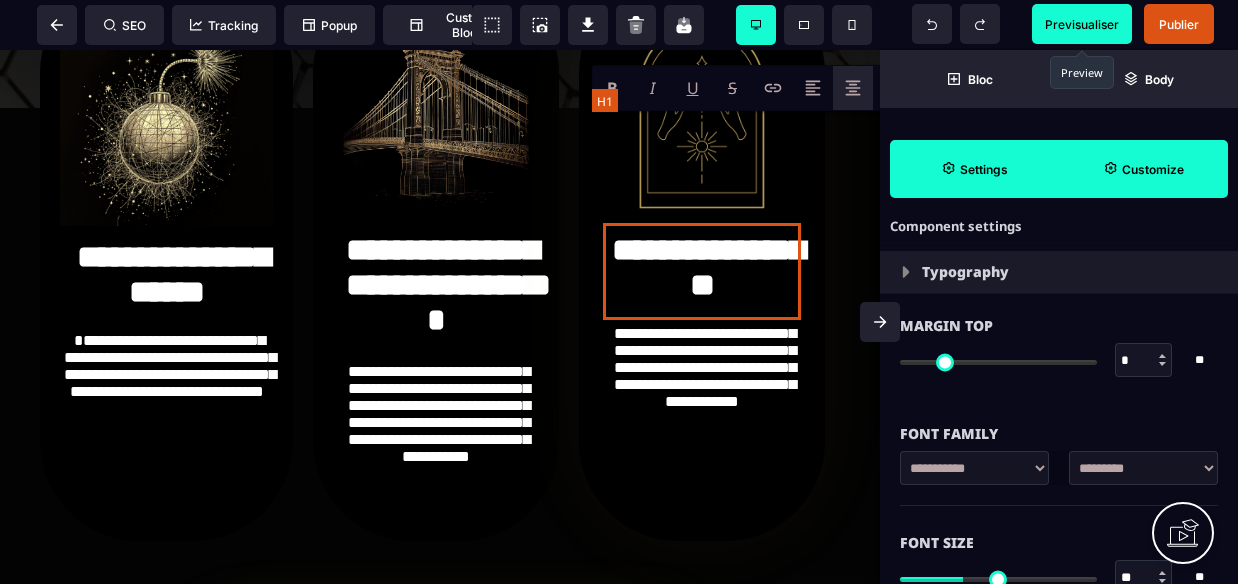scroll, scrollTop: 0, scrollLeft: 0, axis: both 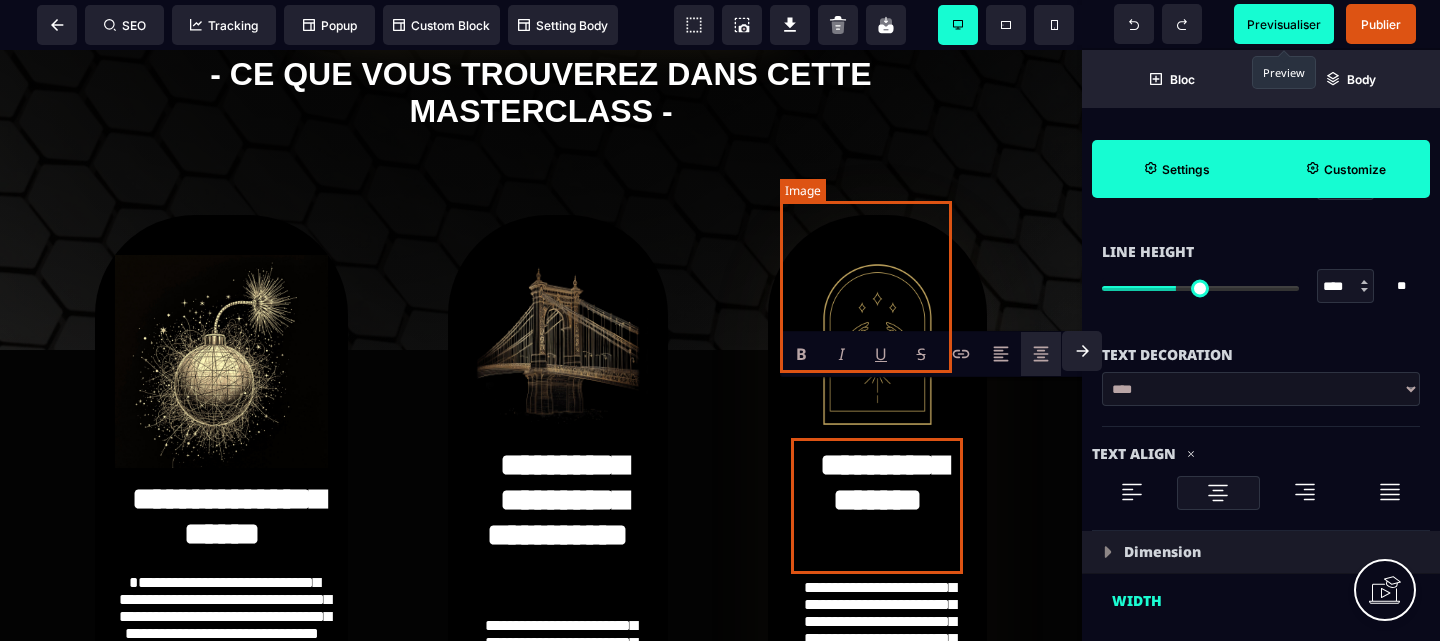 click at bounding box center (877, 344) 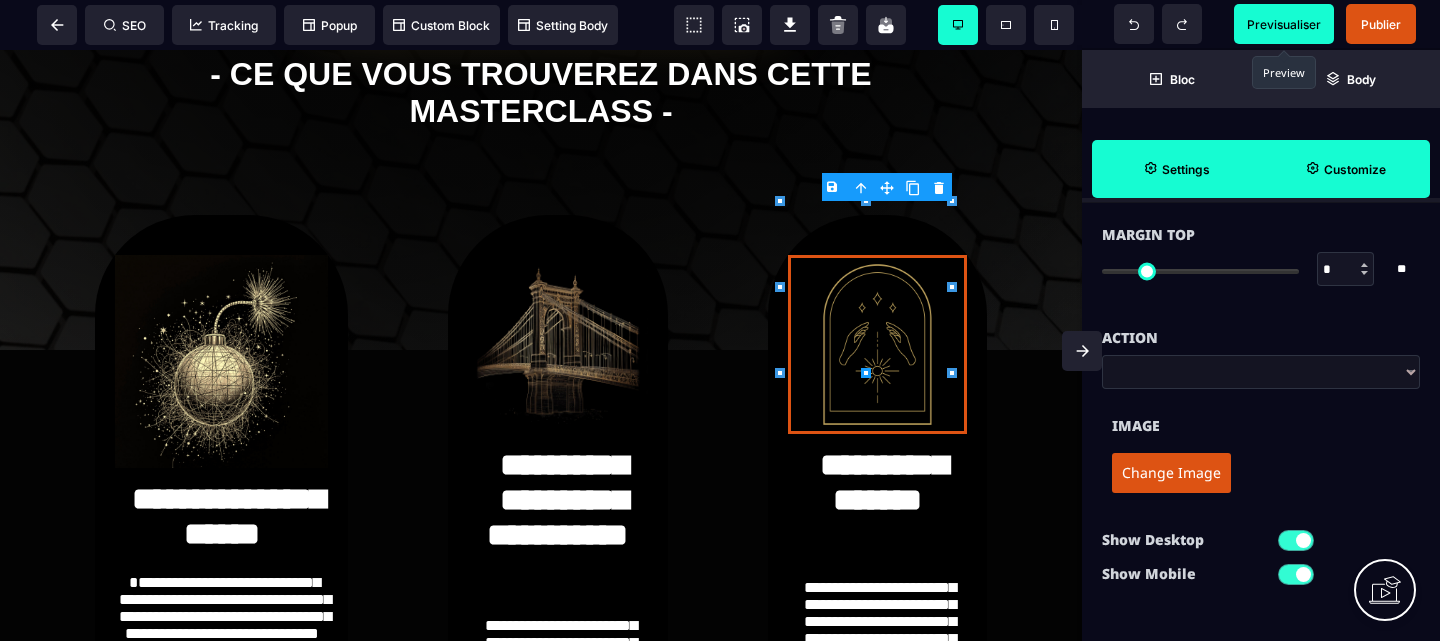 scroll, scrollTop: 115, scrollLeft: 0, axis: vertical 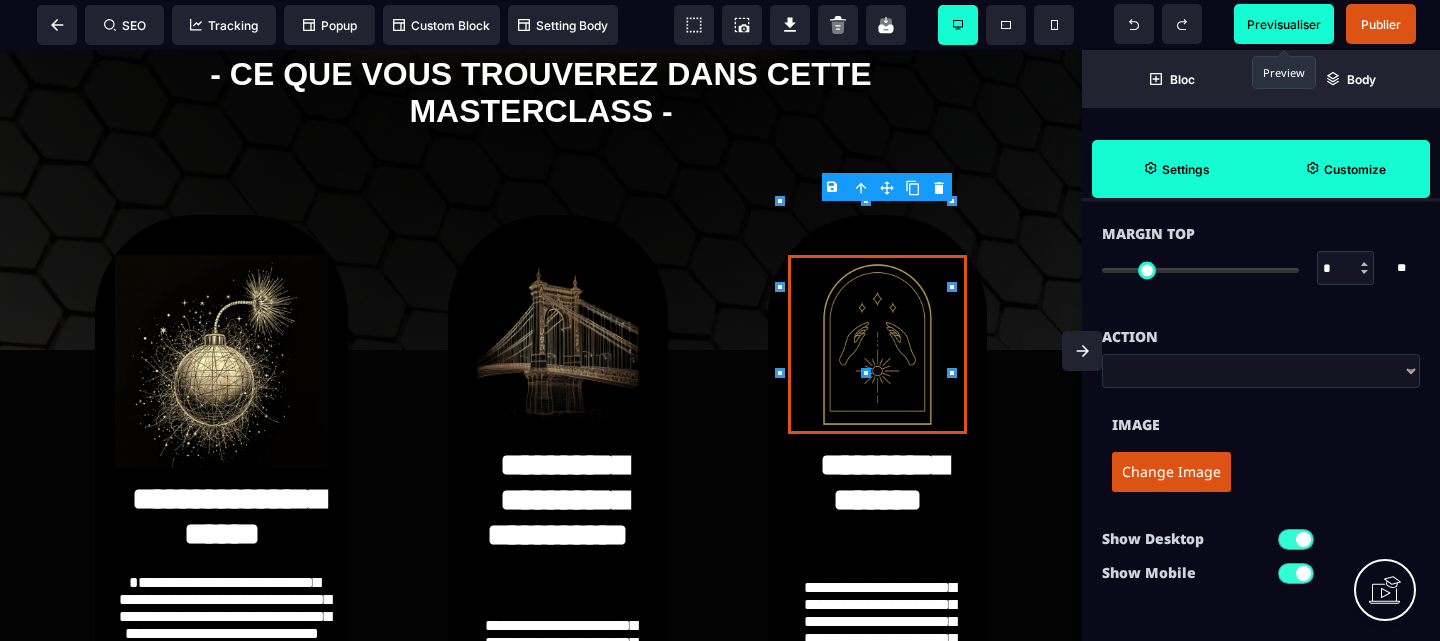click on "Change Image" at bounding box center [1171, 472] 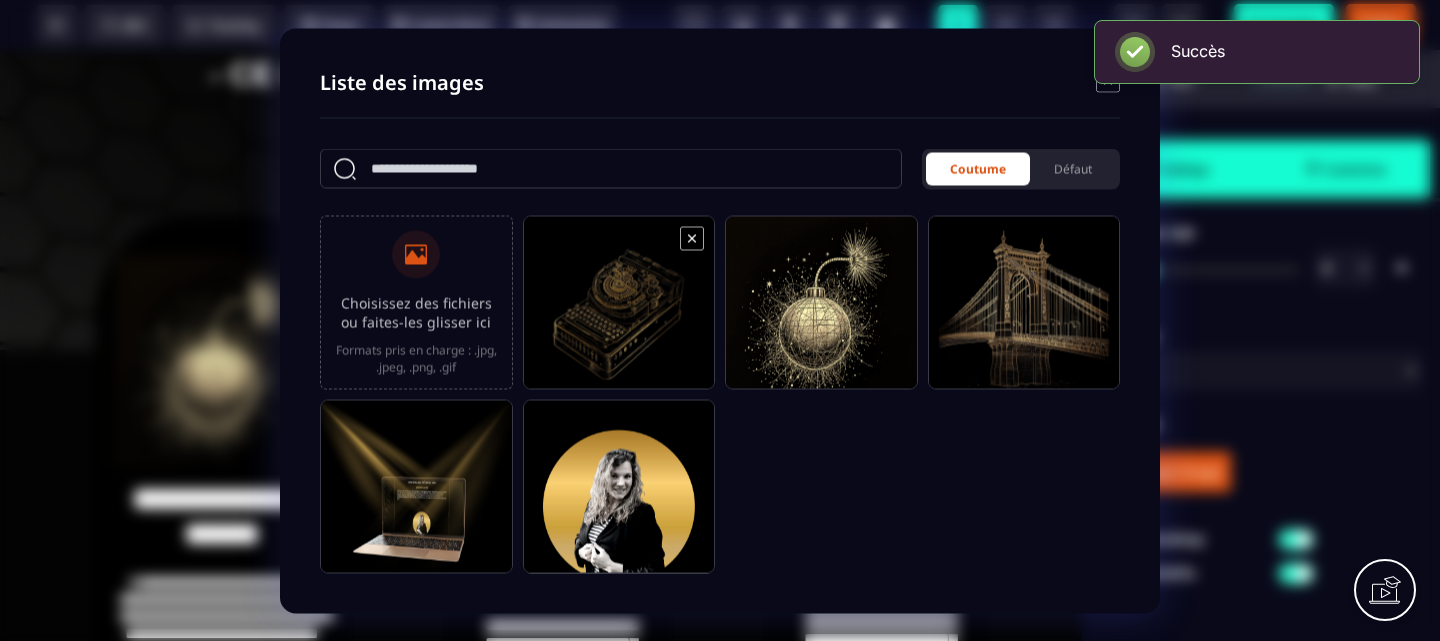 click at bounding box center (619, 311) 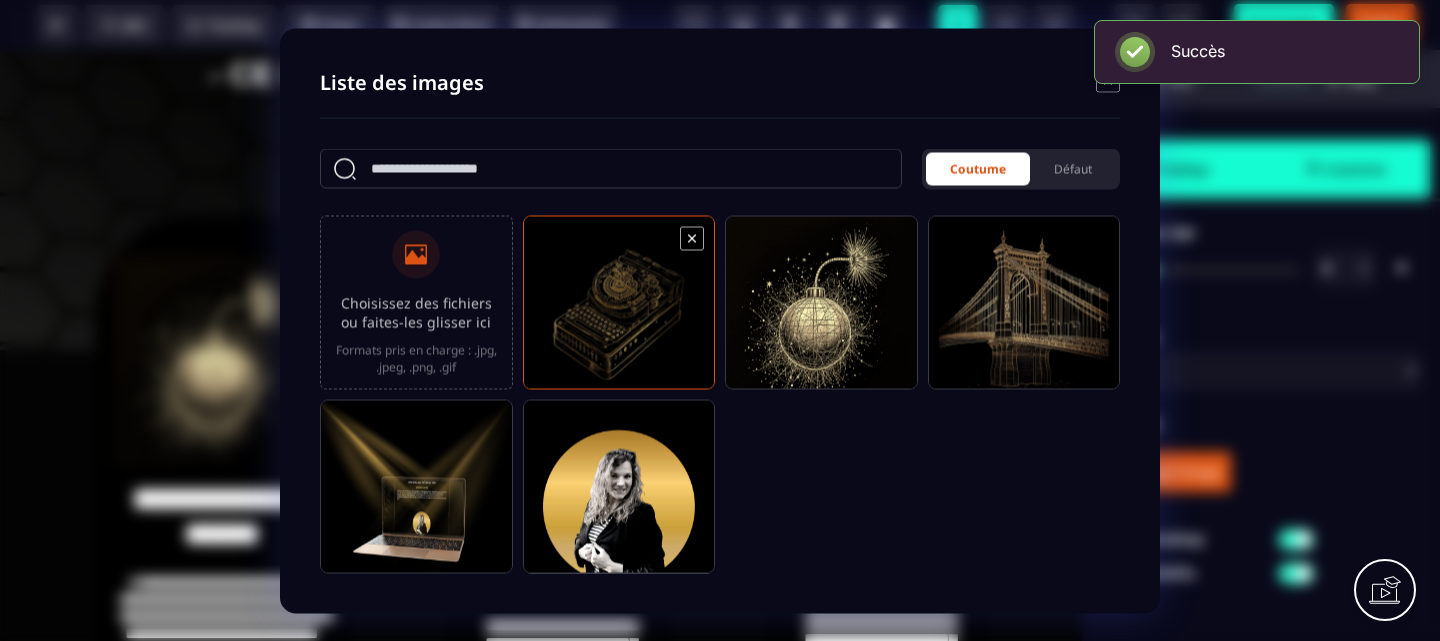 click at bounding box center (619, 311) 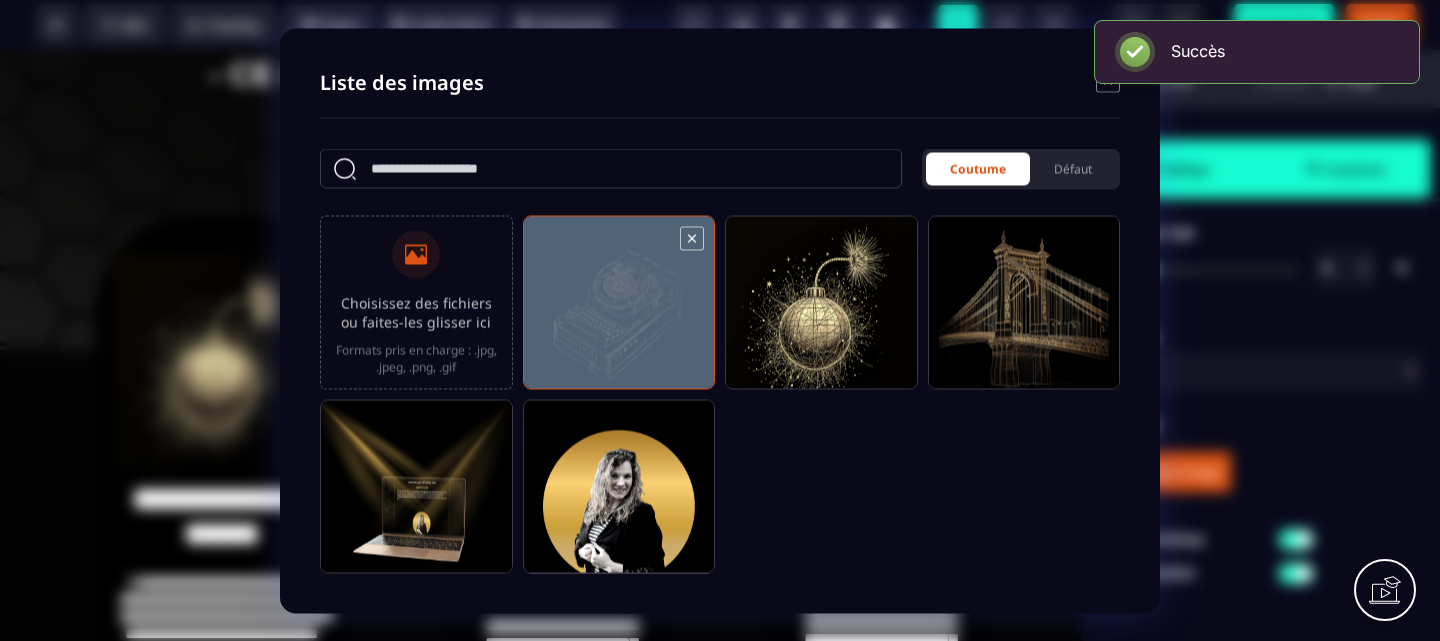 click at bounding box center (619, 311) 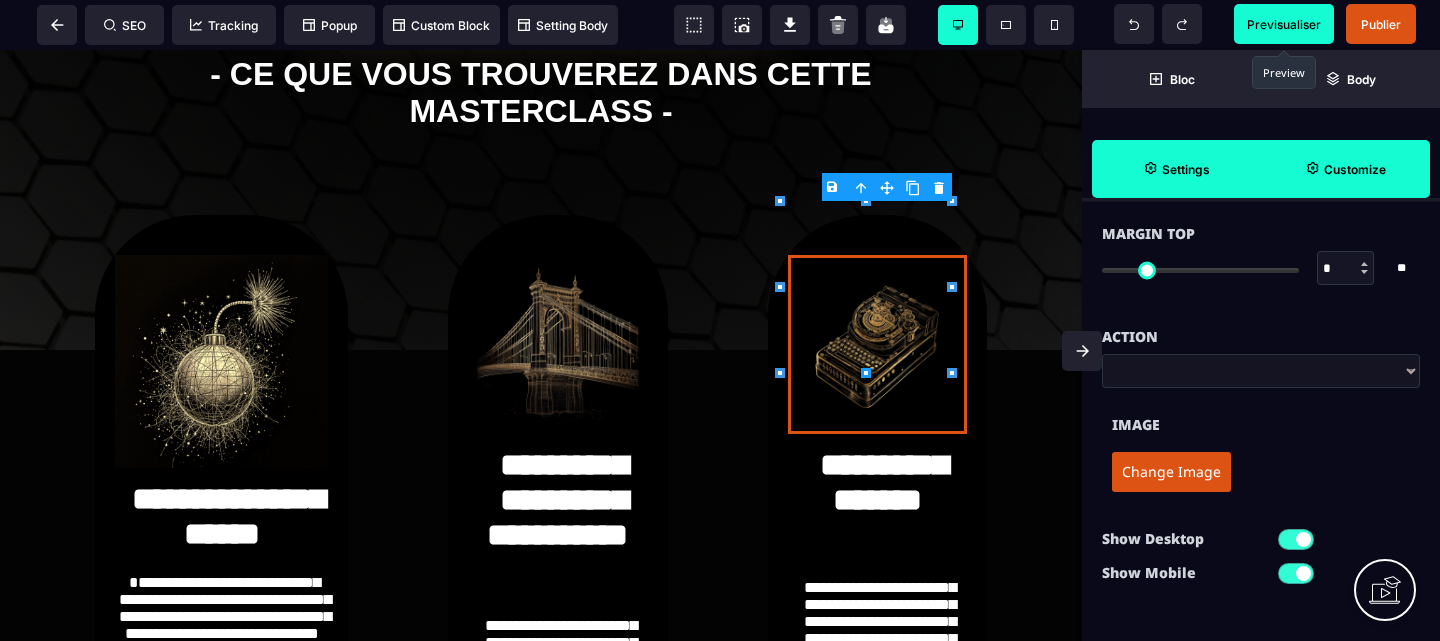 click at bounding box center [1082, 351] 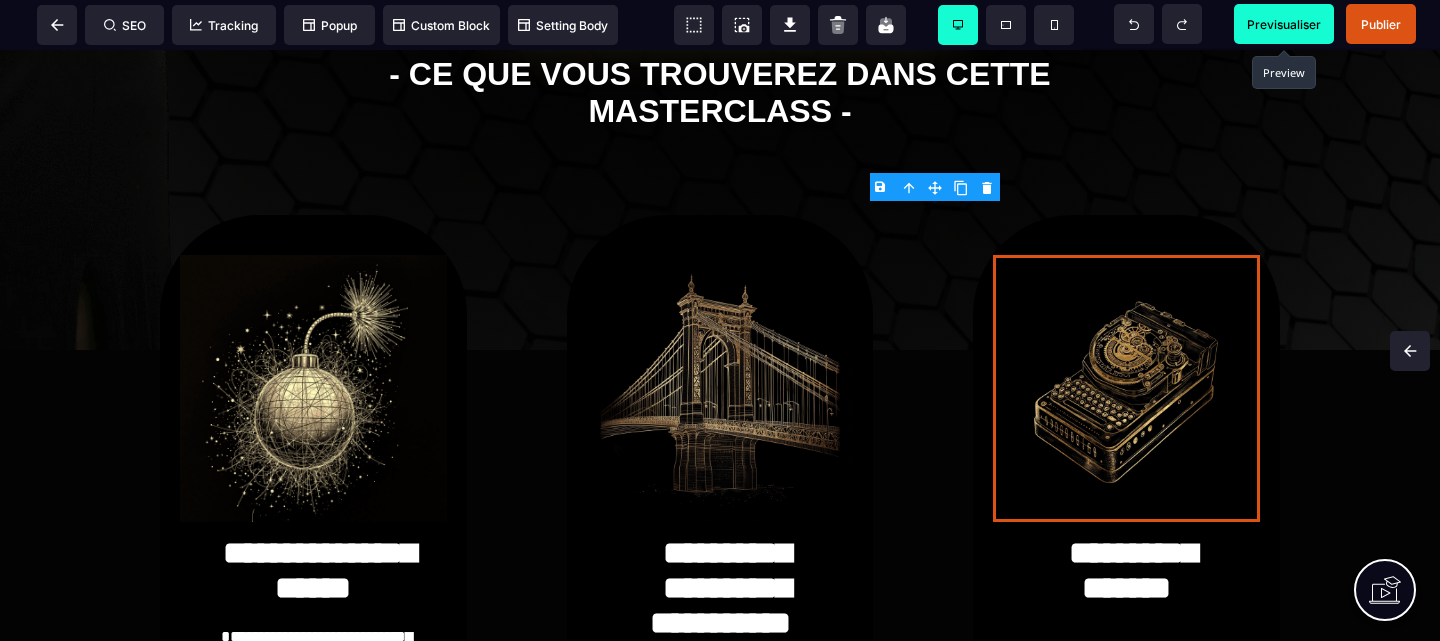 scroll, scrollTop: 0, scrollLeft: 0, axis: both 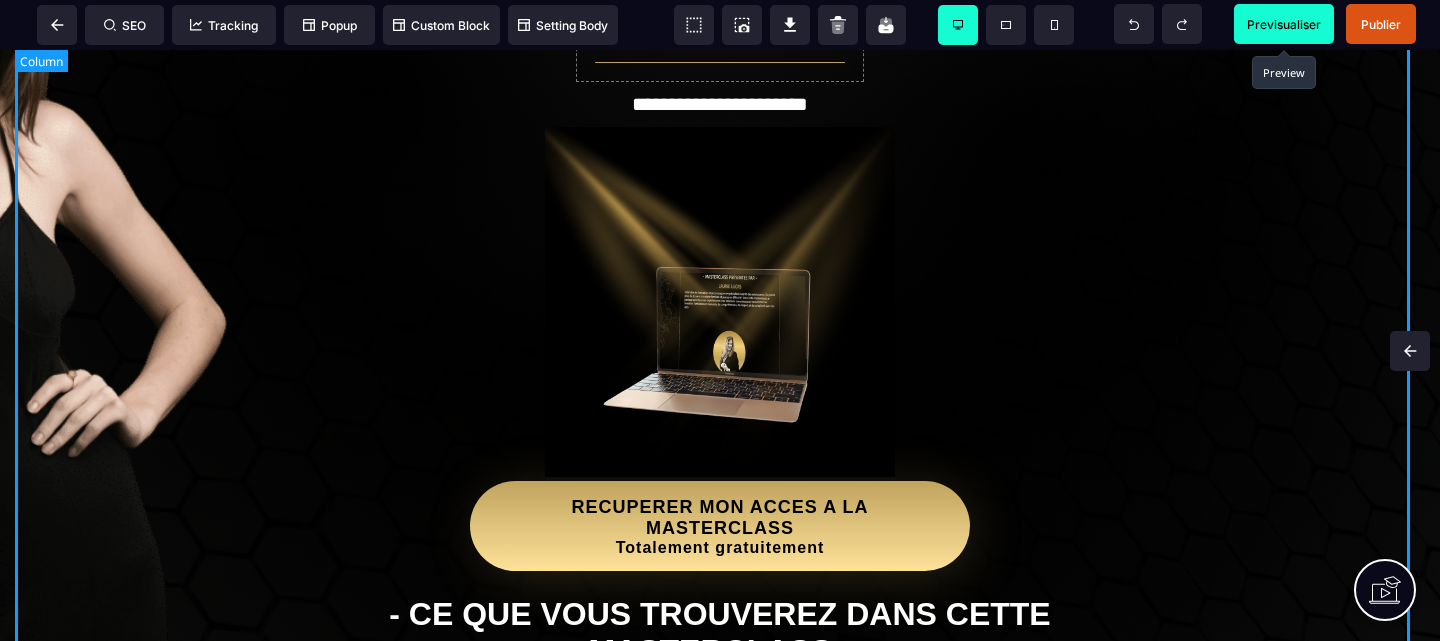 click on "**********" at bounding box center (720, 280) 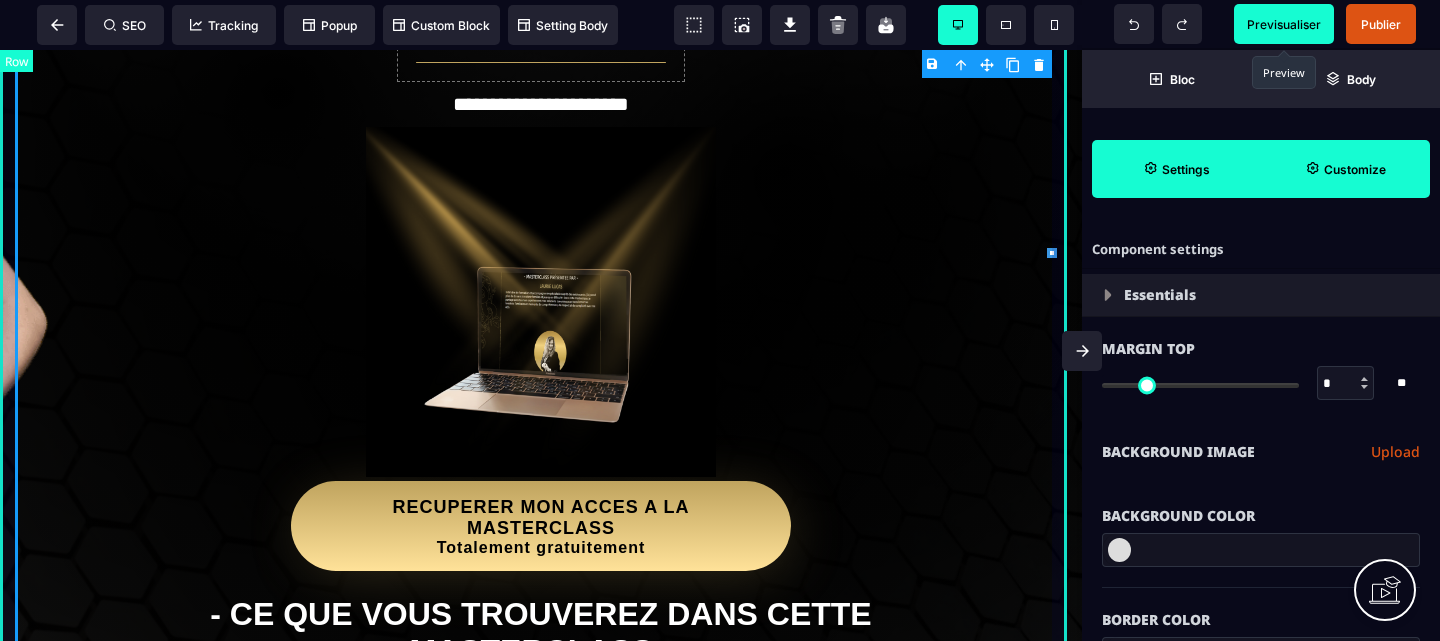 click on "**********" at bounding box center (541, 280) 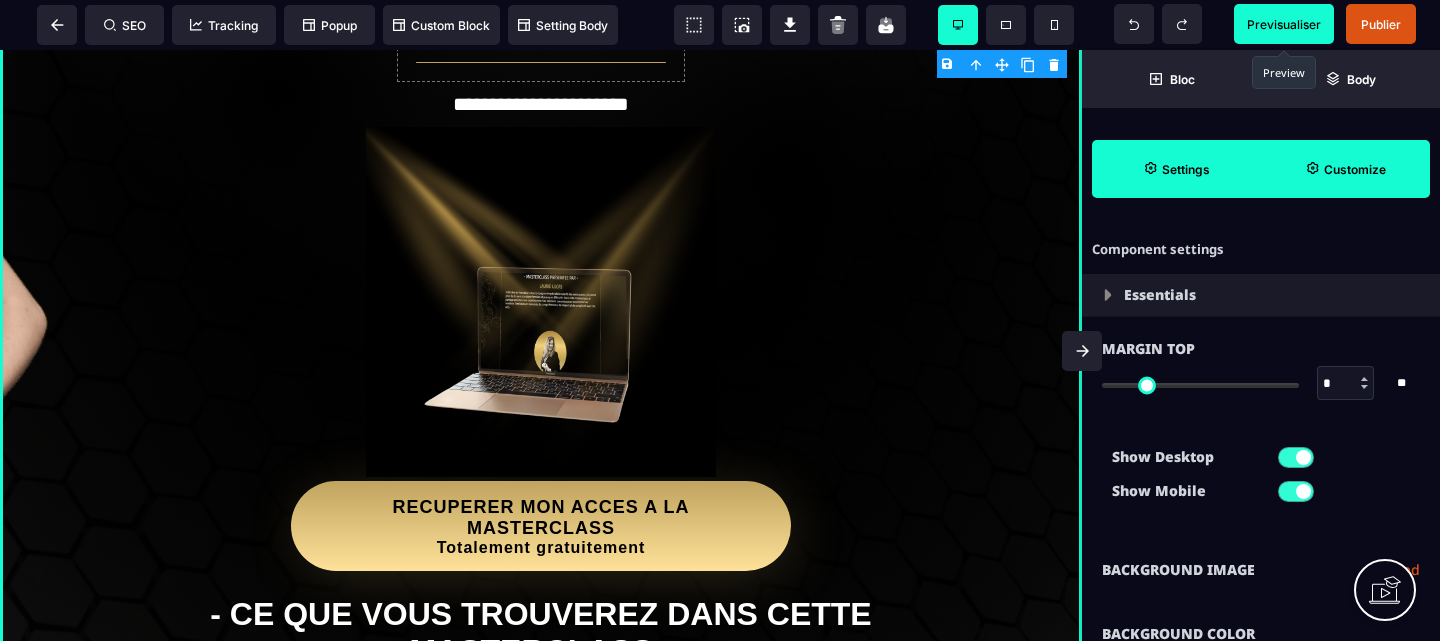 click at bounding box center [1108, 295] 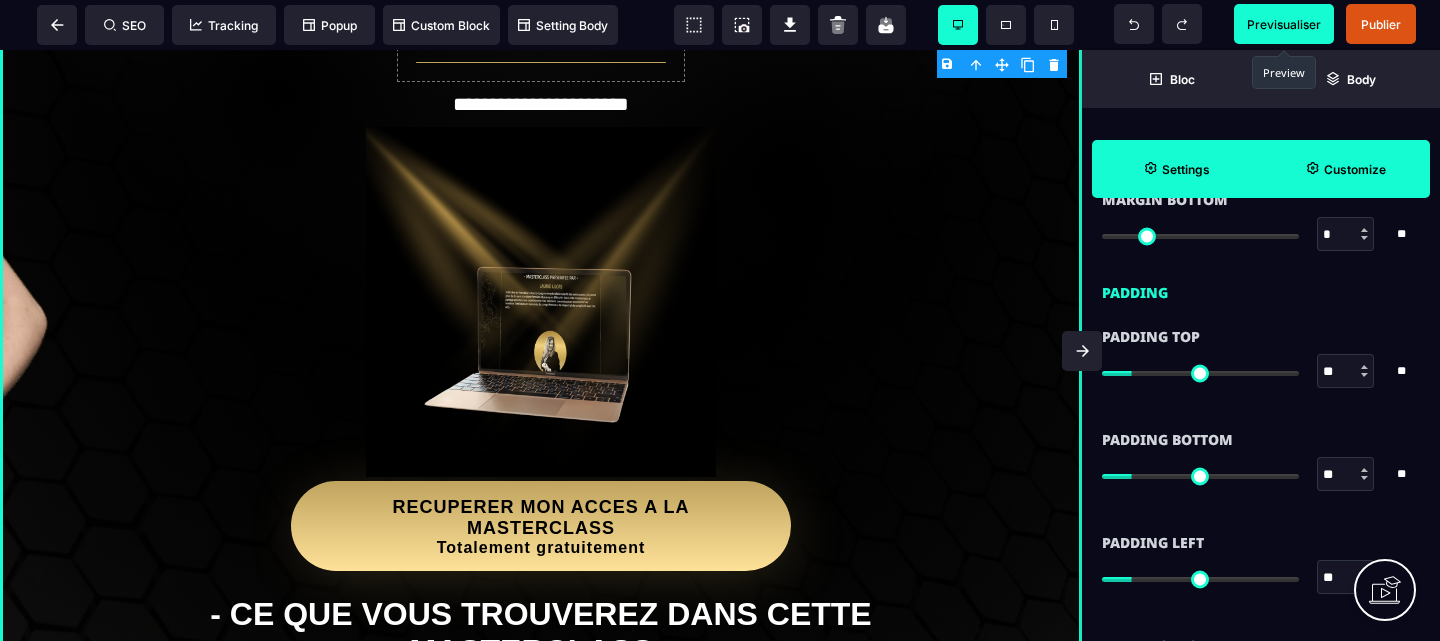 scroll, scrollTop: 0, scrollLeft: 0, axis: both 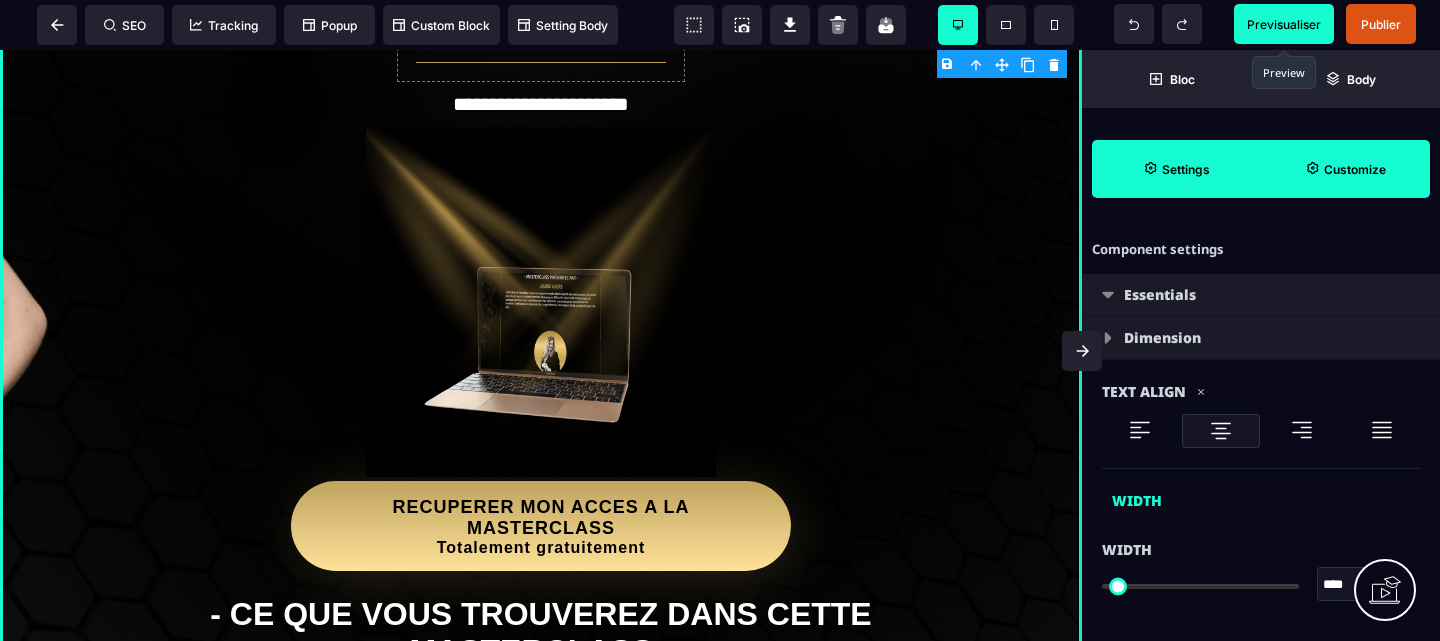 click on "Previsualiser" at bounding box center [1284, 24] 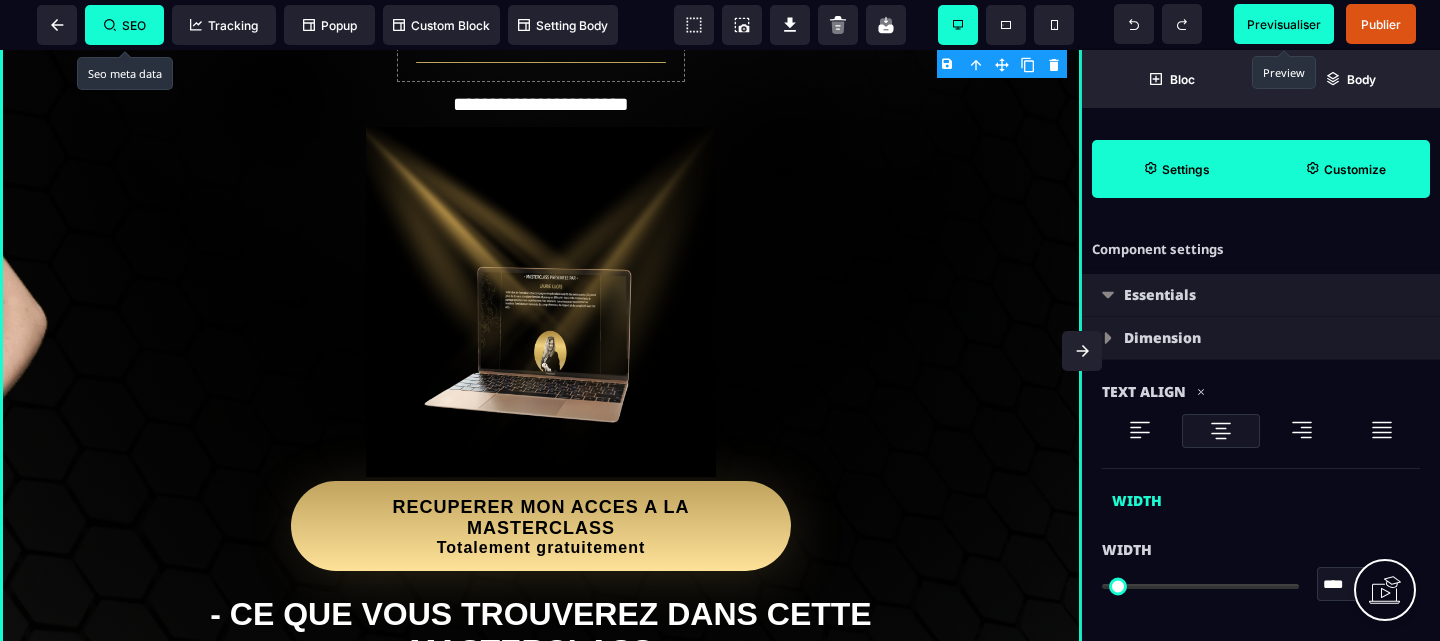 click on "SEO" at bounding box center [124, 25] 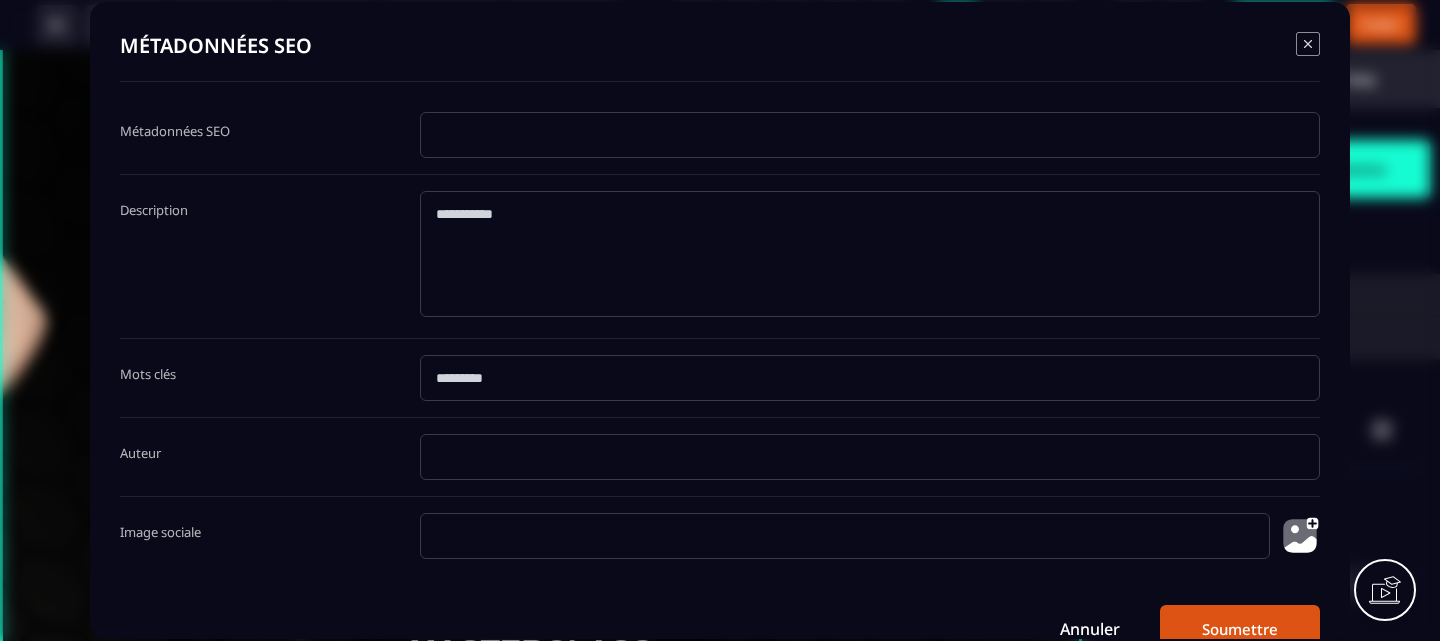 click 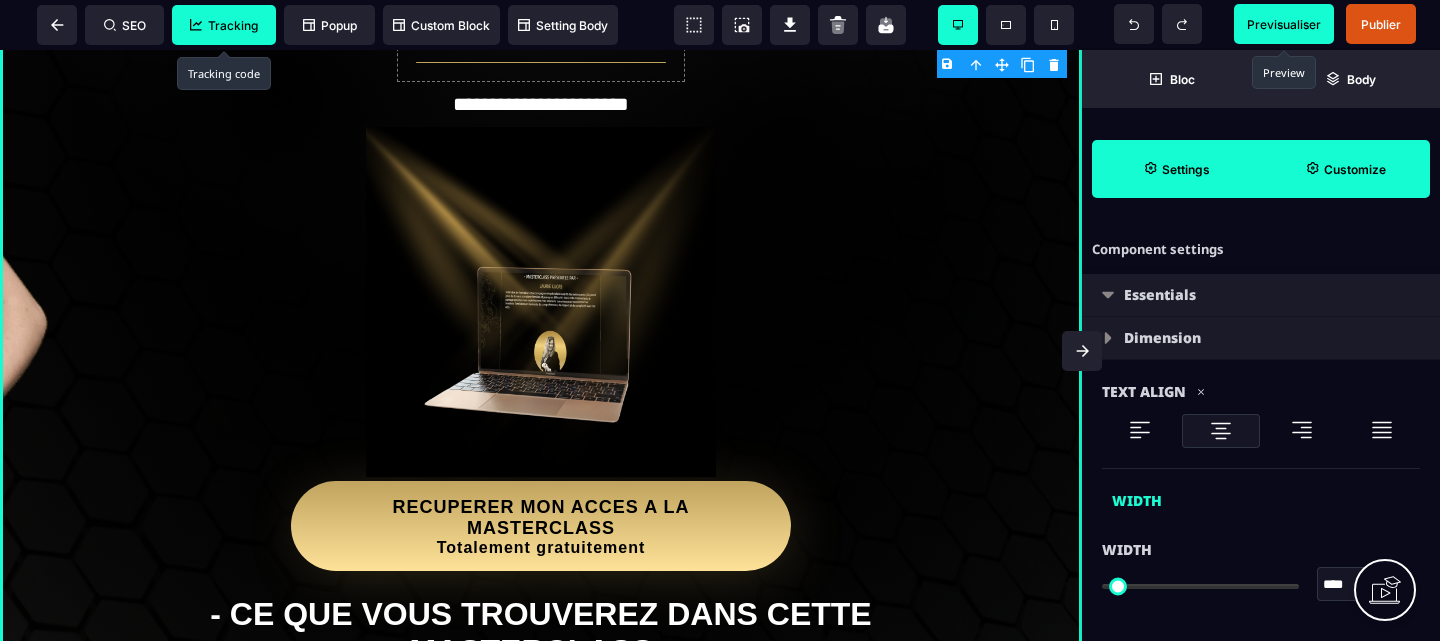 click on "Tracking" at bounding box center (224, 25) 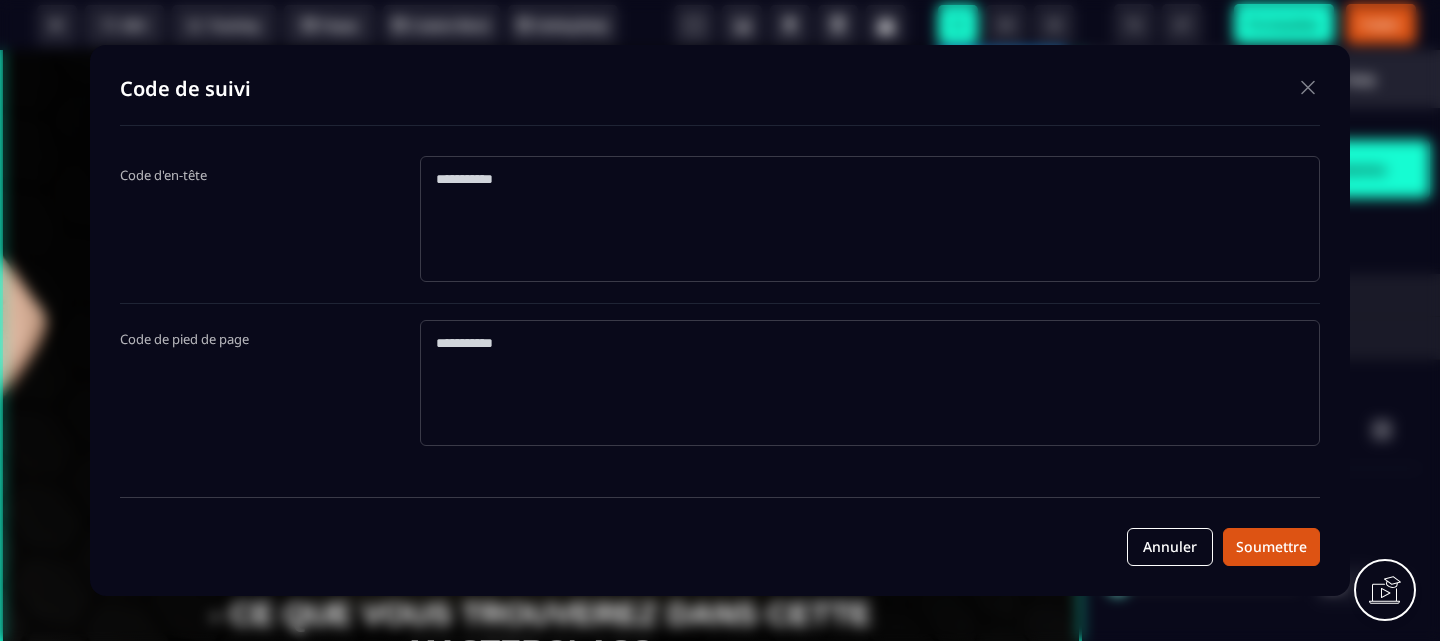 click at bounding box center (1308, 87) 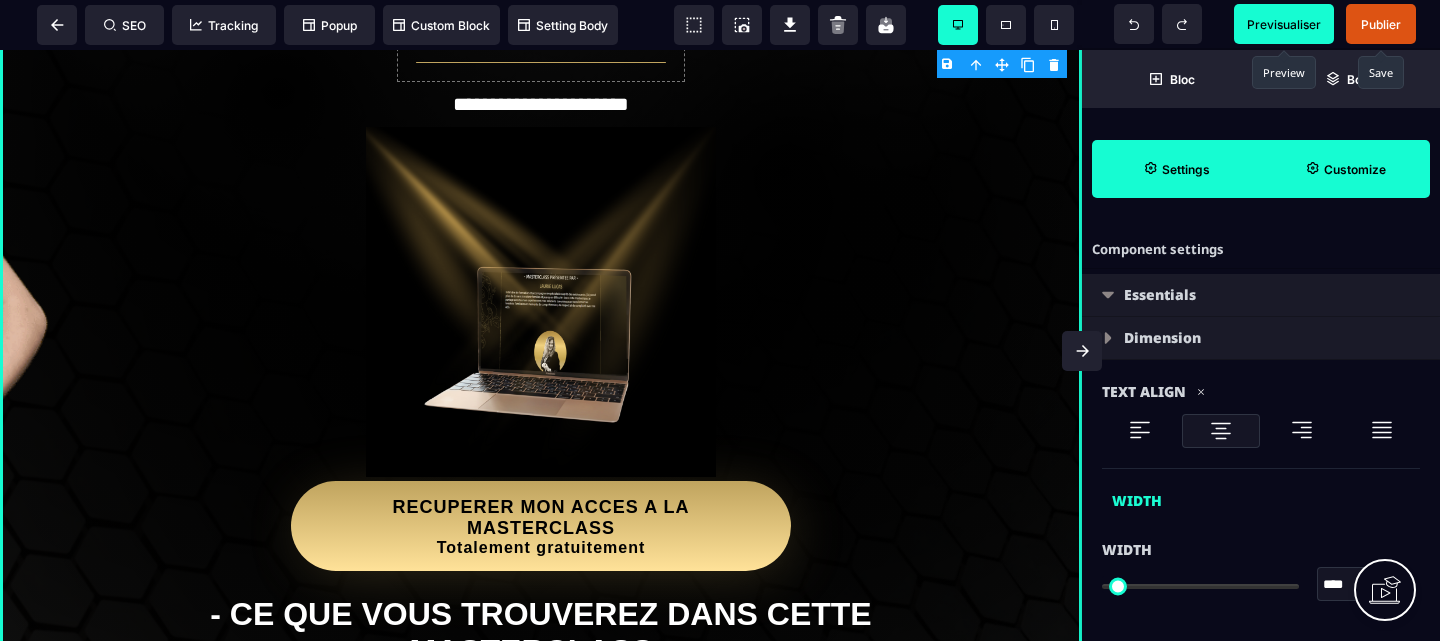 click on "Publier" at bounding box center (1381, 24) 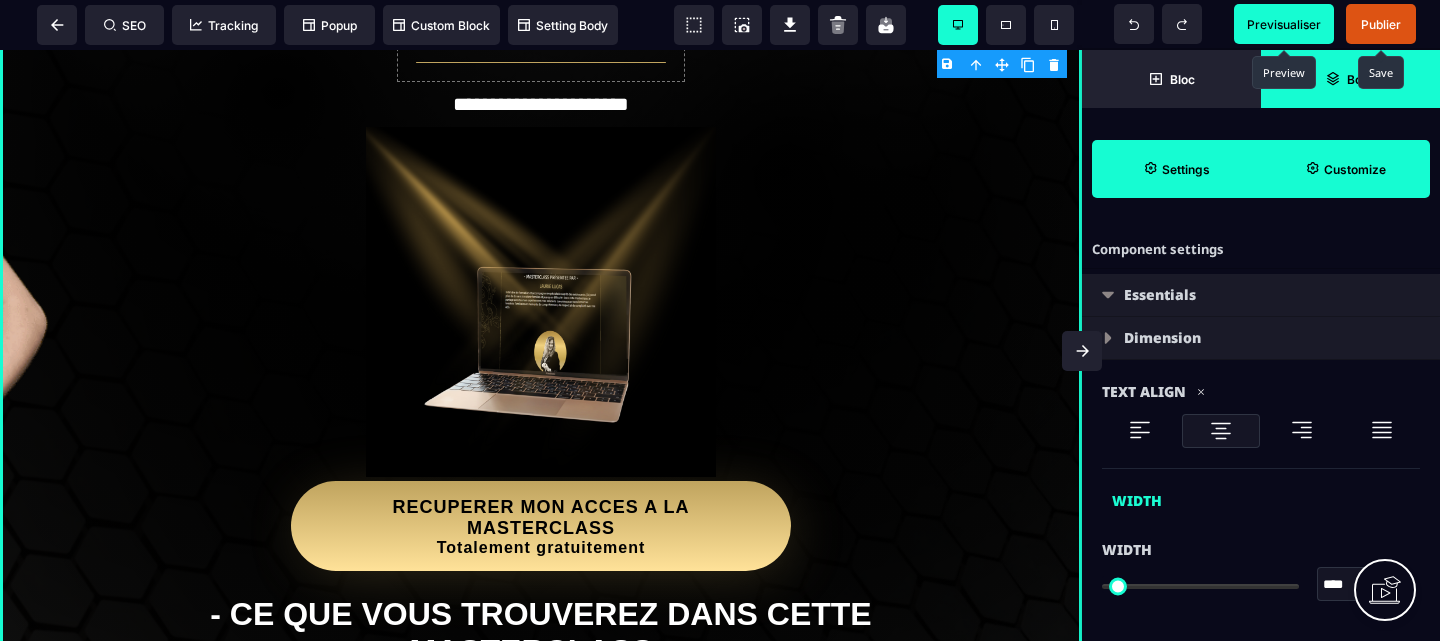 click on "Body" at bounding box center (1350, 79) 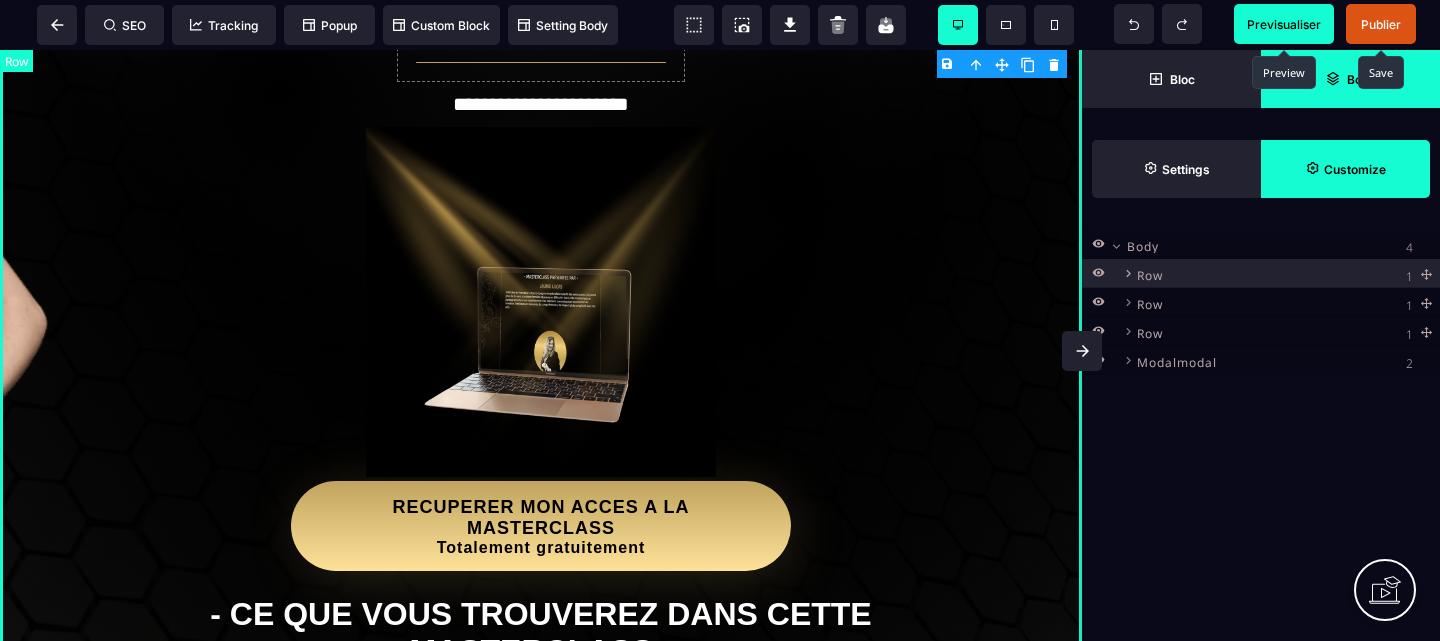 click 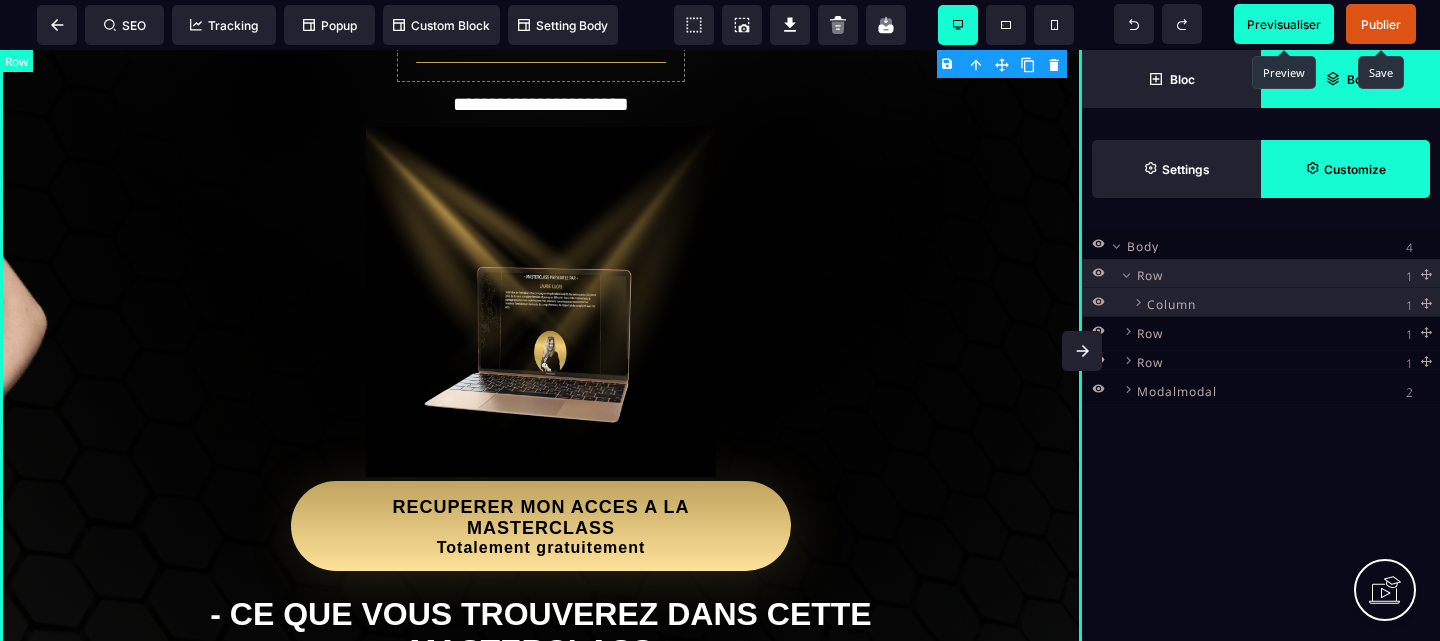 click on "Row" at bounding box center [1150, 272] 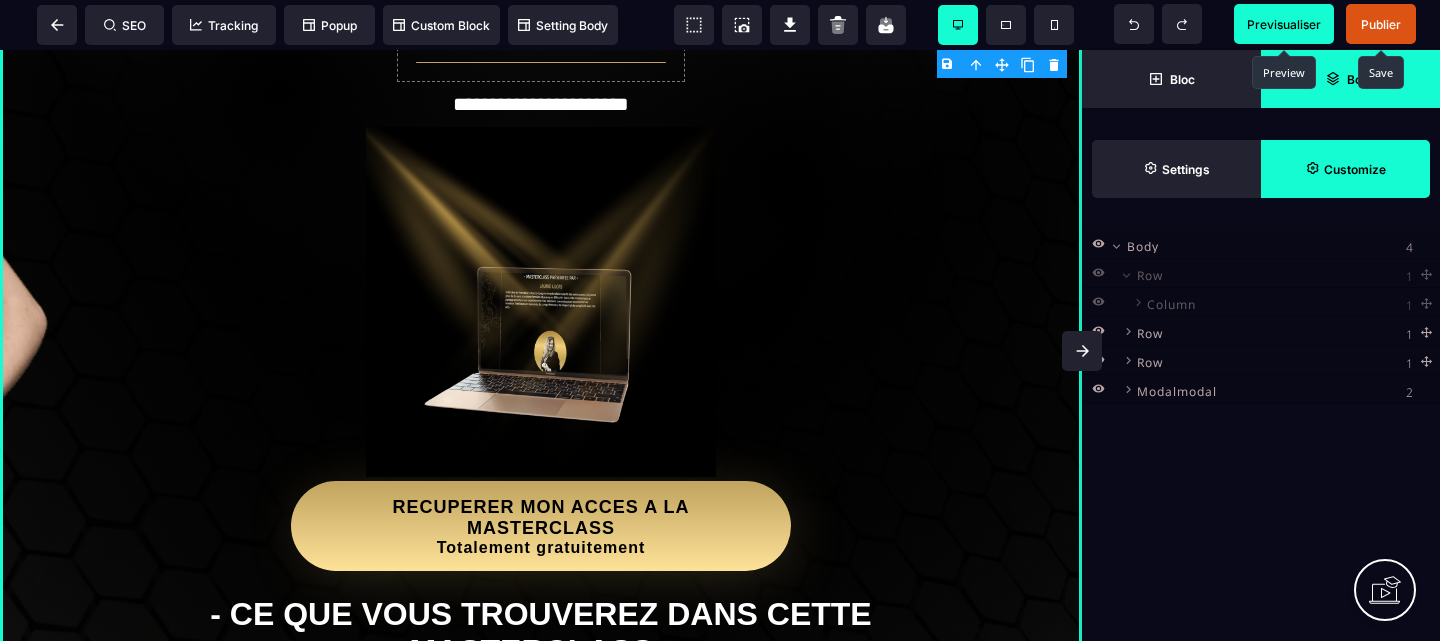 click on "Row
1
Column
1
Row
1
Column
8
H2
1
Text" at bounding box center [1261, 331] 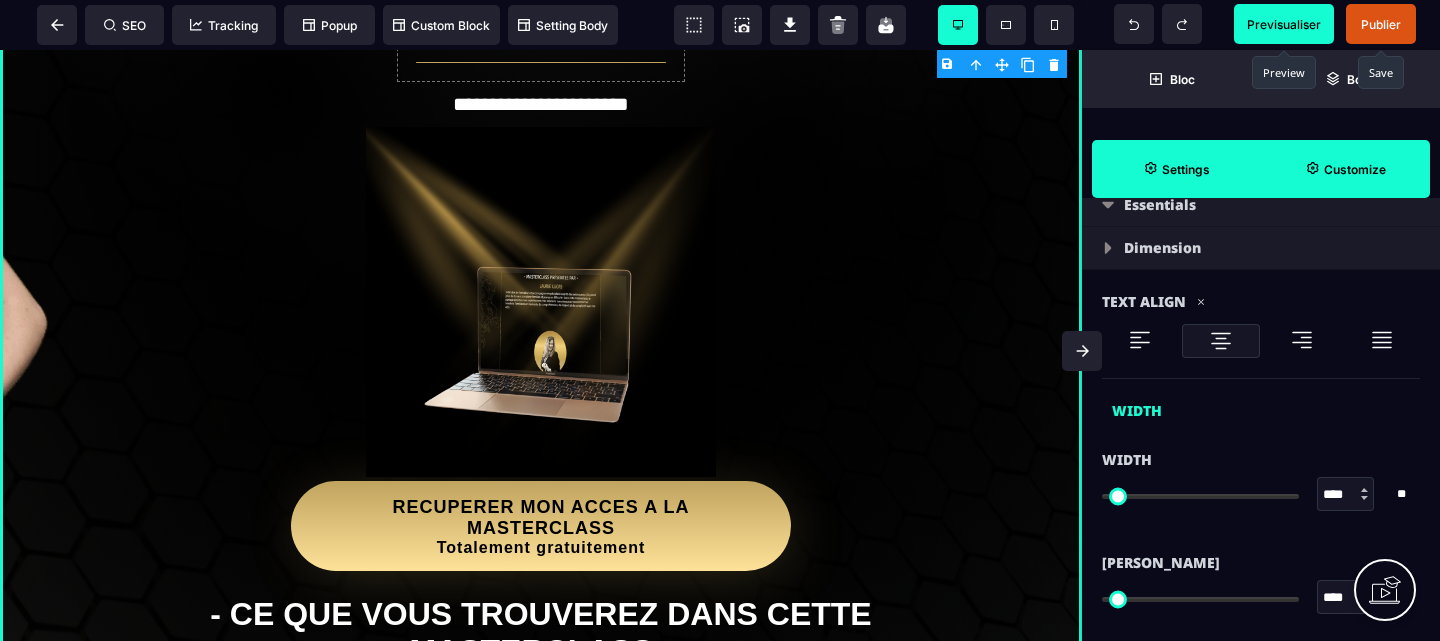 scroll, scrollTop: 93, scrollLeft: 0, axis: vertical 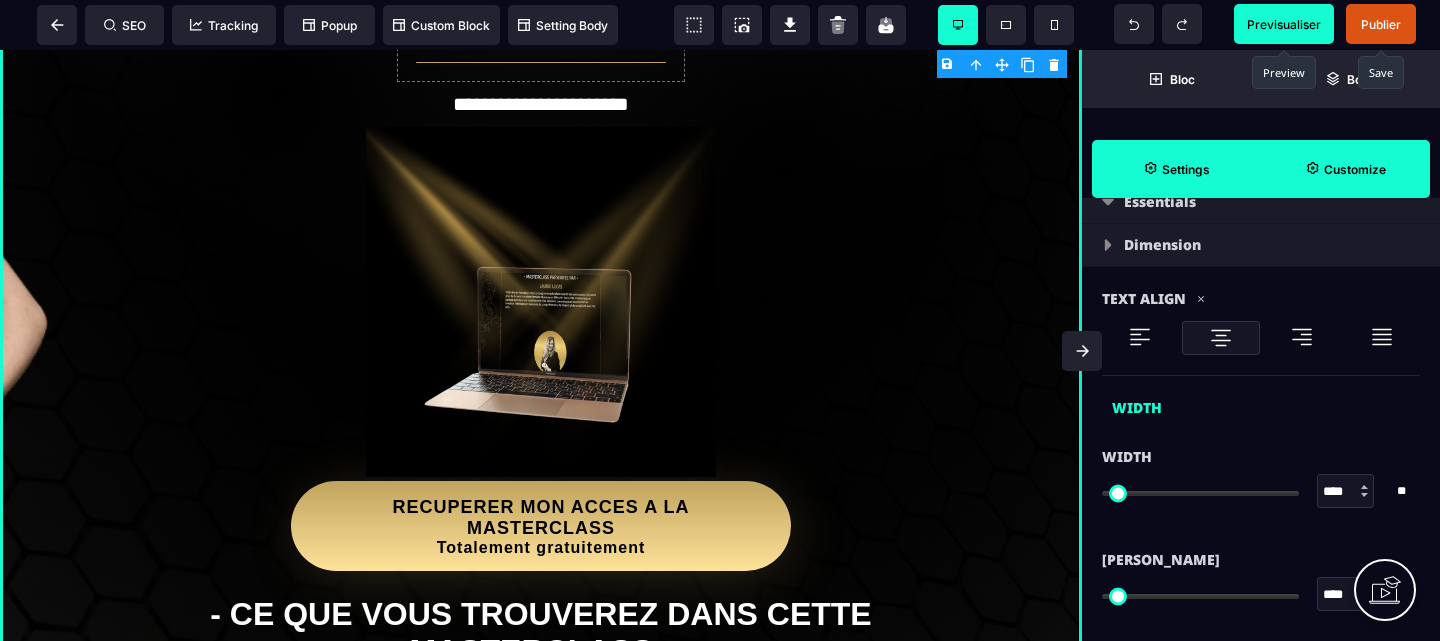 click on "Publier" at bounding box center (1381, 24) 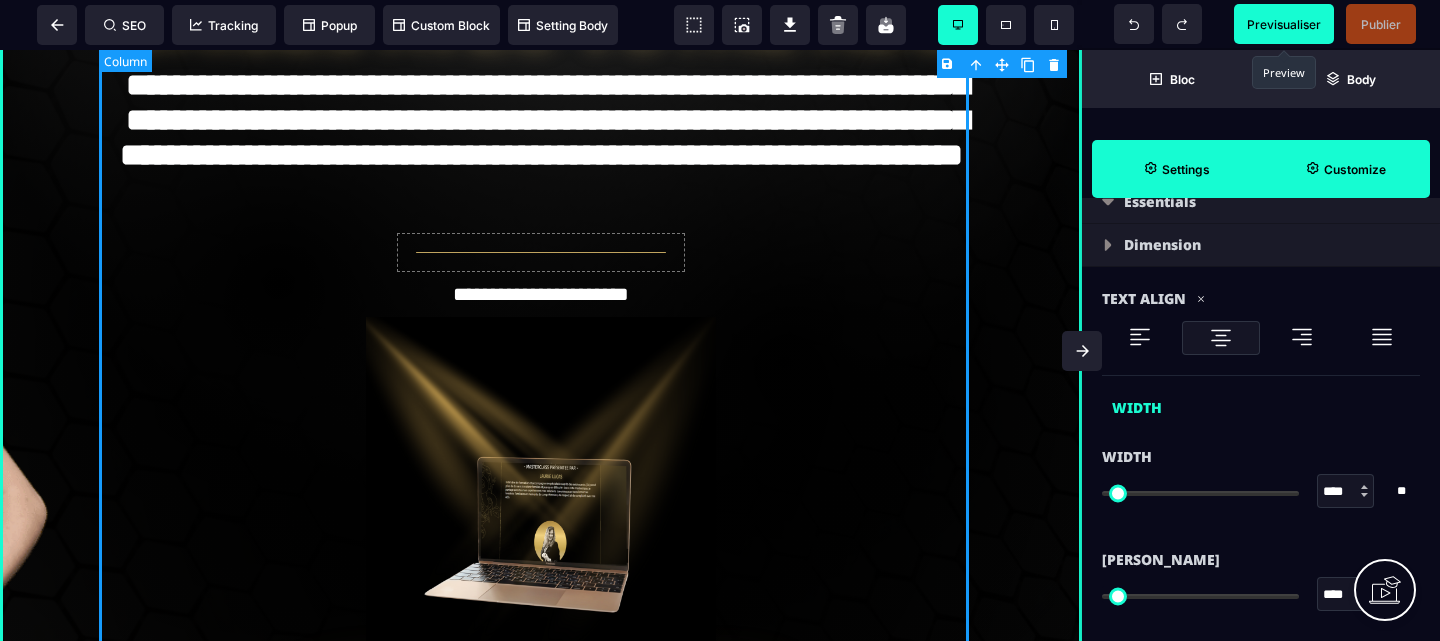 scroll, scrollTop: 10, scrollLeft: 0, axis: vertical 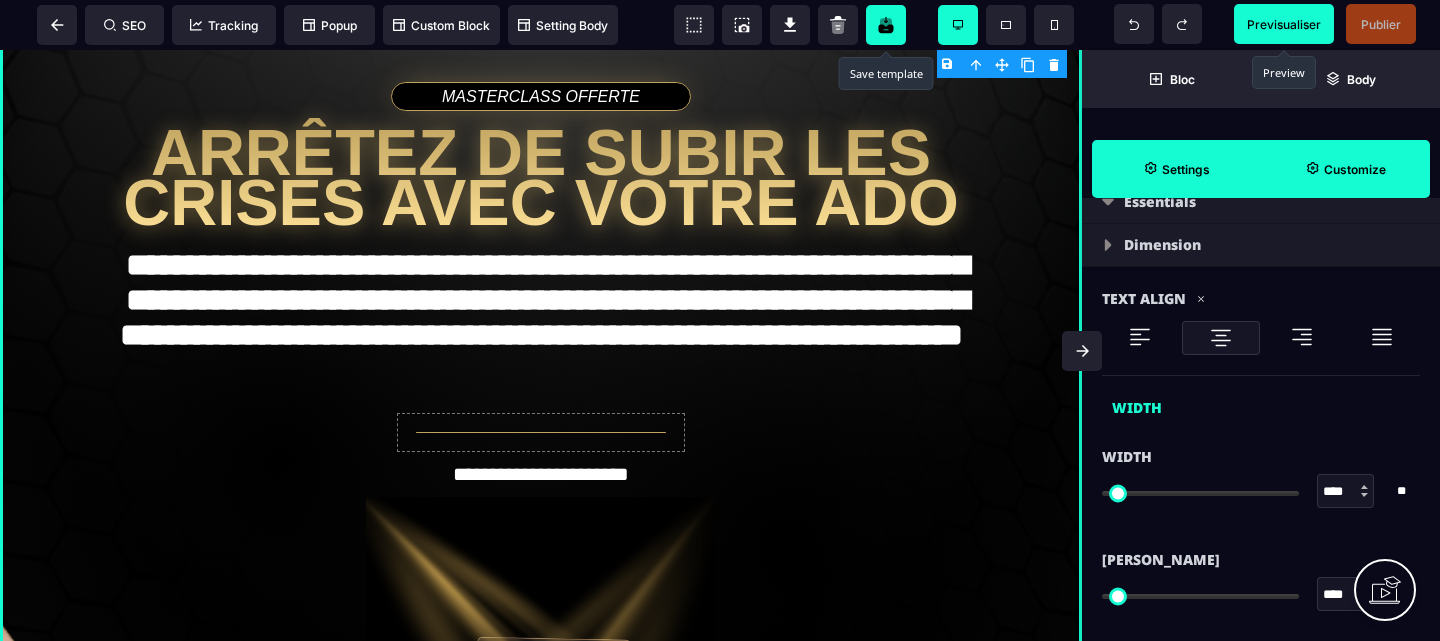 click 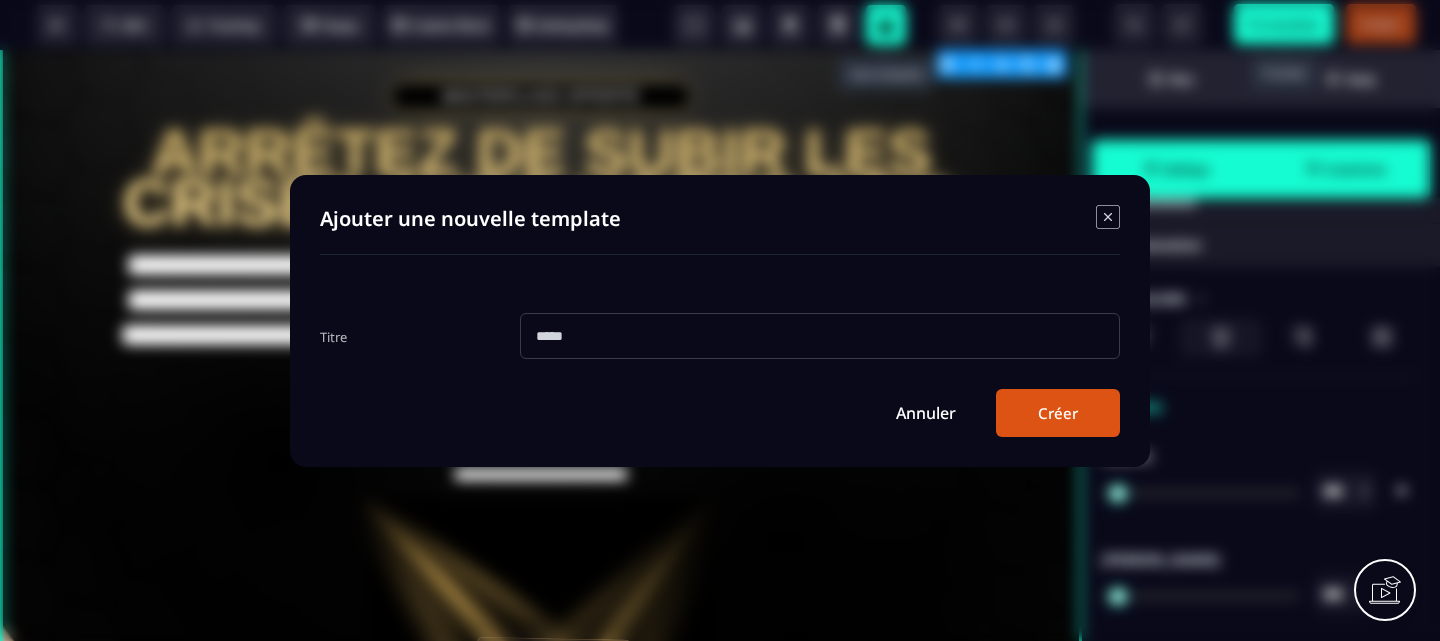 click at bounding box center [820, 336] 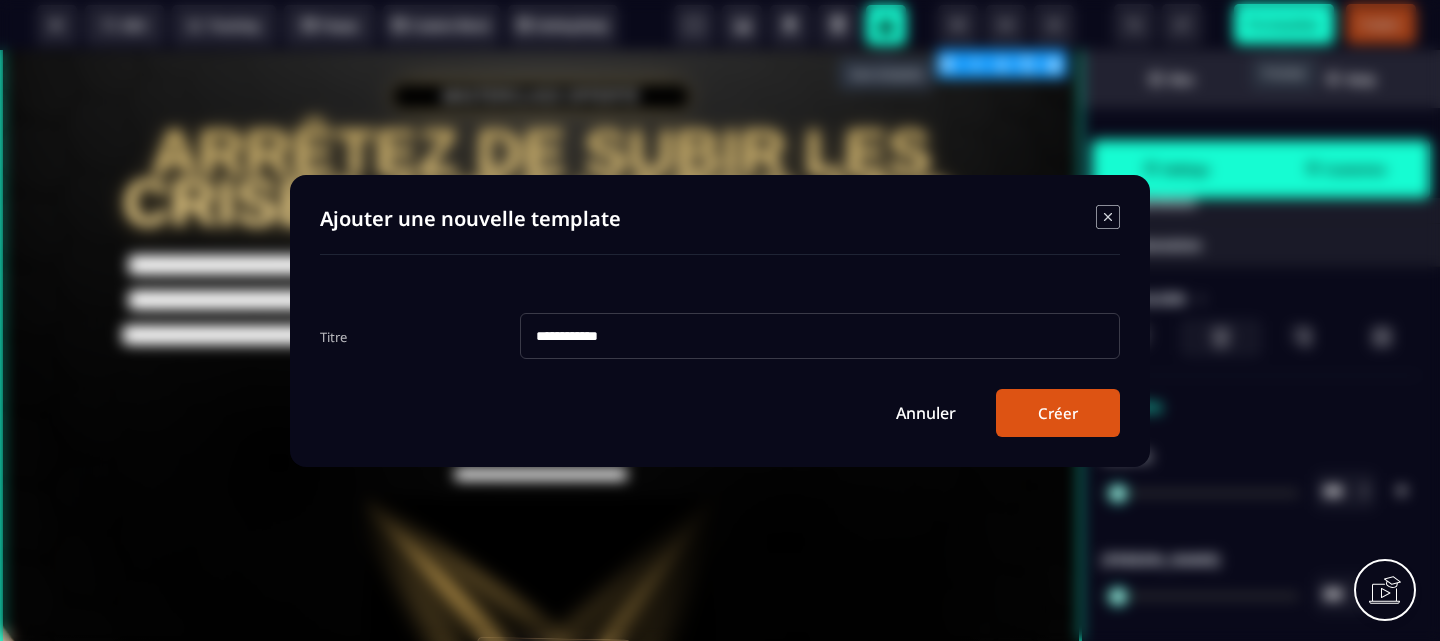 click on "Créer" at bounding box center (1058, 413) 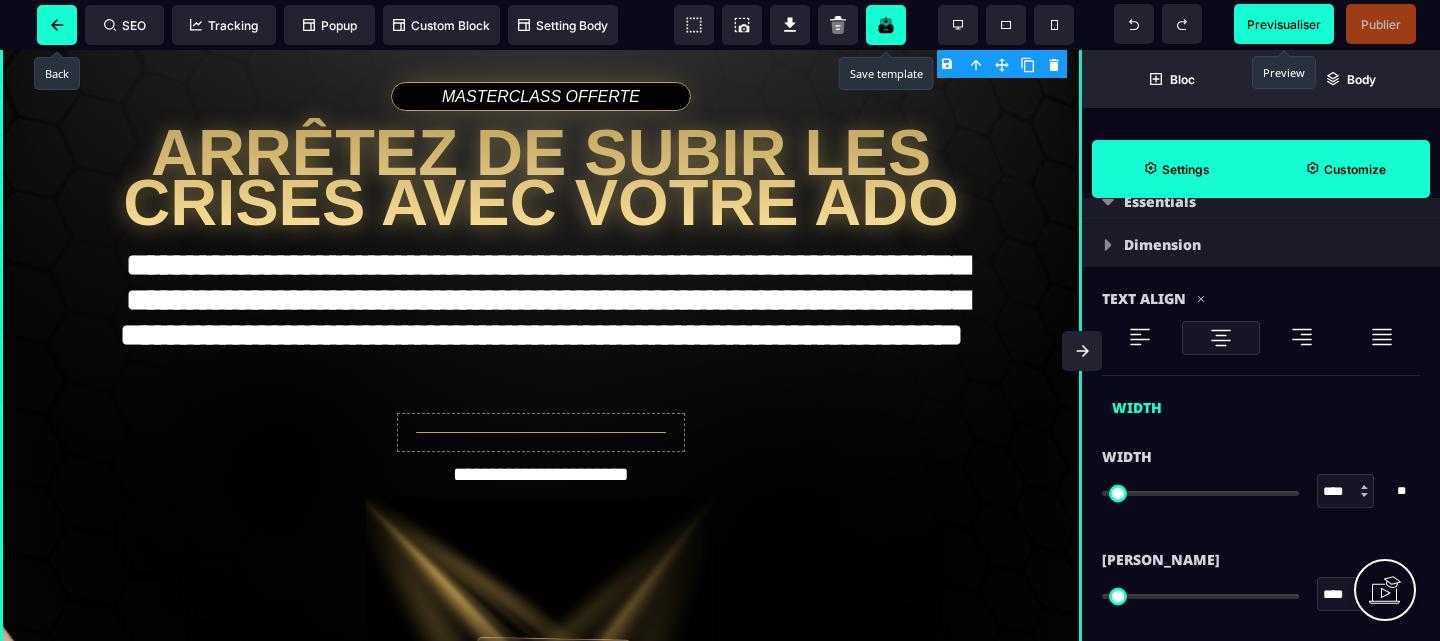 click at bounding box center (57, 25) 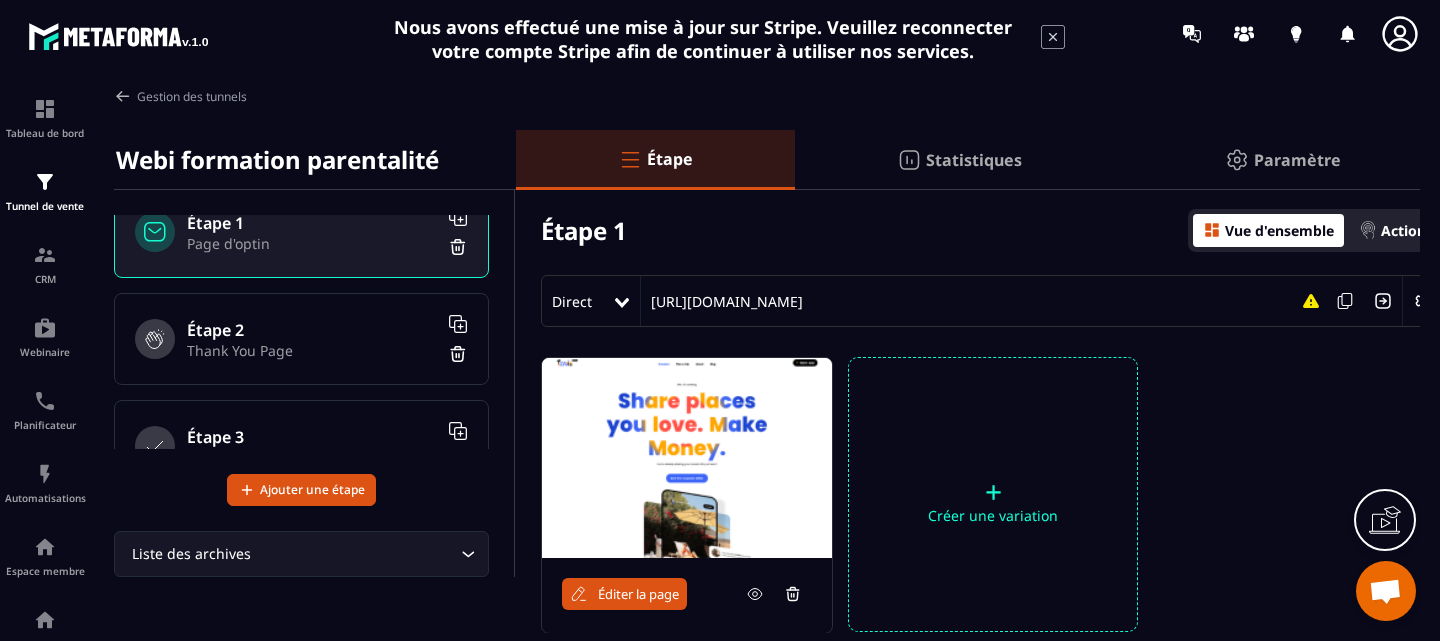 scroll, scrollTop: 30, scrollLeft: 0, axis: vertical 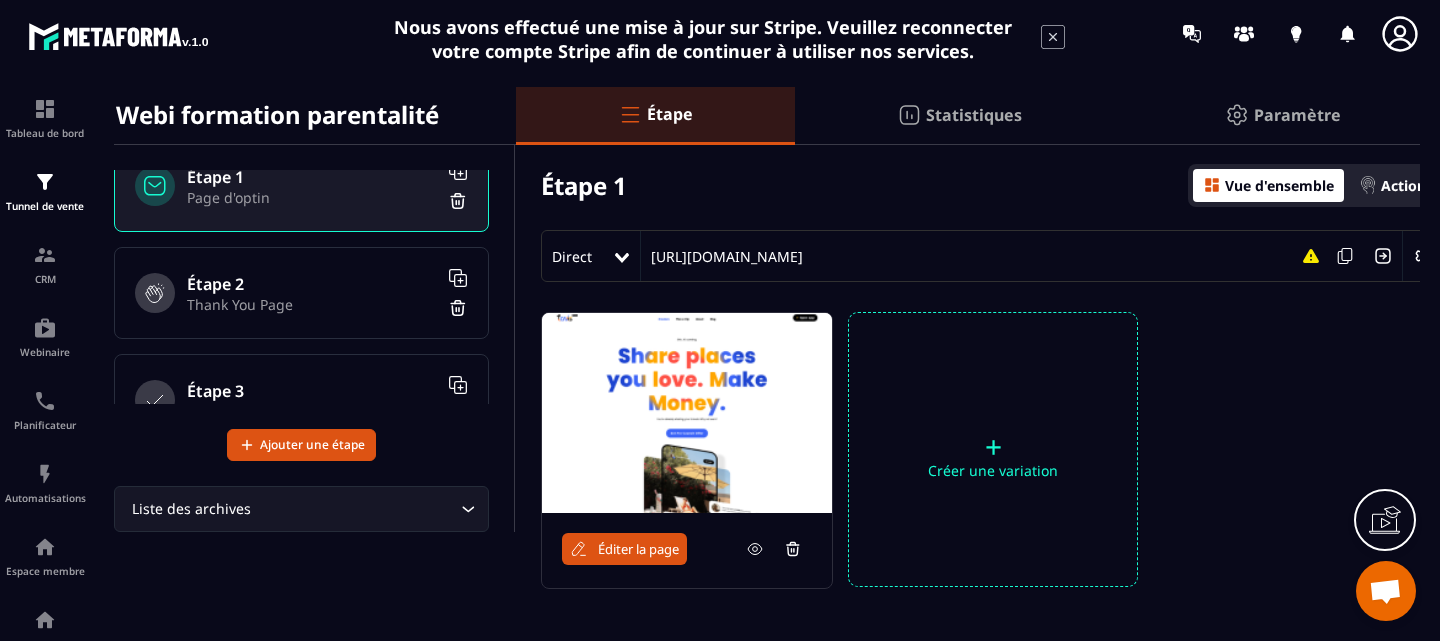 click at bounding box center [687, 413] 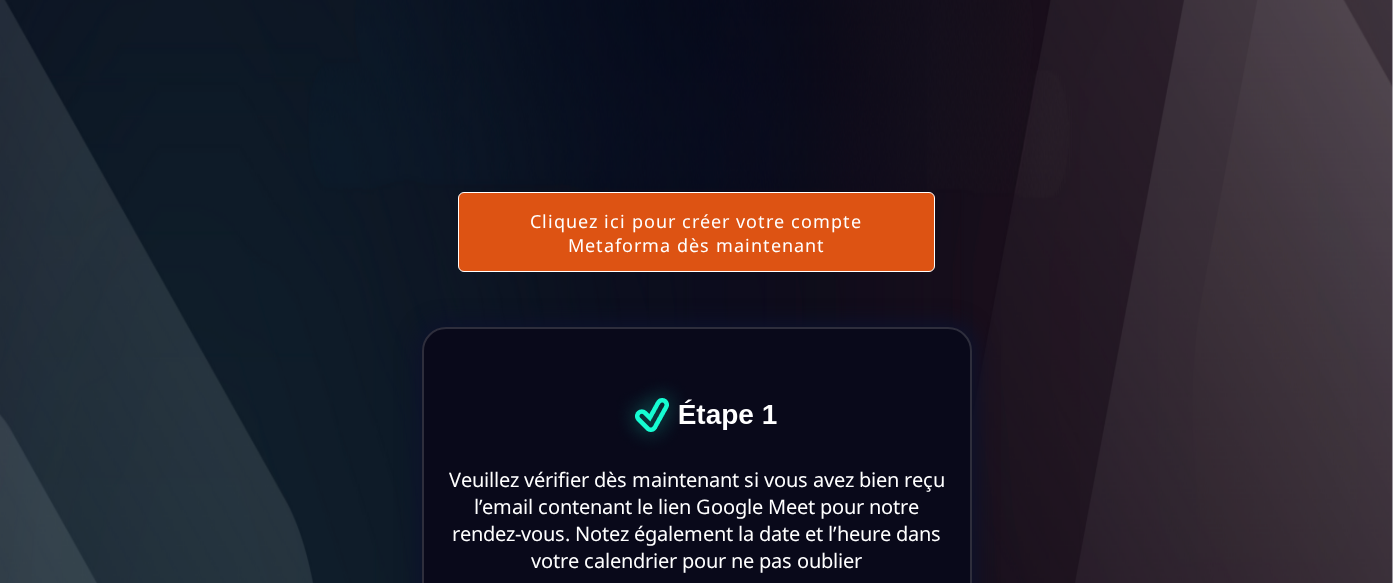 scroll, scrollTop: 0, scrollLeft: 0, axis: both 